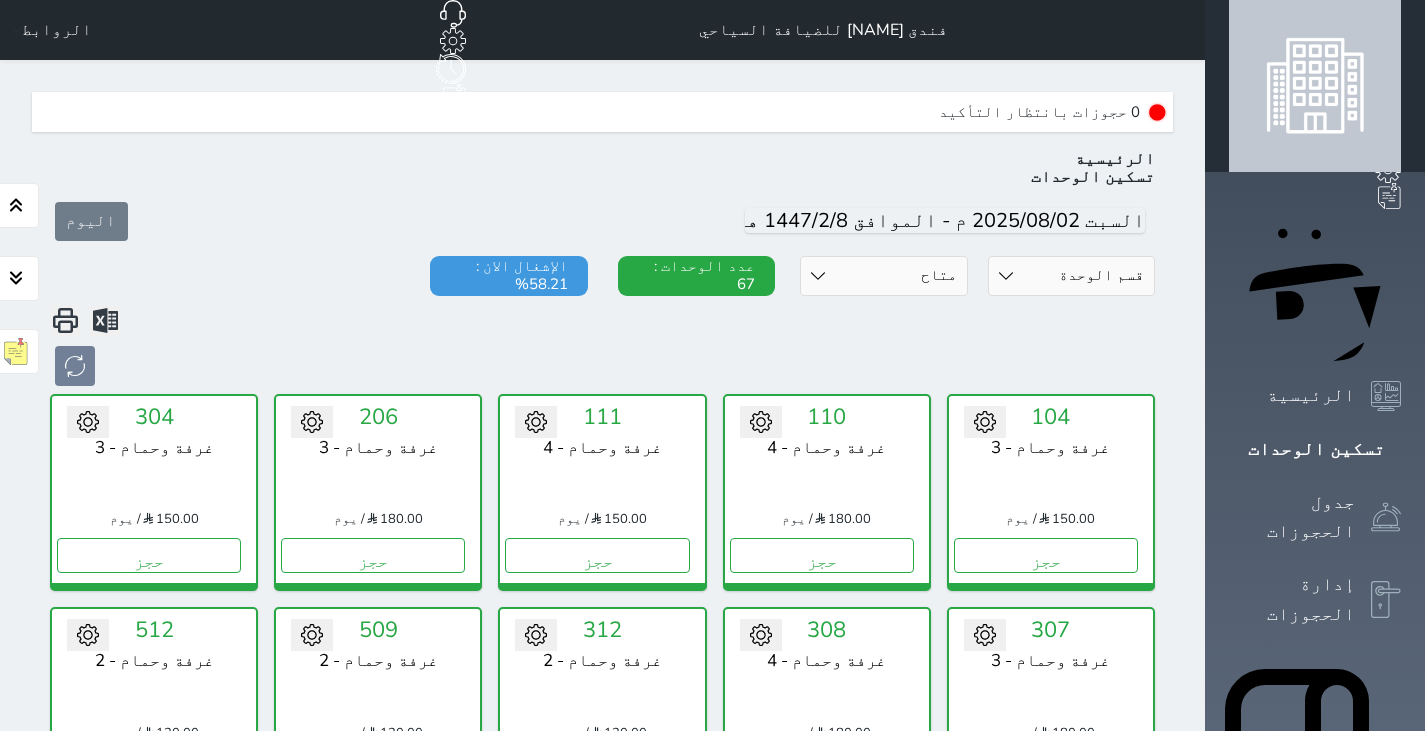 select on "1" 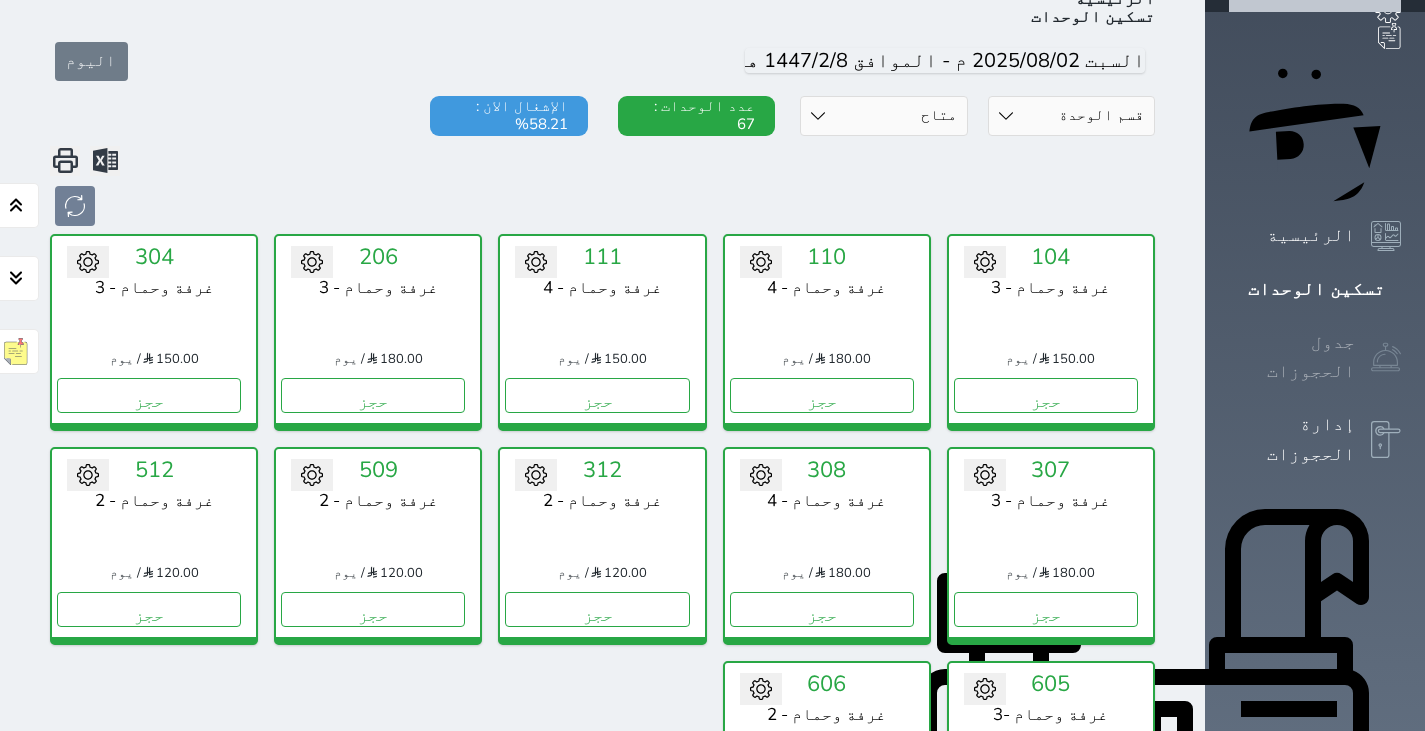 click 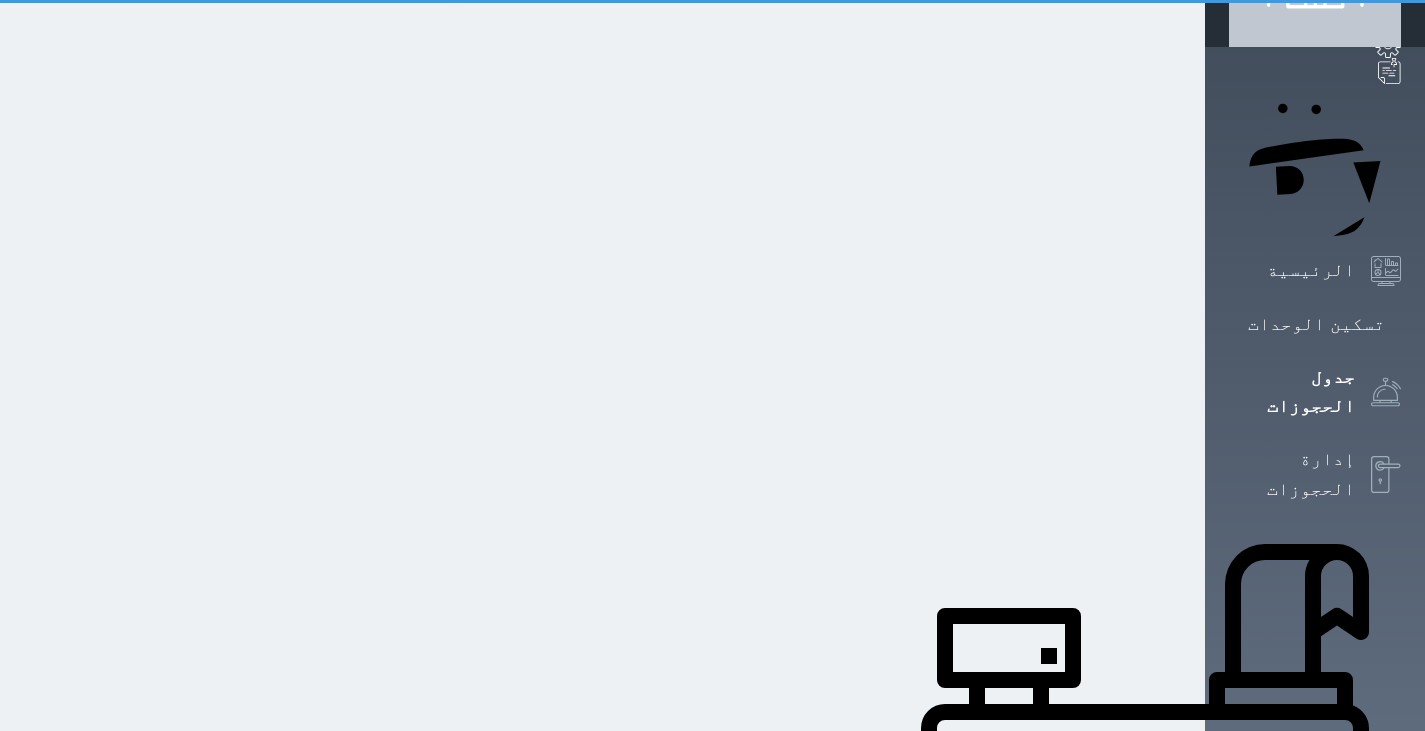 scroll, scrollTop: 2, scrollLeft: 0, axis: vertical 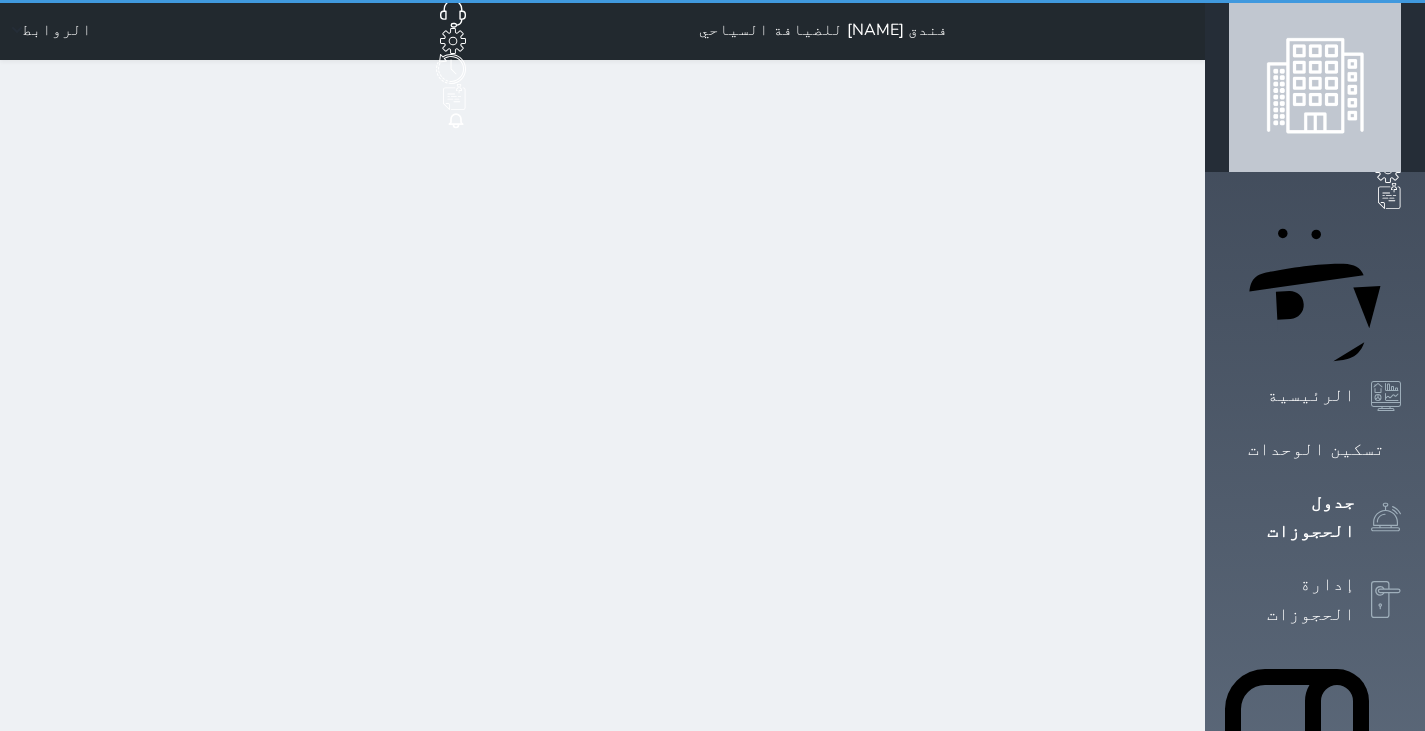 click at bounding box center [1315, 86] 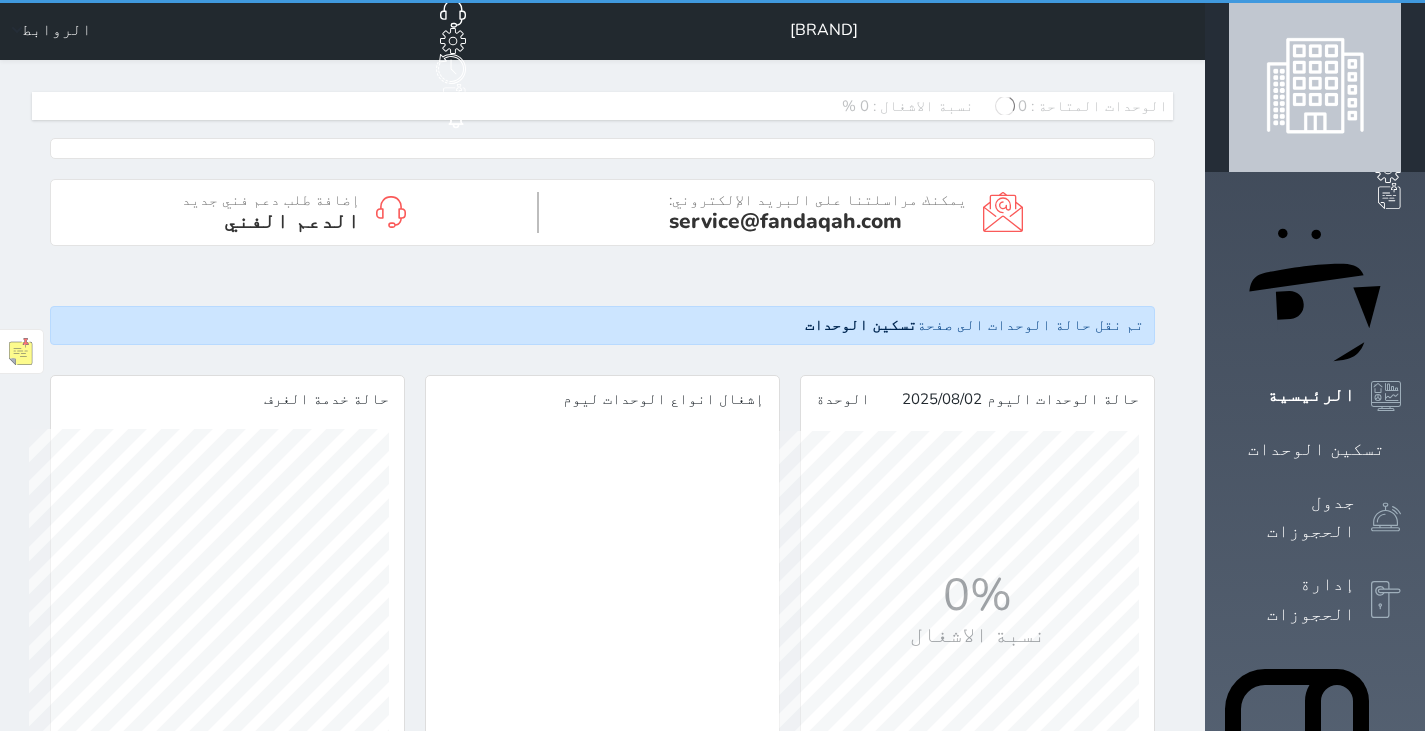 scroll, scrollTop: 0, scrollLeft: 0, axis: both 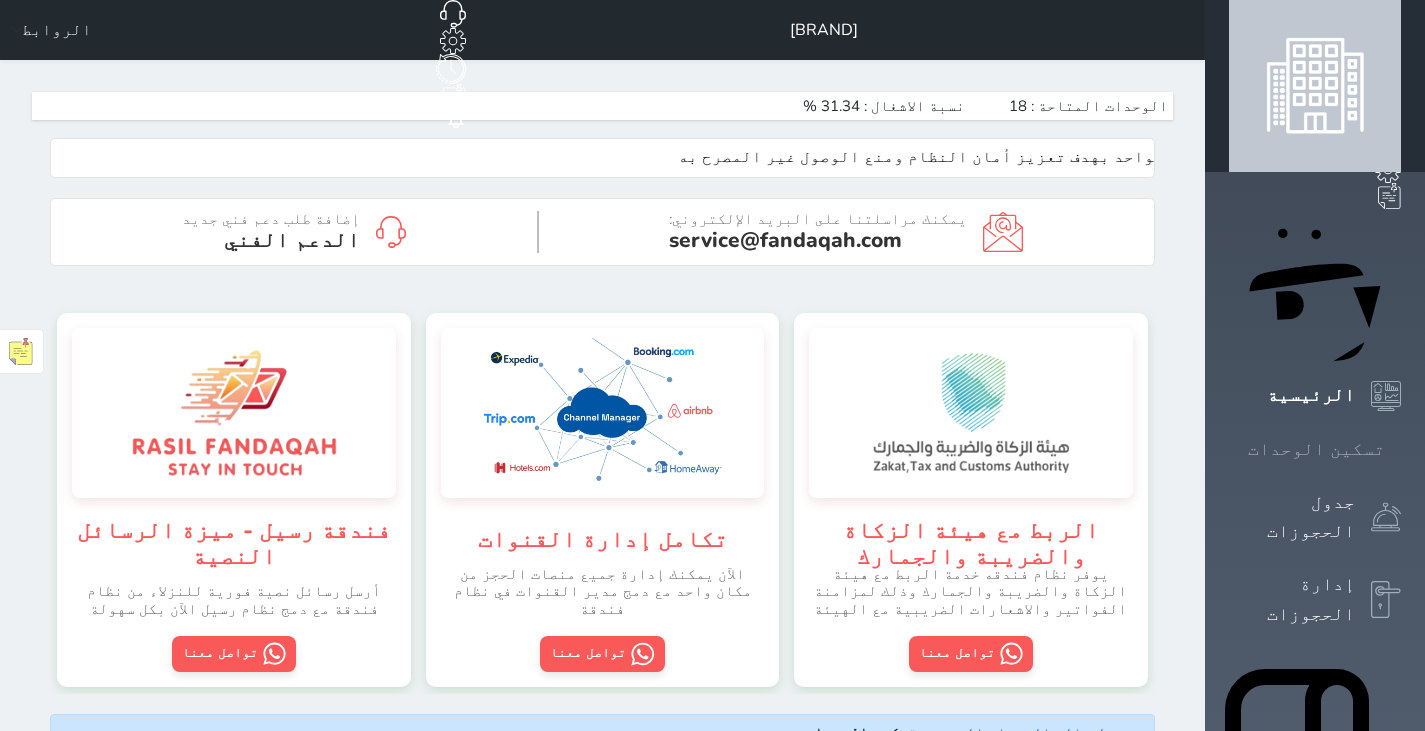 click 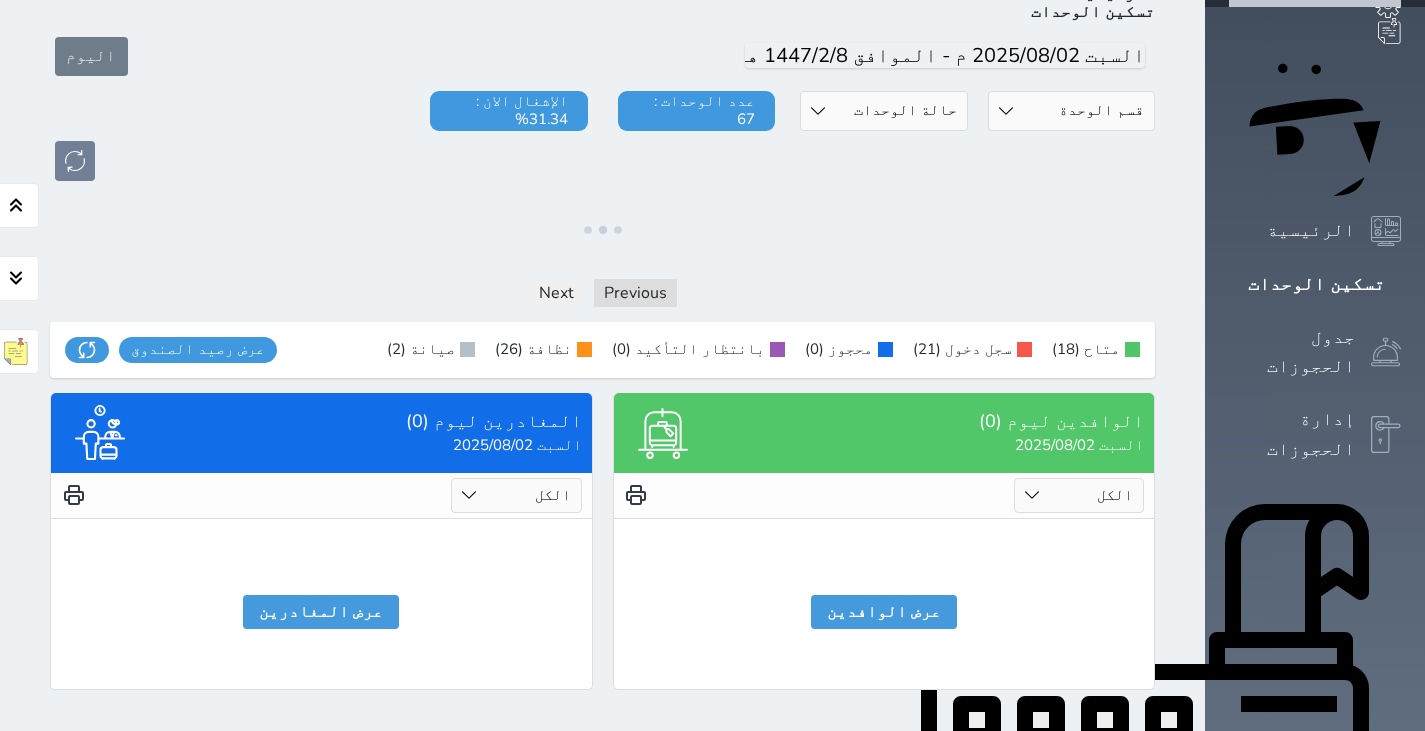 scroll, scrollTop: 161, scrollLeft: 0, axis: vertical 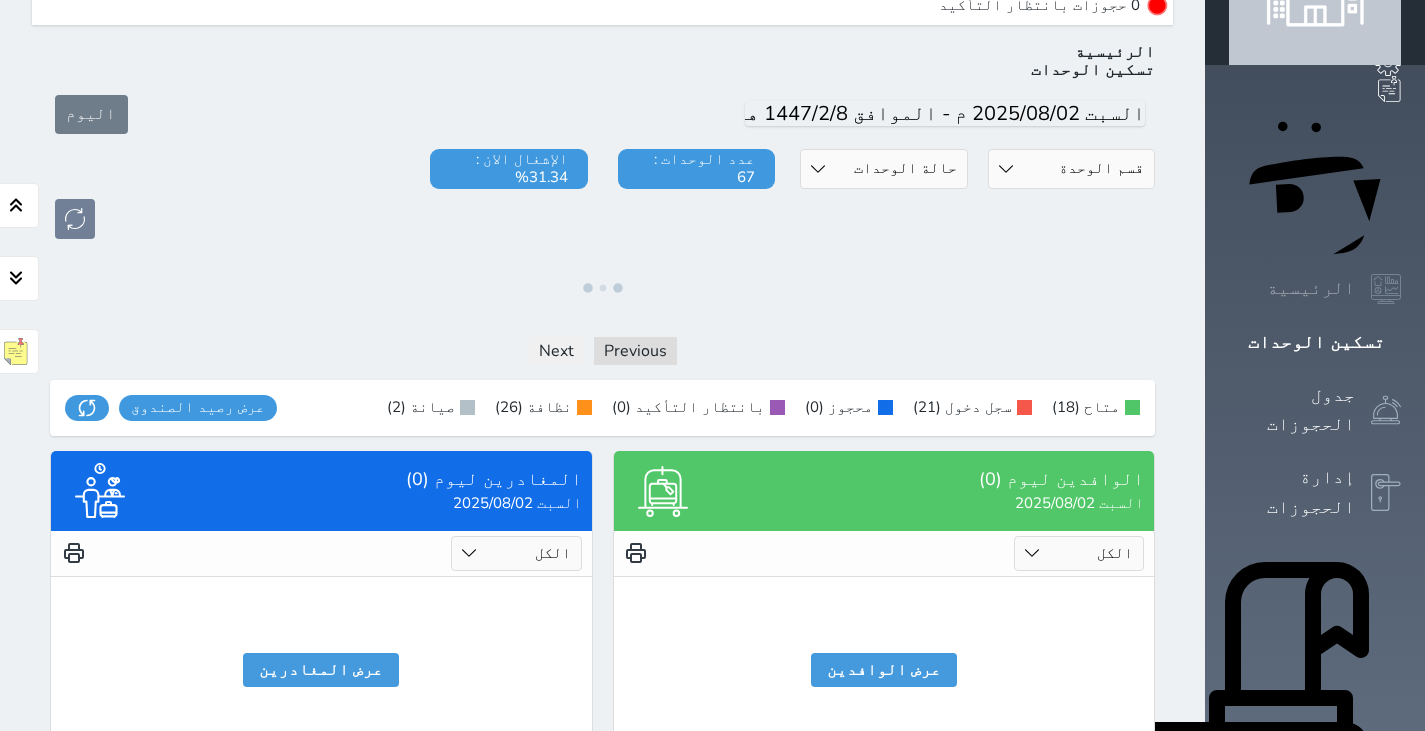 click on "الرئيسية" at bounding box center (1311, 288) 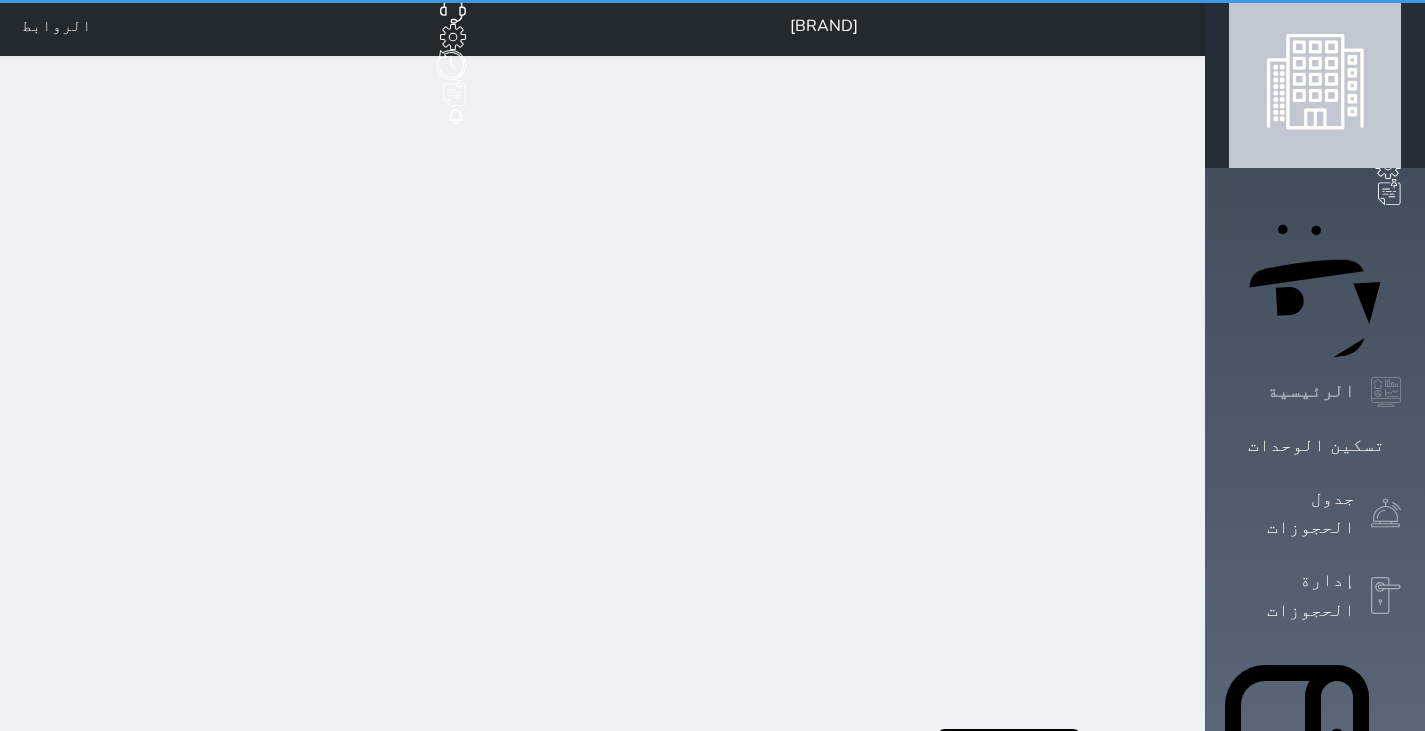 scroll, scrollTop: 0, scrollLeft: 0, axis: both 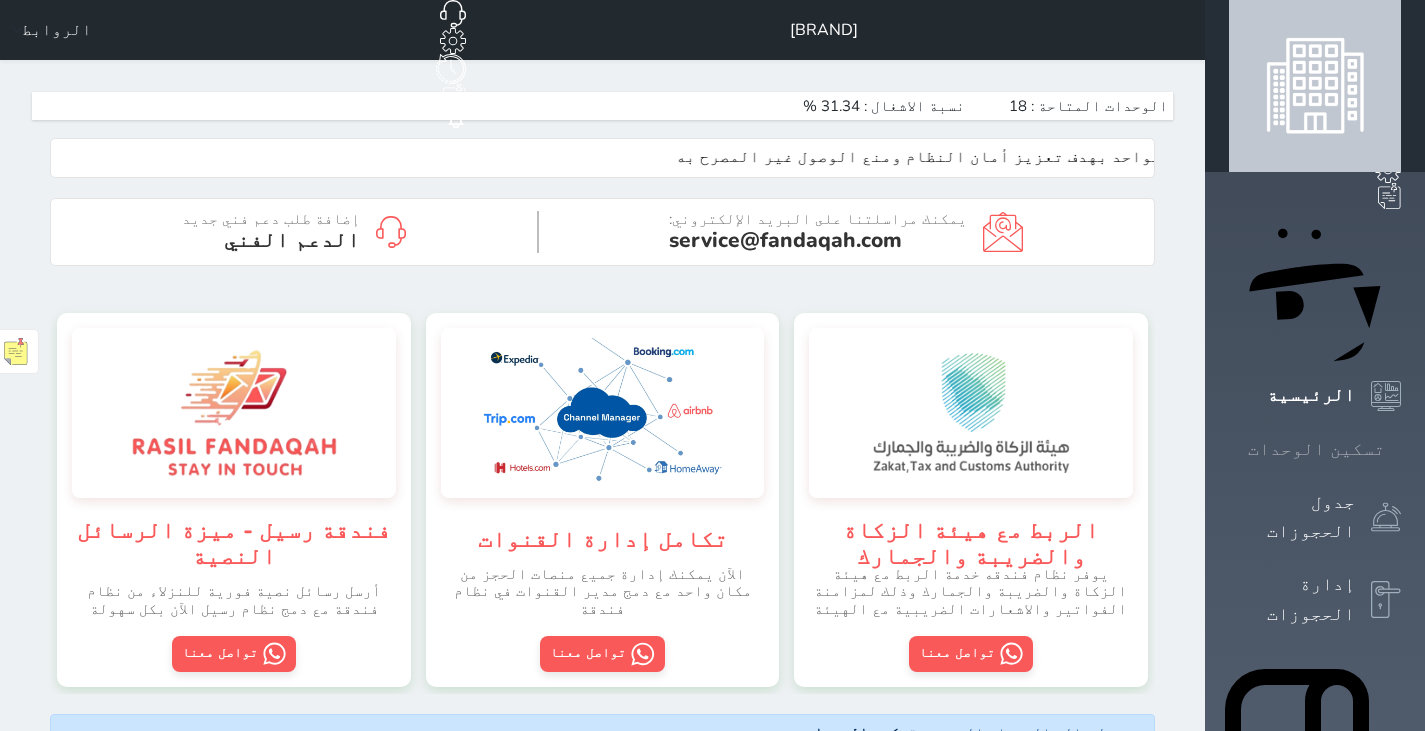 click on "تسكين الوحدات" at bounding box center [1316, 449] 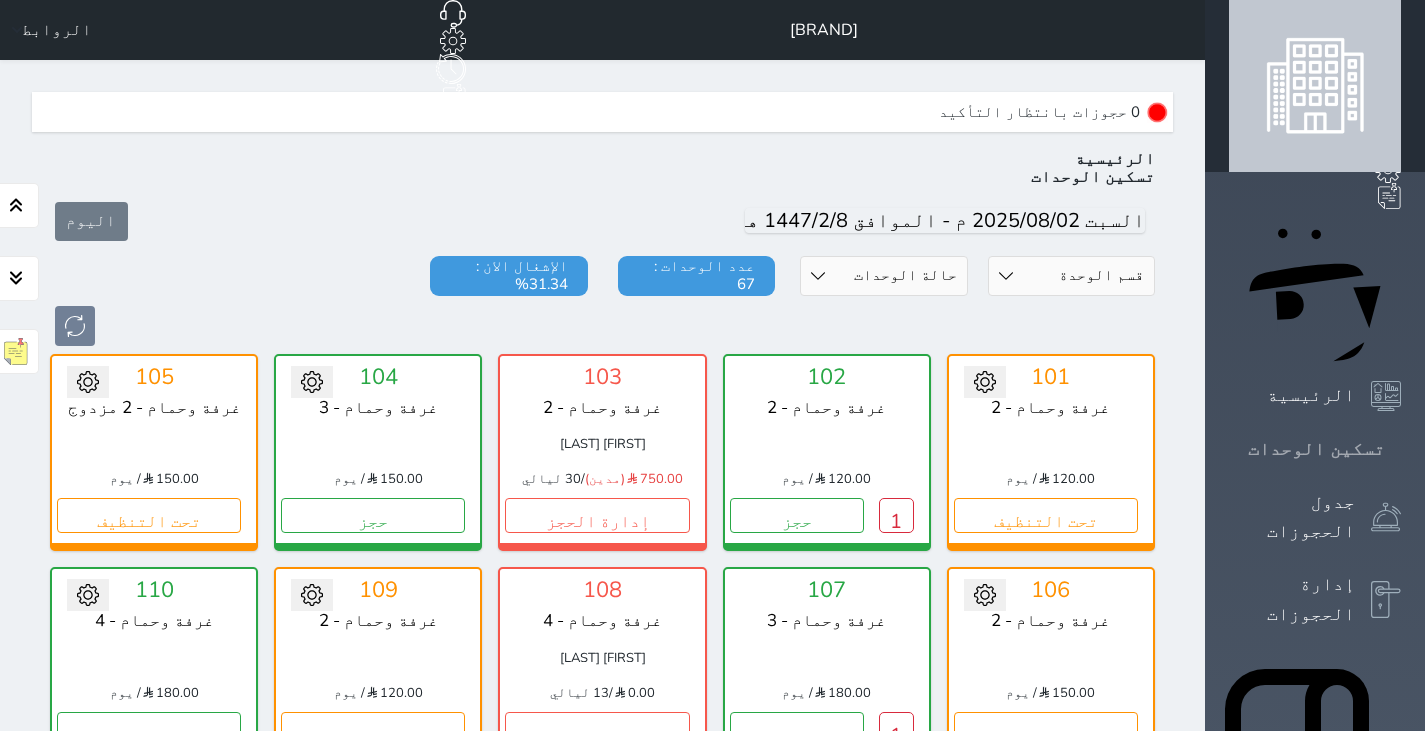 scroll, scrollTop: 60, scrollLeft: 0, axis: vertical 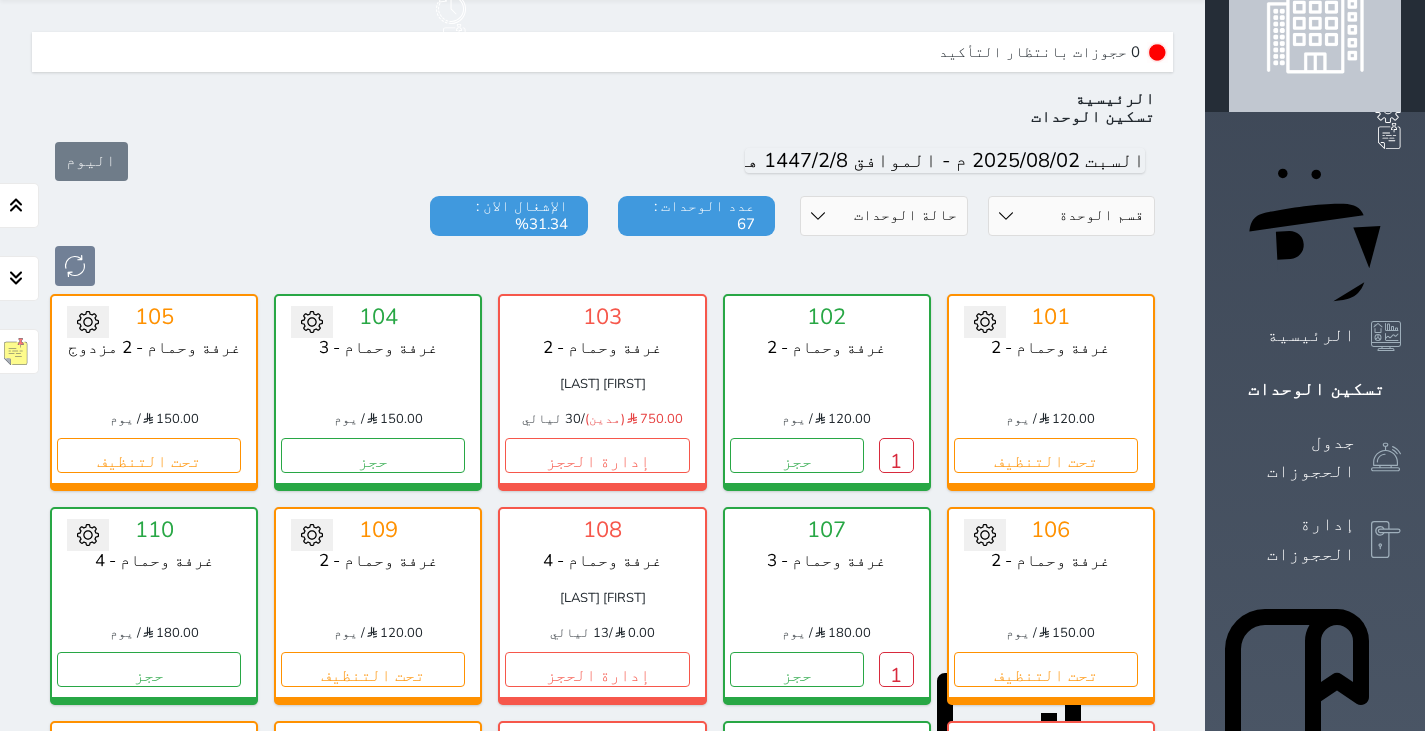click on "حالة الوحدات متاح تحت التنظيف تحت الصيانة سجل دخول  لم يتم تسجيل الدخول" at bounding box center [884, 216] 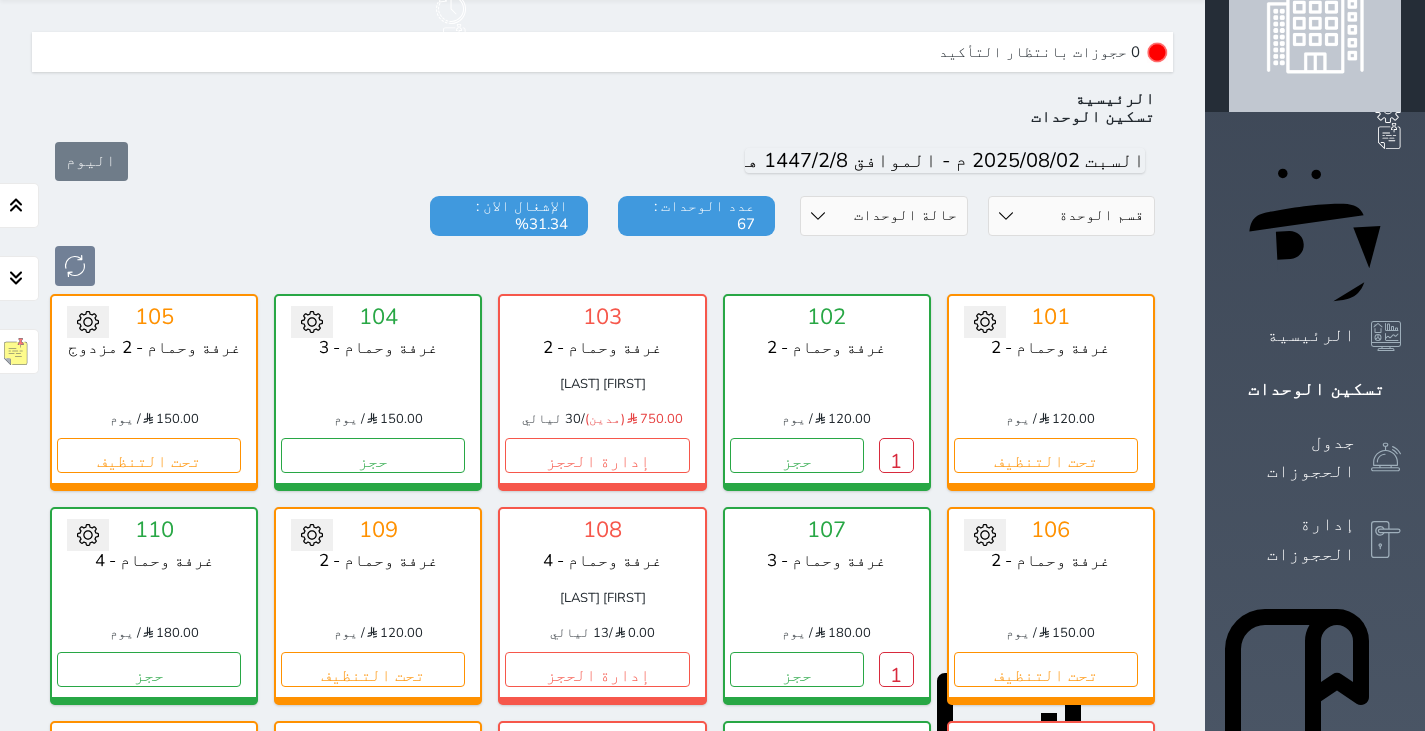 select on "1" 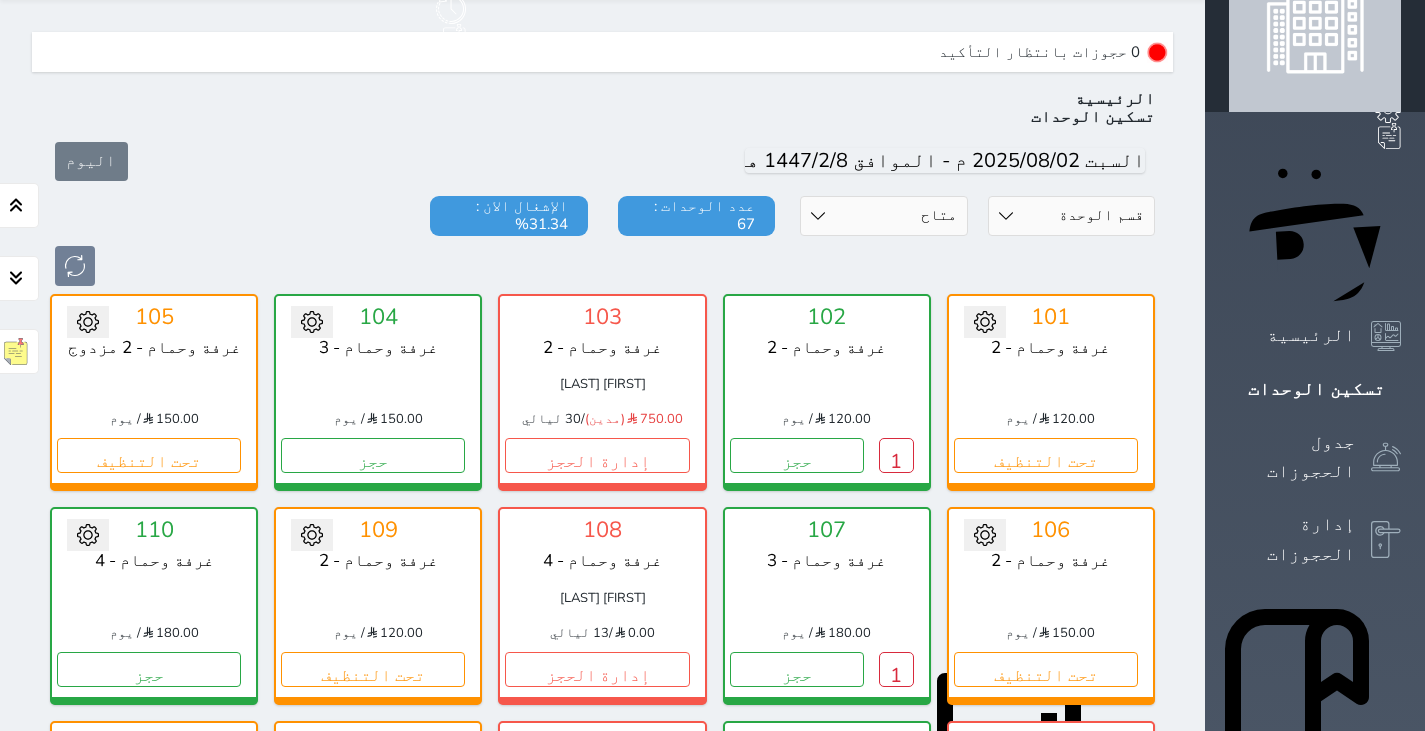 click on "حالة الوحدات متاح تحت التنظيف تحت الصيانة سجل دخول  لم يتم تسجيل الدخول" at bounding box center [884, 216] 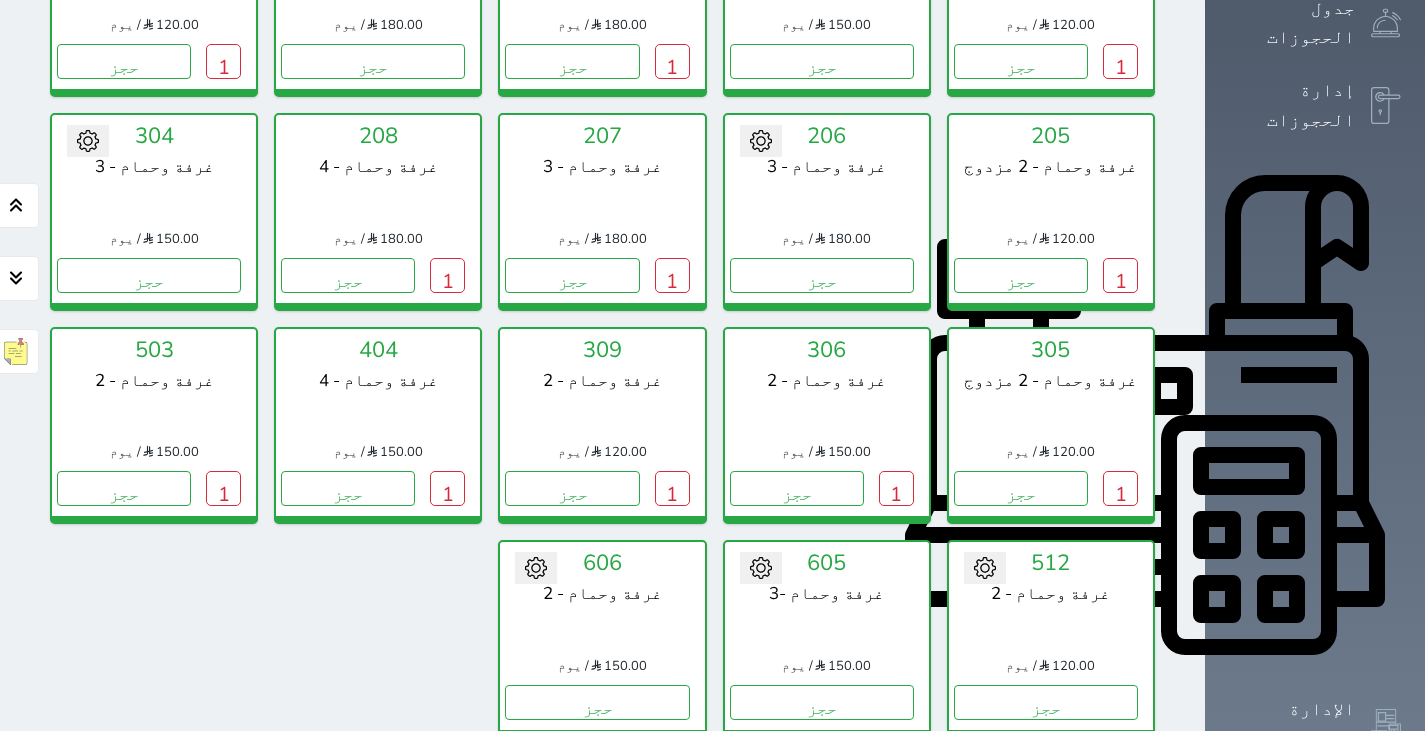scroll, scrollTop: 495, scrollLeft: 0, axis: vertical 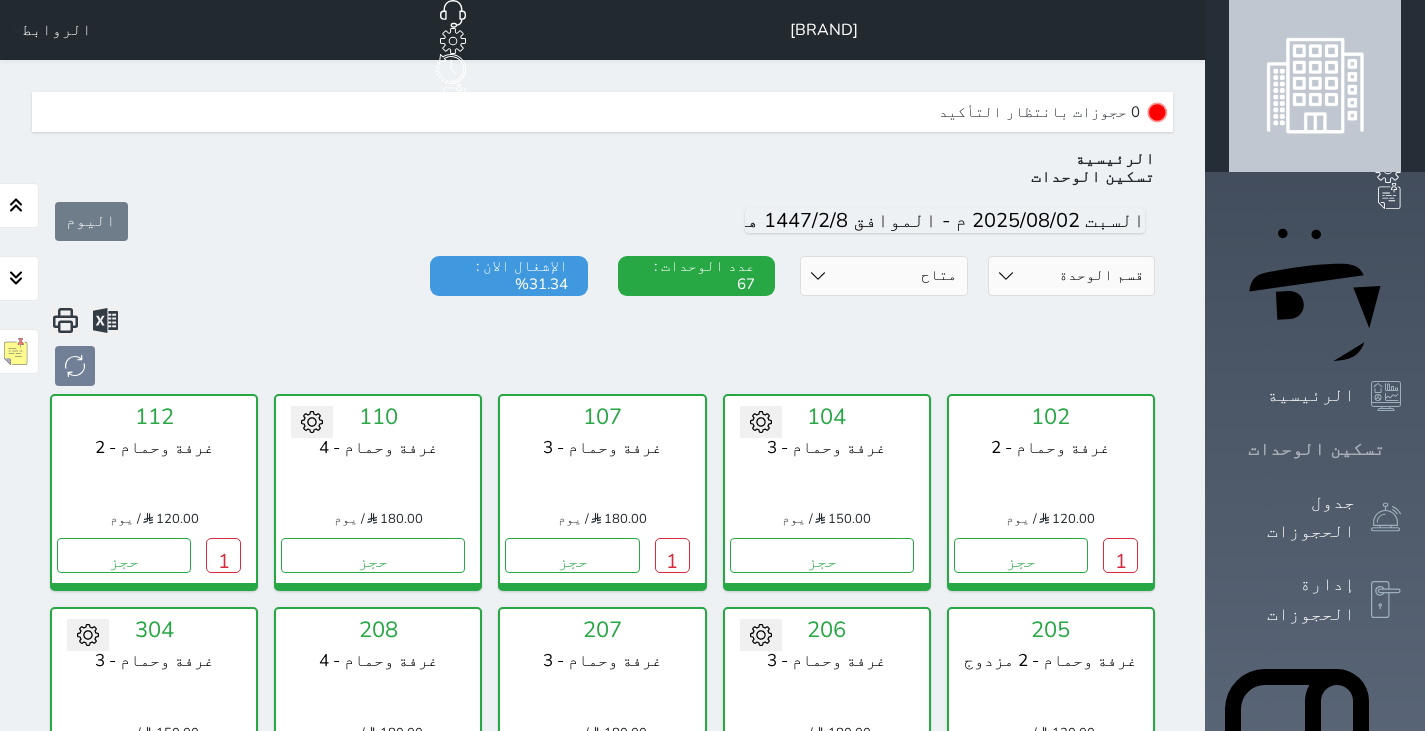 click 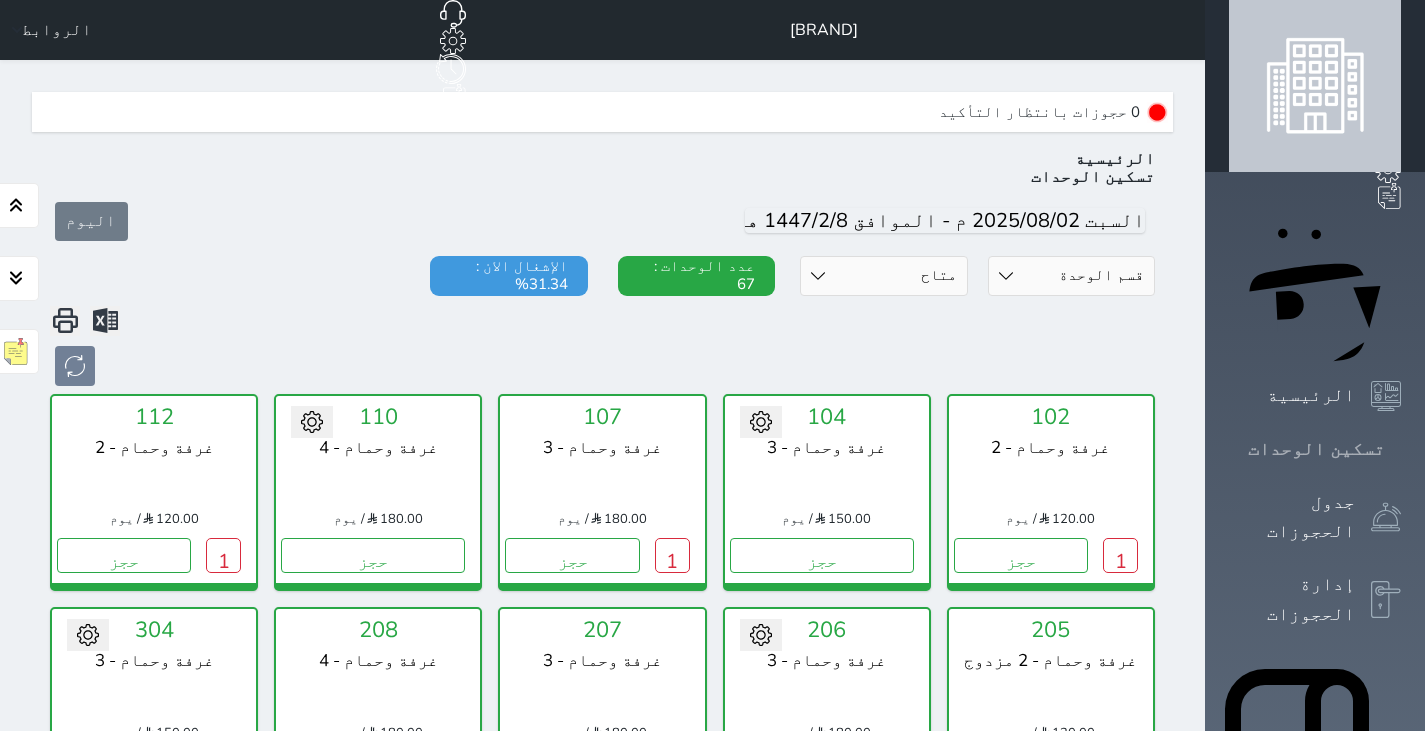 click at bounding box center [1401, 449] 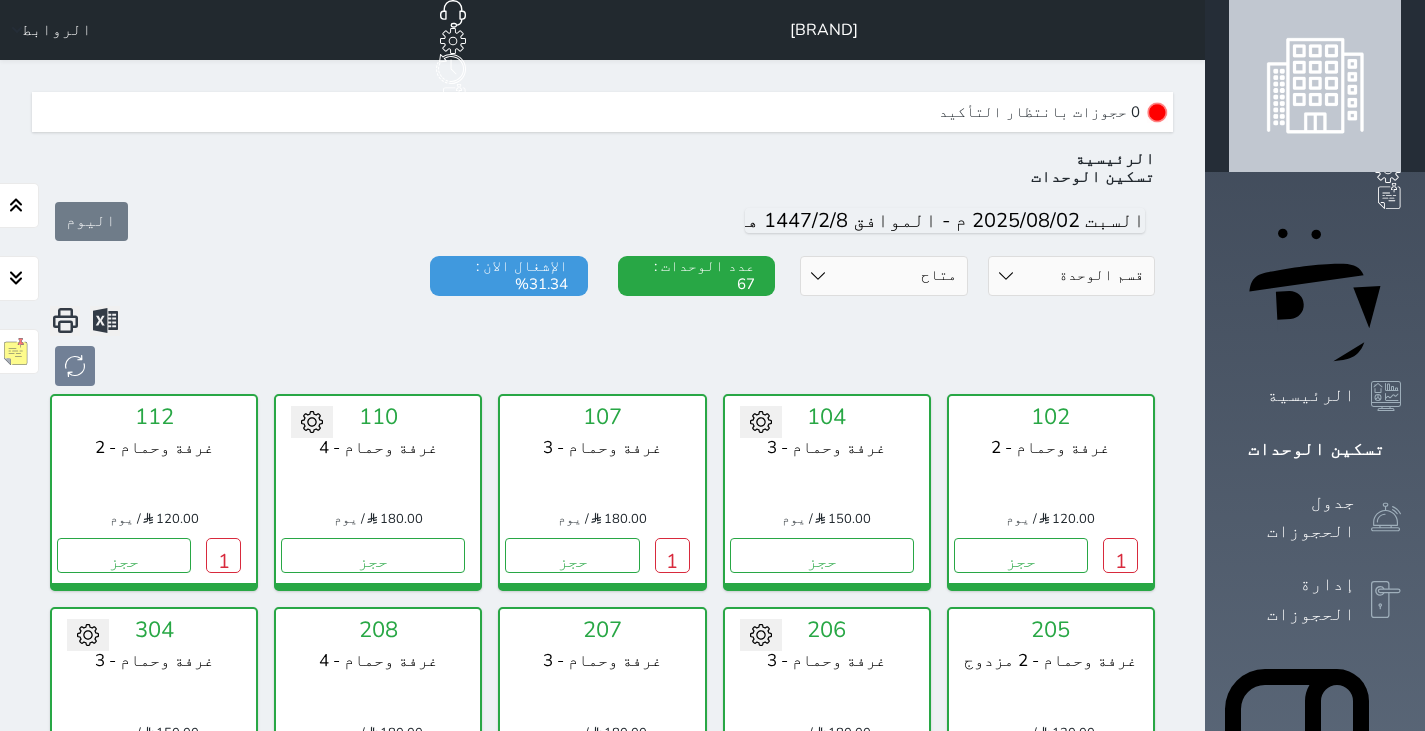 click on "حالة الوحدات متاح تحت التنظيف تحت الصيانة سجل دخول  لم يتم تسجيل الدخول" at bounding box center [884, 276] 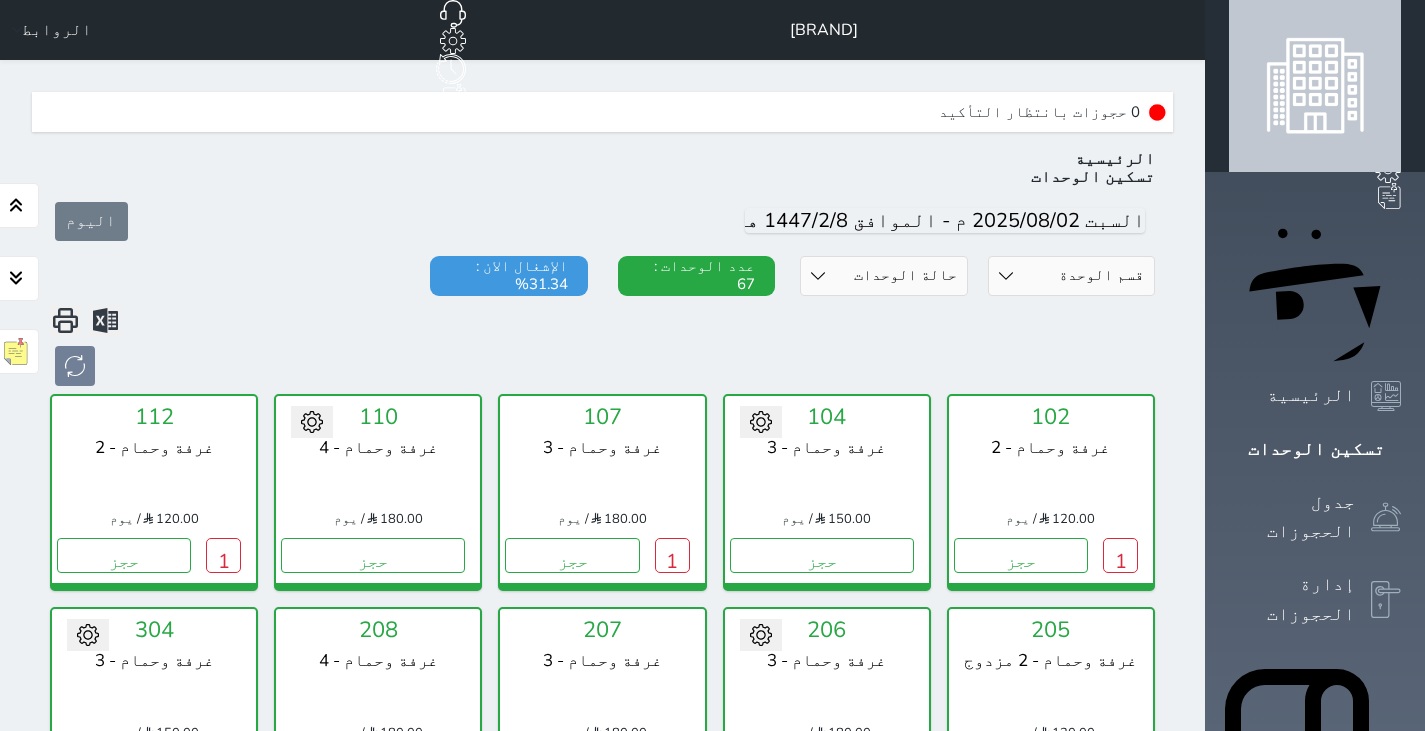 click on "حالة الوحدات متاح تحت التنظيف تحت الصيانة سجل دخول  لم يتم تسجيل الدخول" at bounding box center (884, 276) 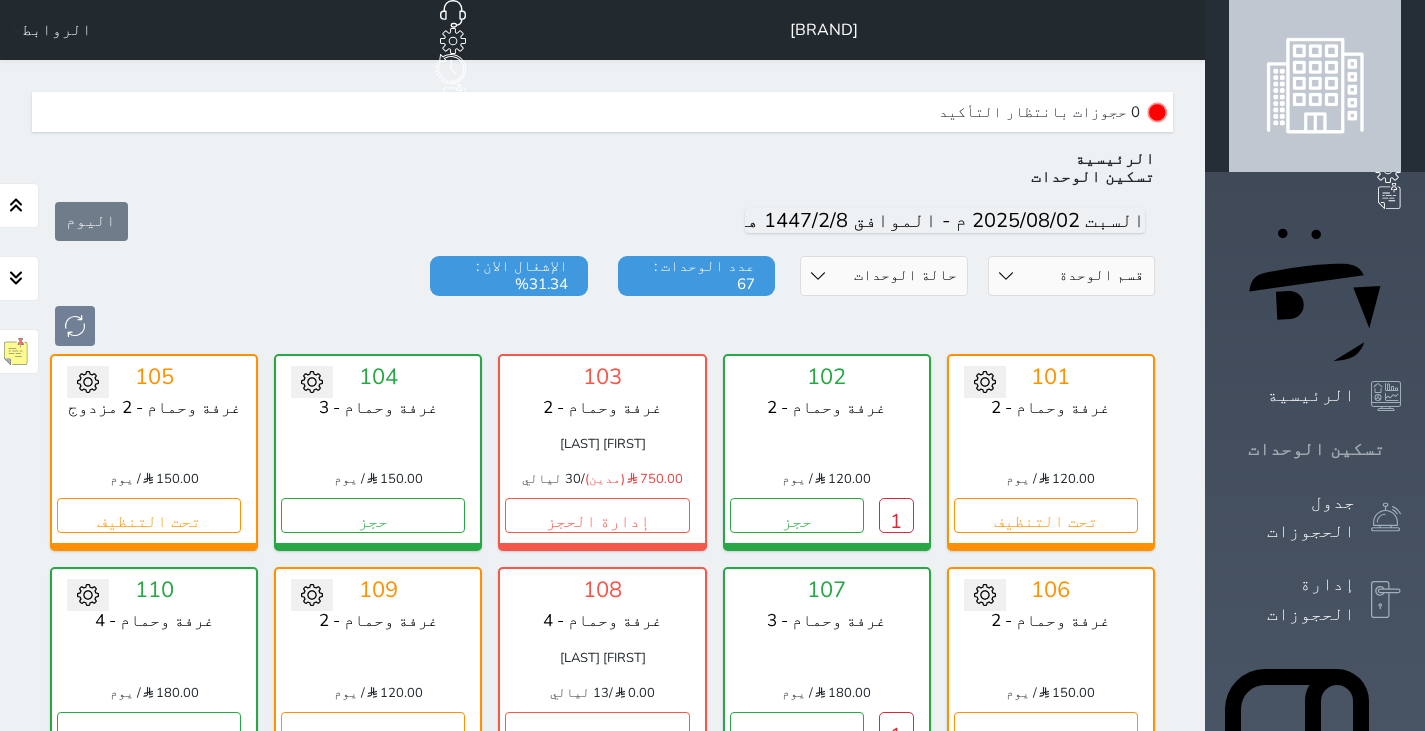 scroll, scrollTop: 60, scrollLeft: 0, axis: vertical 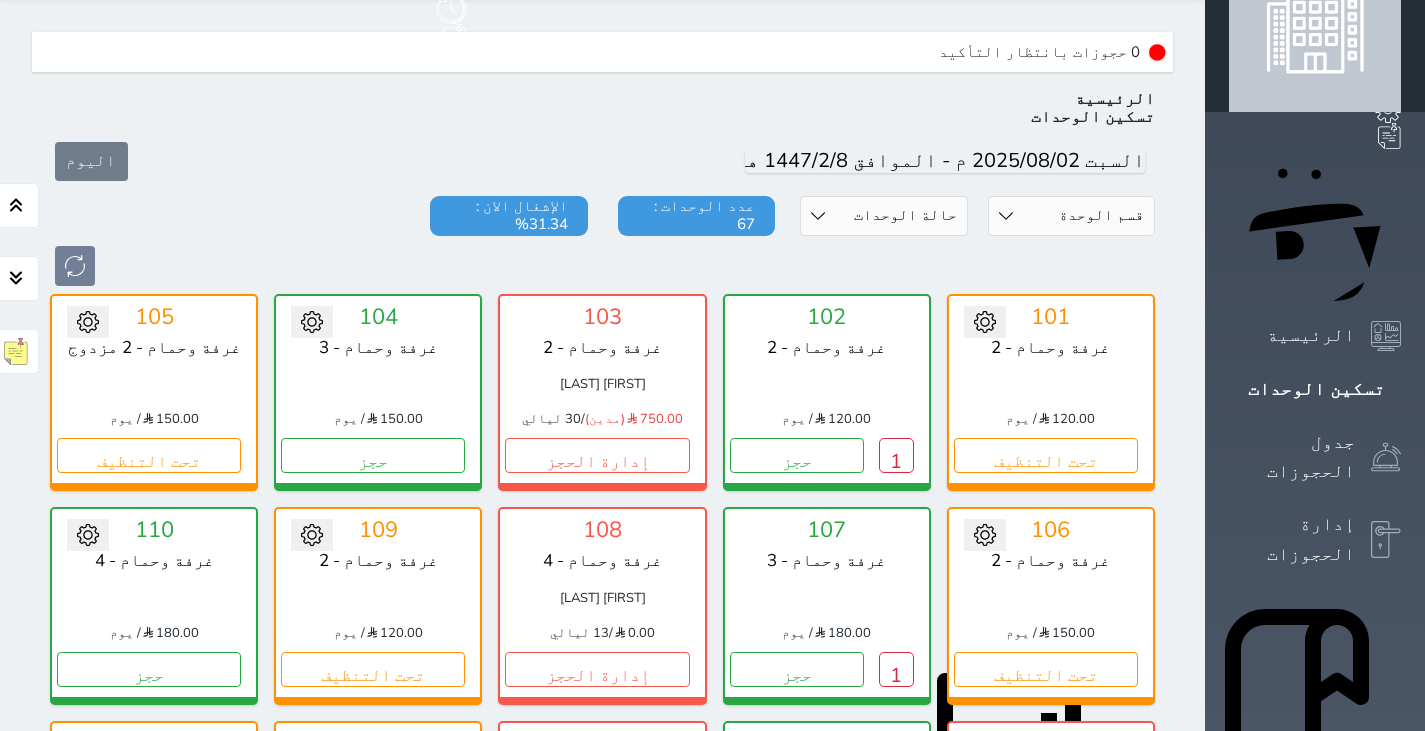 click 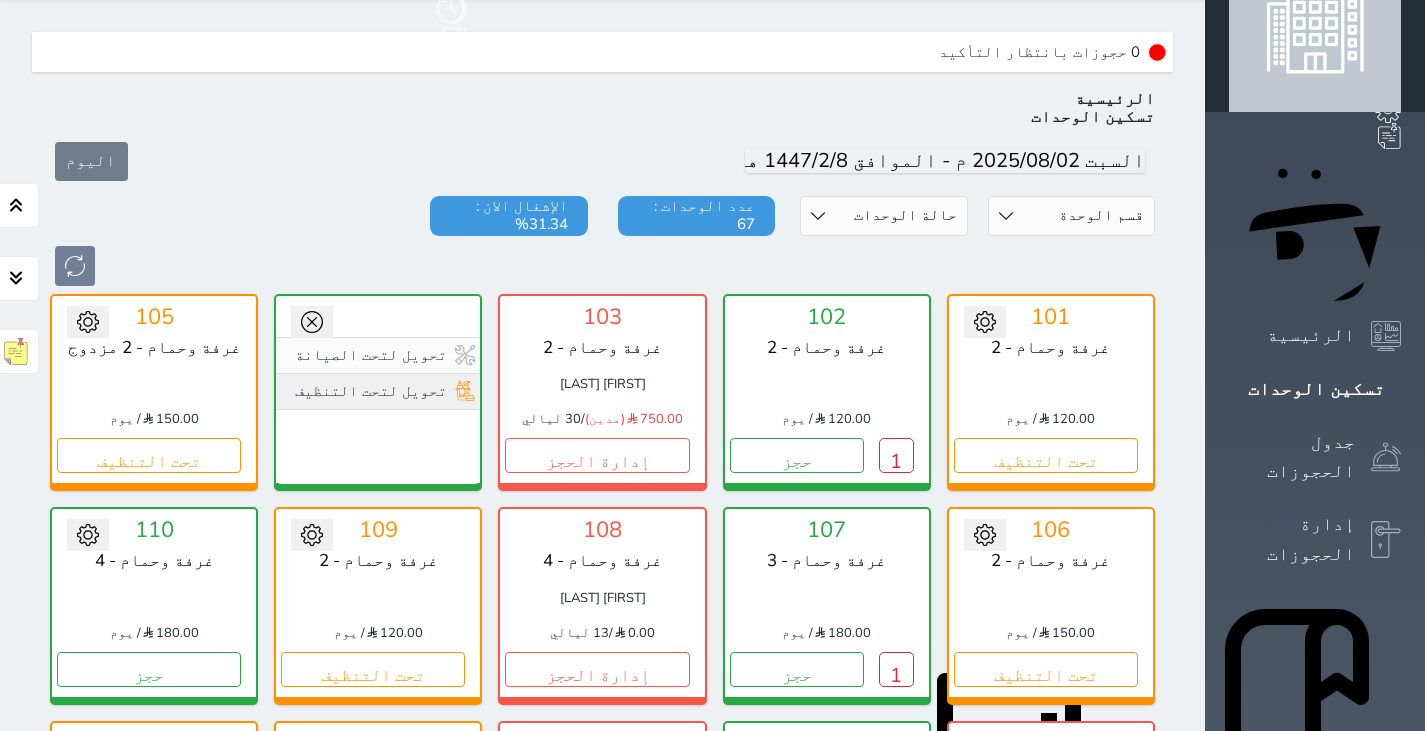 click on "تحويل لتحت التنظيف" at bounding box center [378, 391] 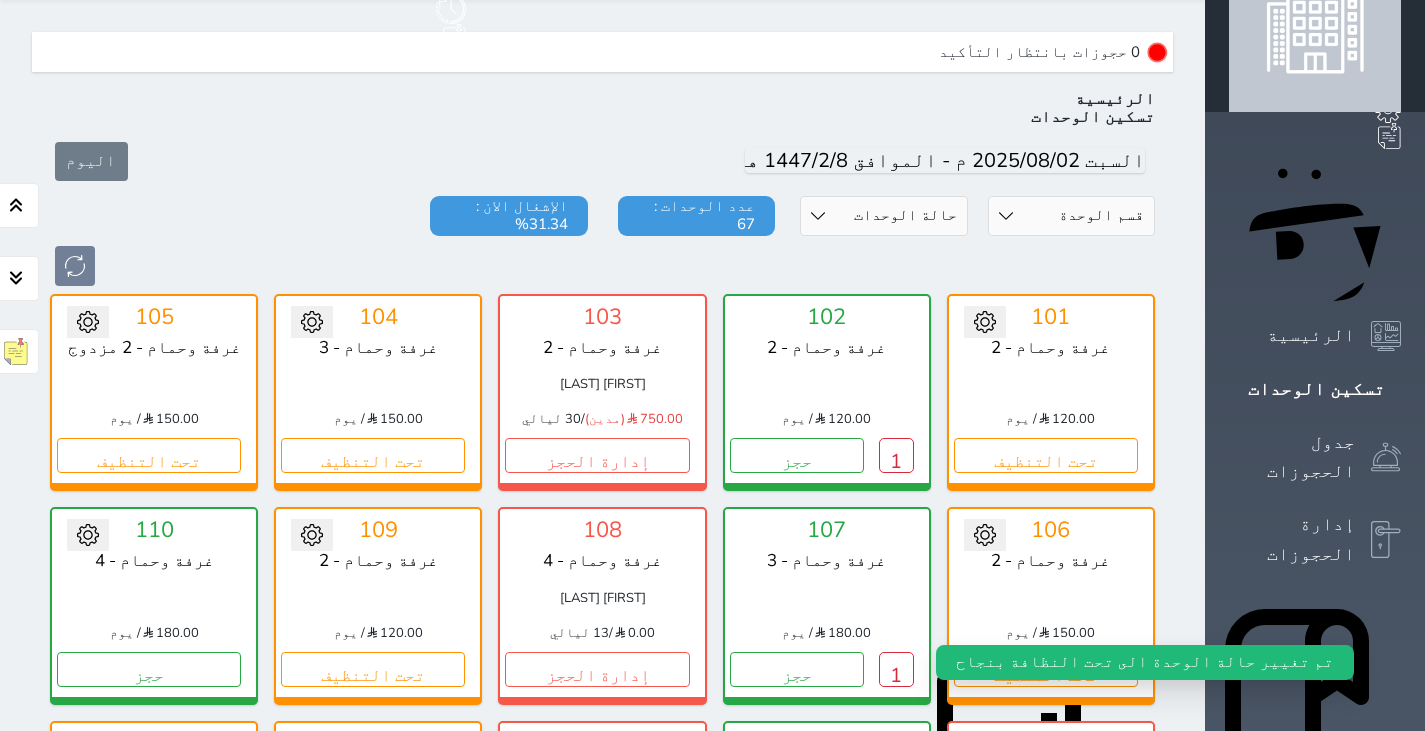 click on "اليوم" at bounding box center (602, 161) 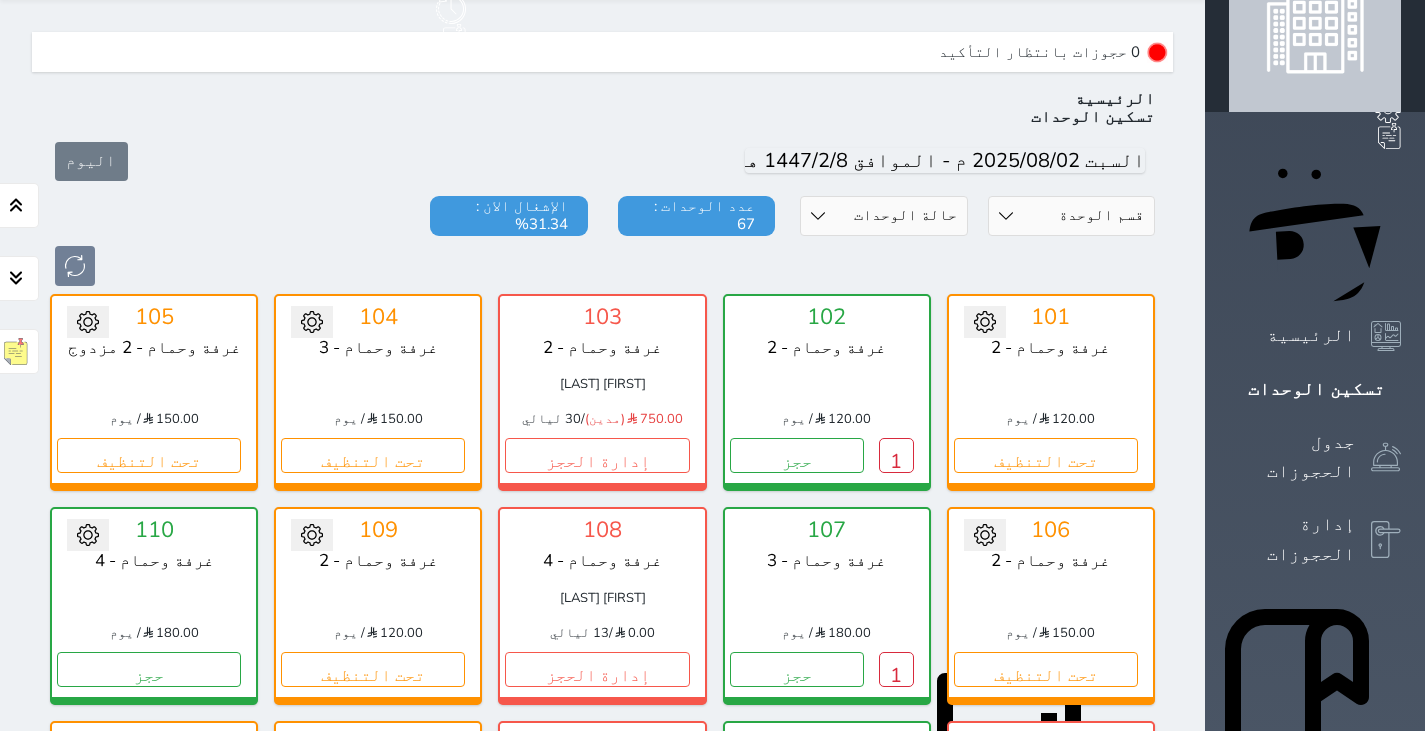 click on "حالة الوحدات متاح تحت التنظيف تحت الصيانة سجل دخول  لم يتم تسجيل الدخول" at bounding box center (884, 216) 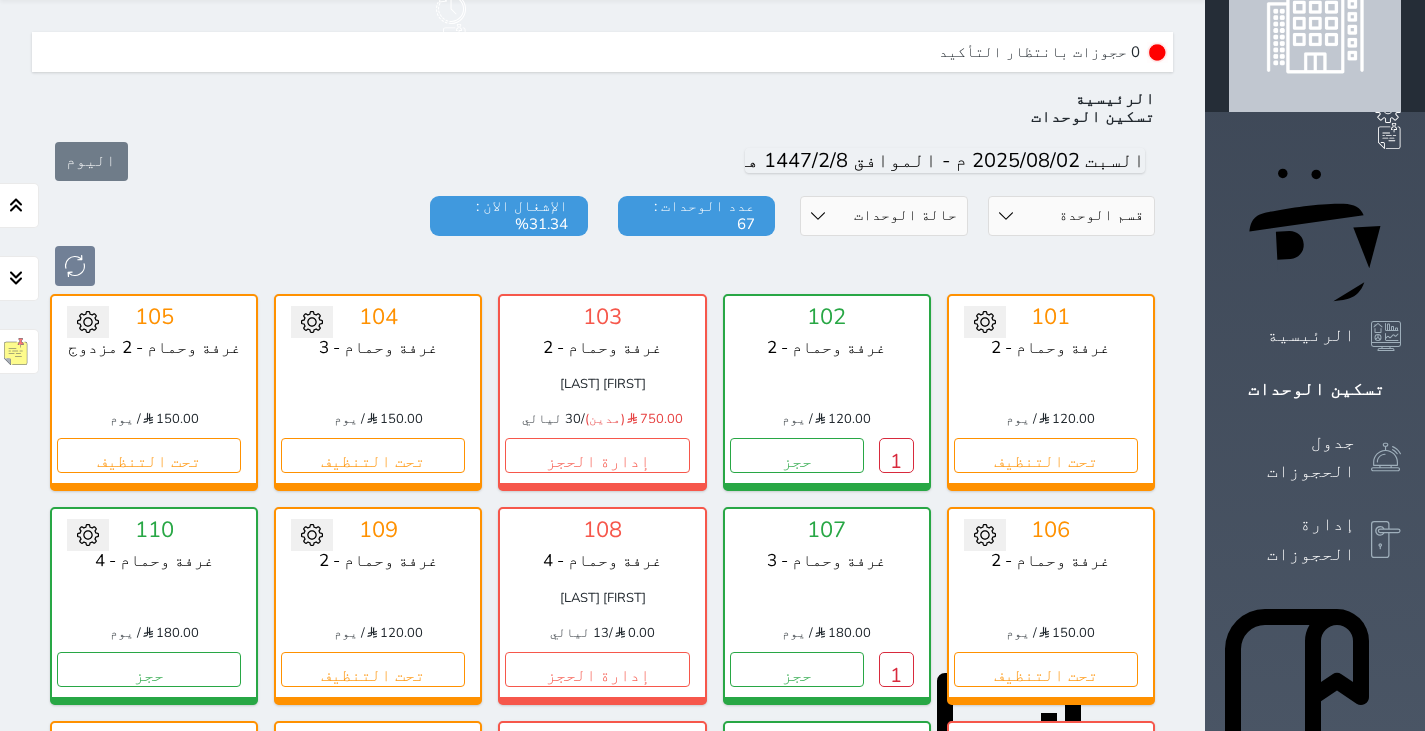 select on "1" 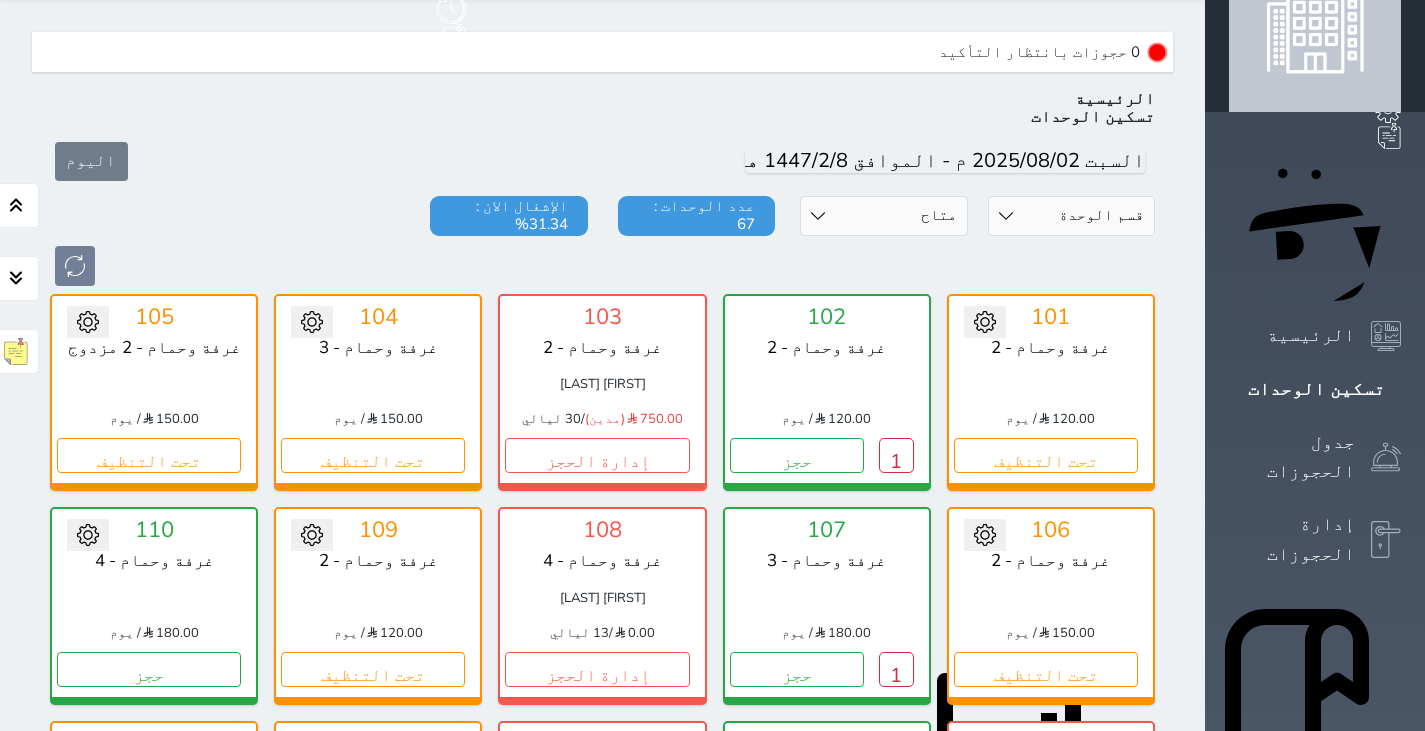 click on "حالة الوحدات متاح تحت التنظيف تحت الصيانة سجل دخول  لم يتم تسجيل الدخول" at bounding box center (884, 216) 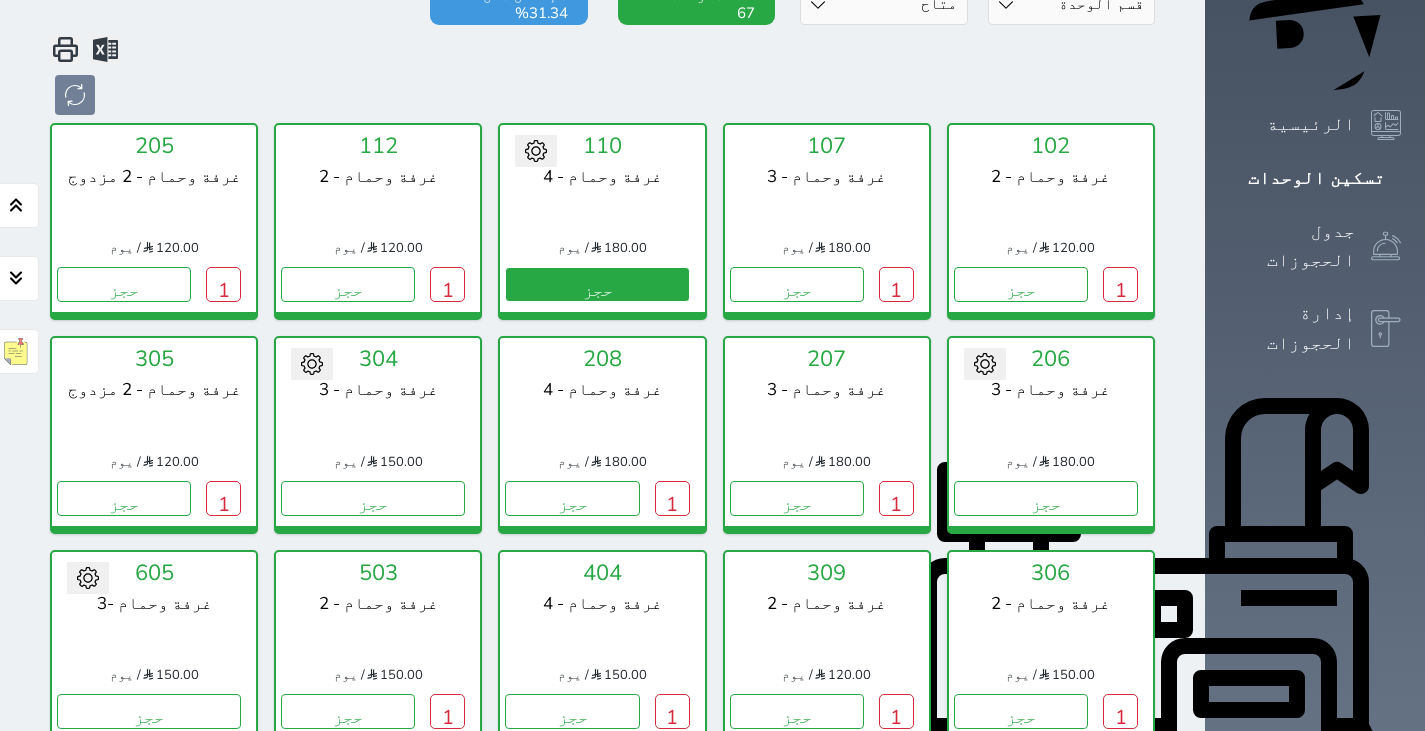 scroll, scrollTop: 290, scrollLeft: 0, axis: vertical 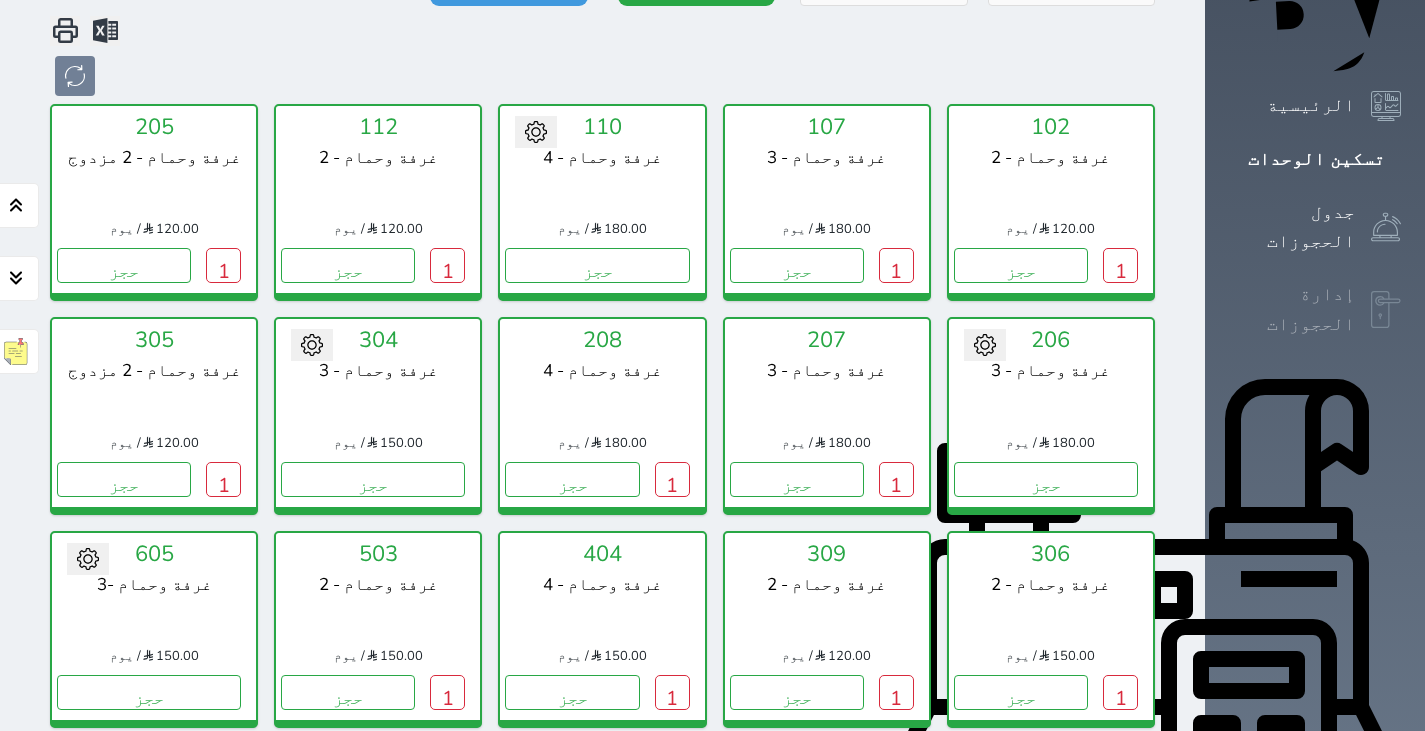 click on "إدارة الحجوزات" at bounding box center (1292, 309) 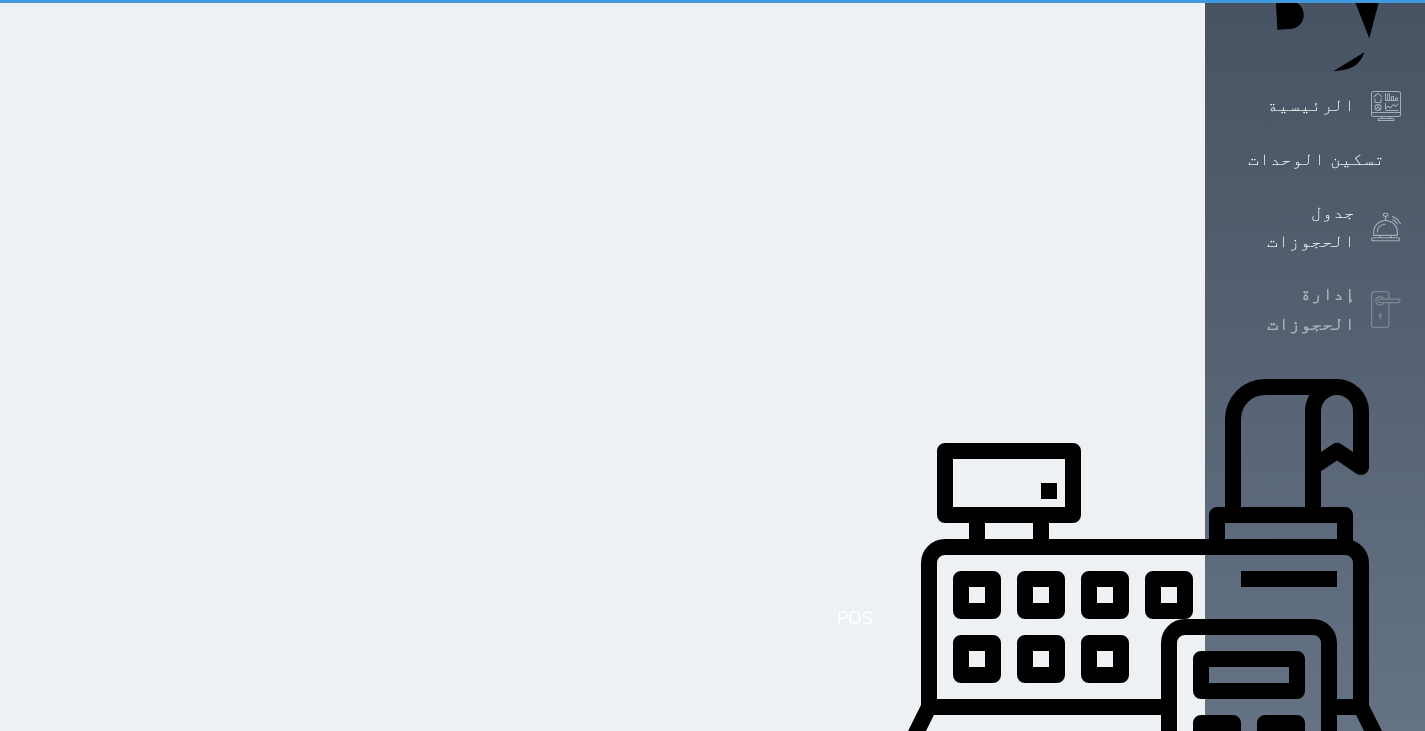 scroll, scrollTop: 0, scrollLeft: 0, axis: both 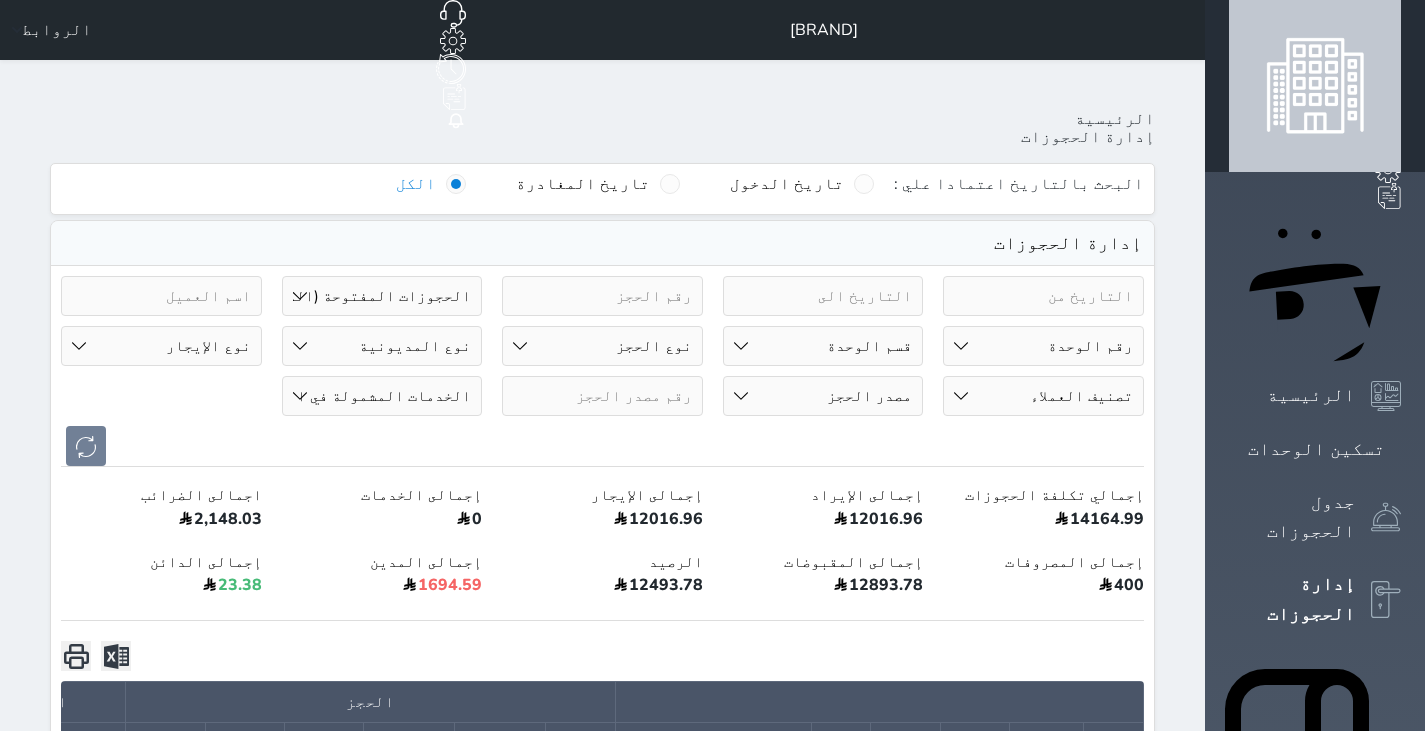 click on "حالة الحجز
الحجوزات المفتوحة (الكل)
الحجوزات المغلقة (الكل)
الحجوزات المفتوحة (مسجل دخول)
الحجوزات المغلقة (تسجيل مغادرة)
الحجوزات لم تسجل دخول
الحجوزات المؤكدة (الكل)
الحجوزات الملغية
بانتظار التأكيد
رقم الوحدة
101 - [ROOM_TYPE] - 2
102 - [ROOM_TYPE] - 2
103 - [ROOM_TYPE] - 2
104 - [ROOM_TYPE] - 3
105 - [ROOM_TYPE] - 2 مزدوج
106 - [ROOM_TYPE] - 2
فردي" at bounding box center (602, 371) 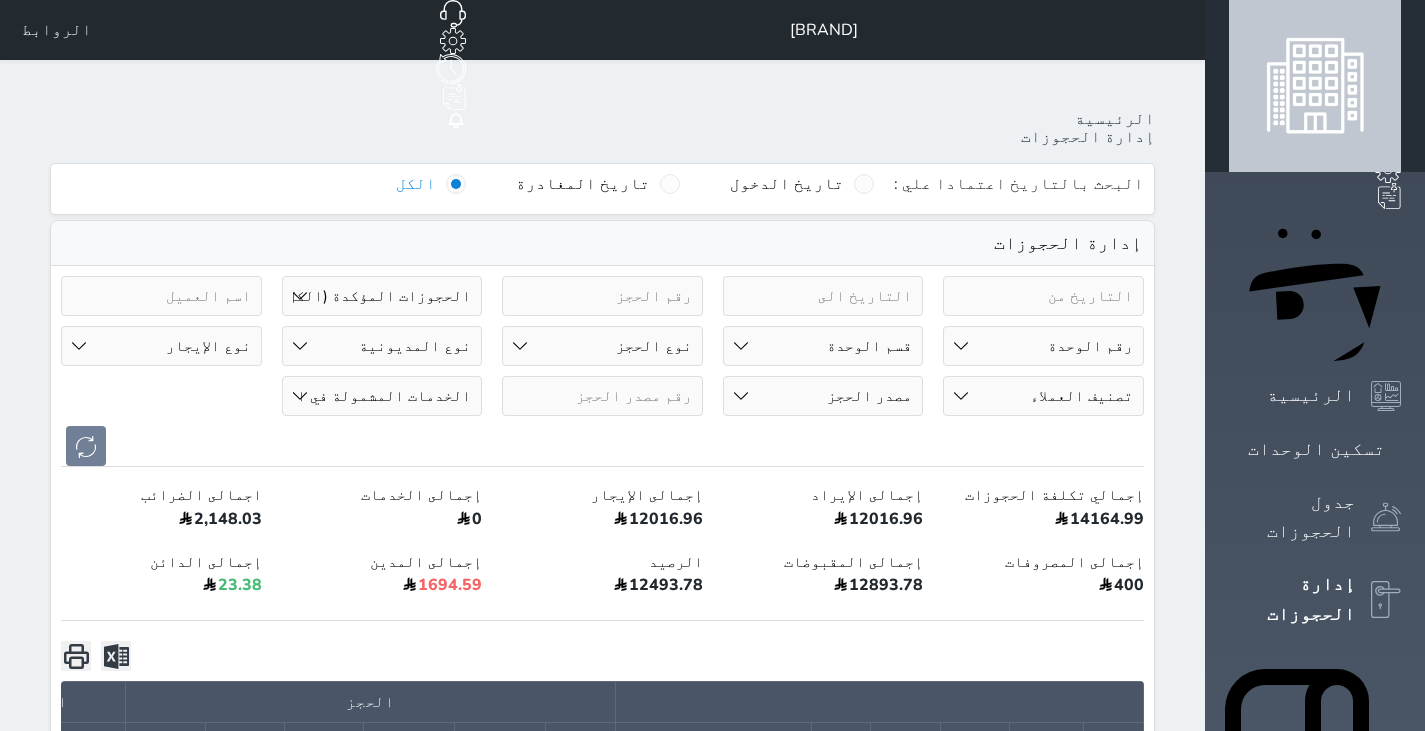 click on "حالة الحجز
الحجوزات المفتوحة (الكل)
الحجوزات المغلقة (الكل)
الحجوزات المفتوحة (مسجل دخول)
الحجوزات المغلقة (تسجيل مغادرة)
الحجوزات لم تسجل دخول
الحجوزات المؤكدة (الكل)
الحجوزات الملغية
بانتظار التأكيد" at bounding box center (382, 296) 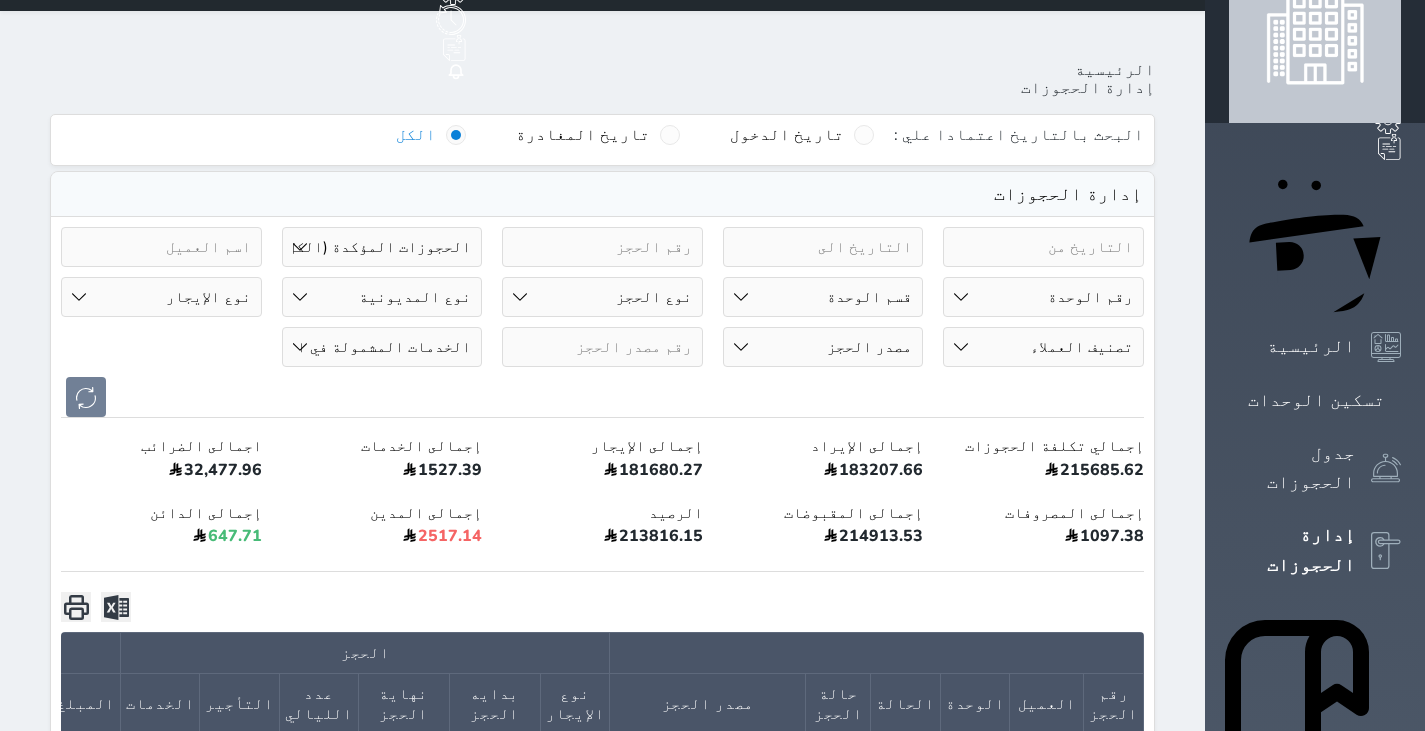 scroll, scrollTop: 44, scrollLeft: 0, axis: vertical 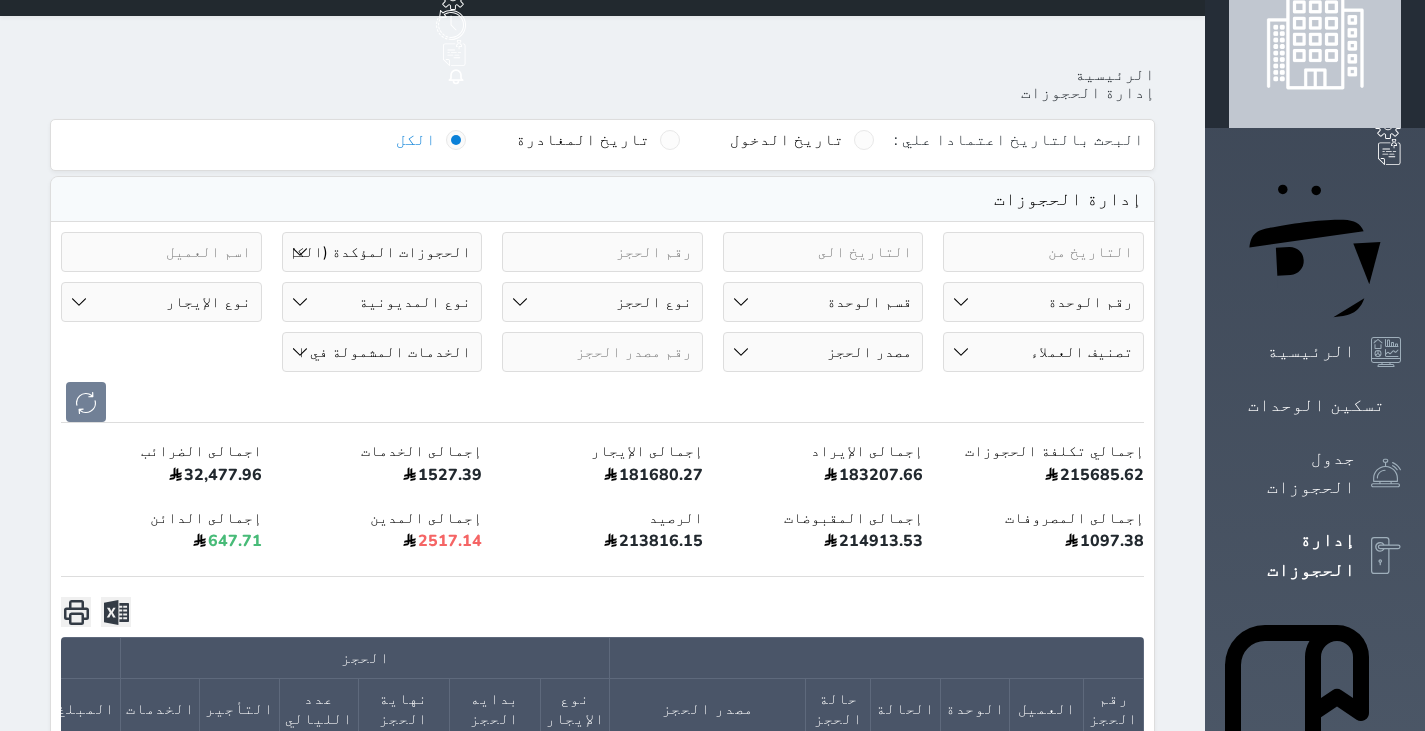 click at bounding box center (823, 252) 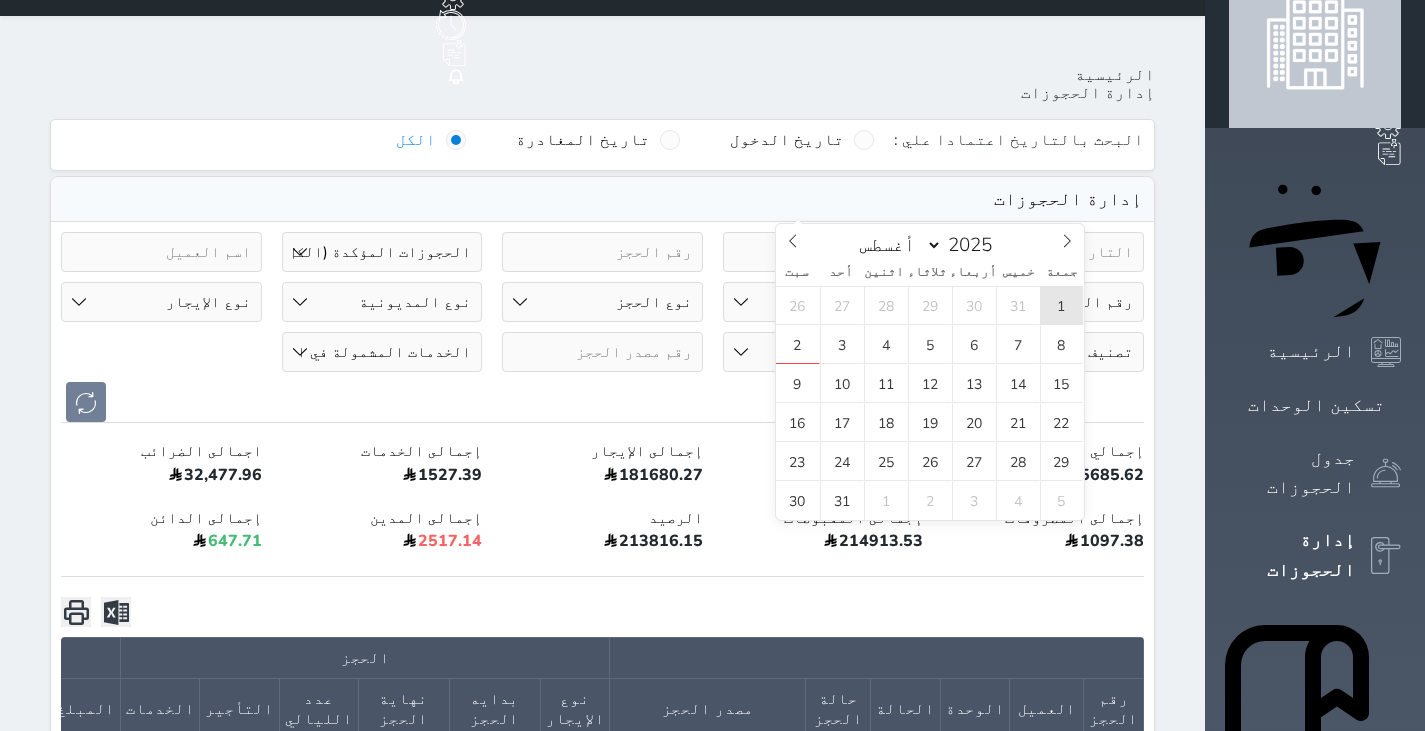 click on "1" at bounding box center (1062, 305) 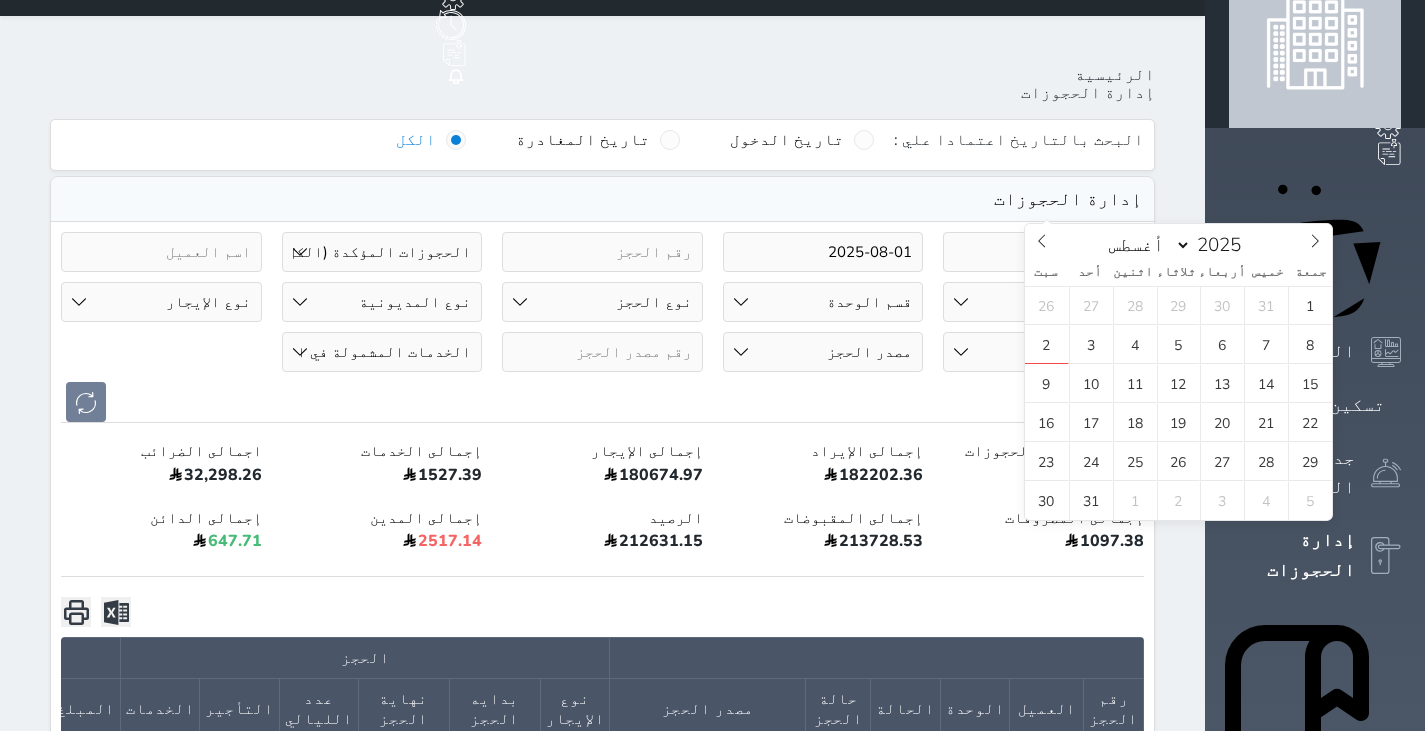 click at bounding box center (1043, 252) 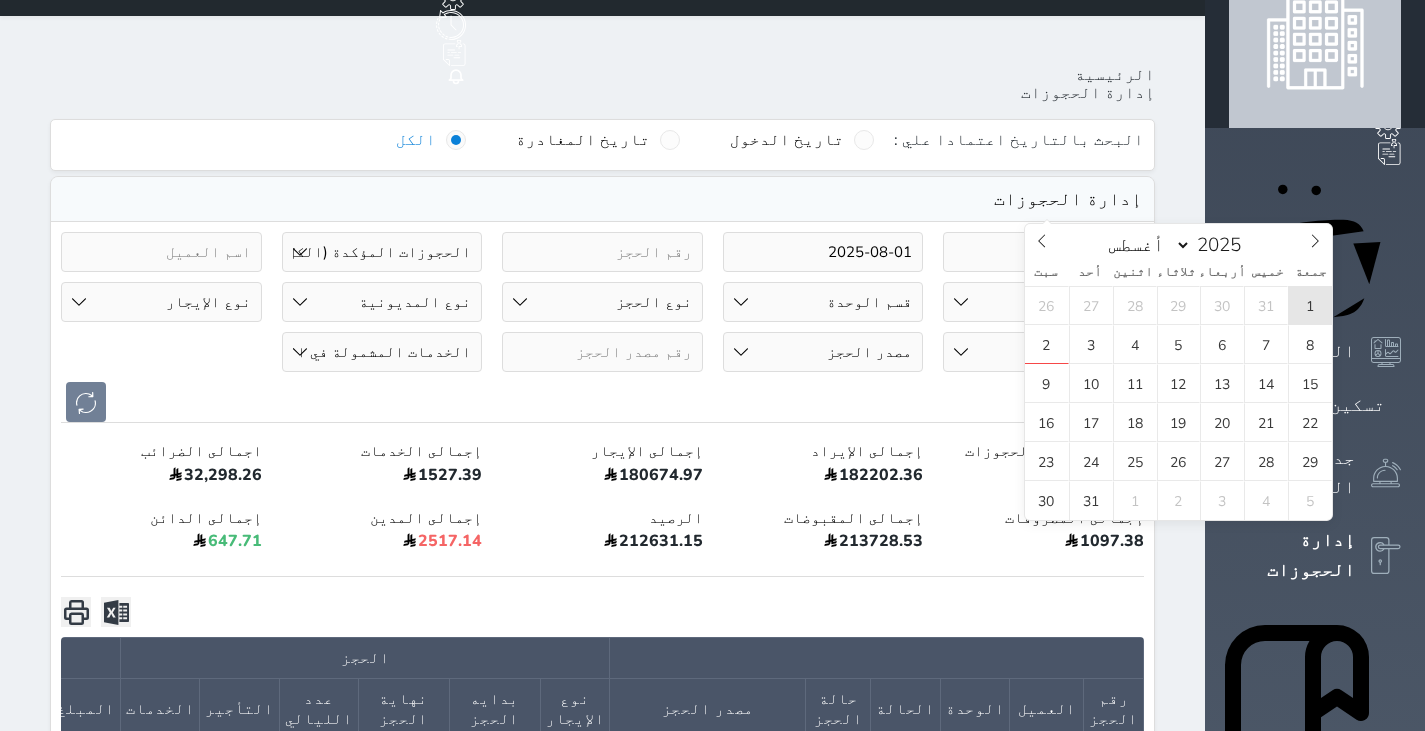 click on "1" at bounding box center (1310, 305) 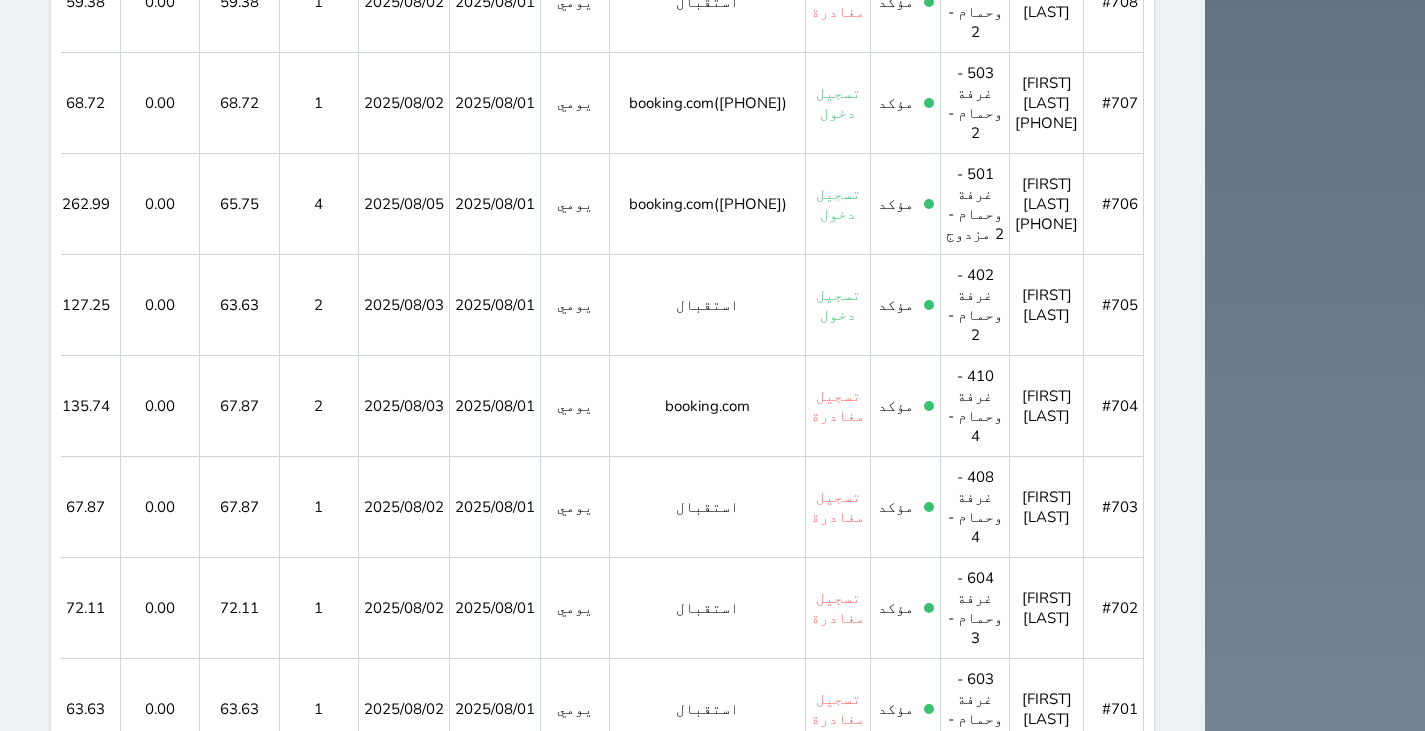 scroll, scrollTop: 2156, scrollLeft: 0, axis: vertical 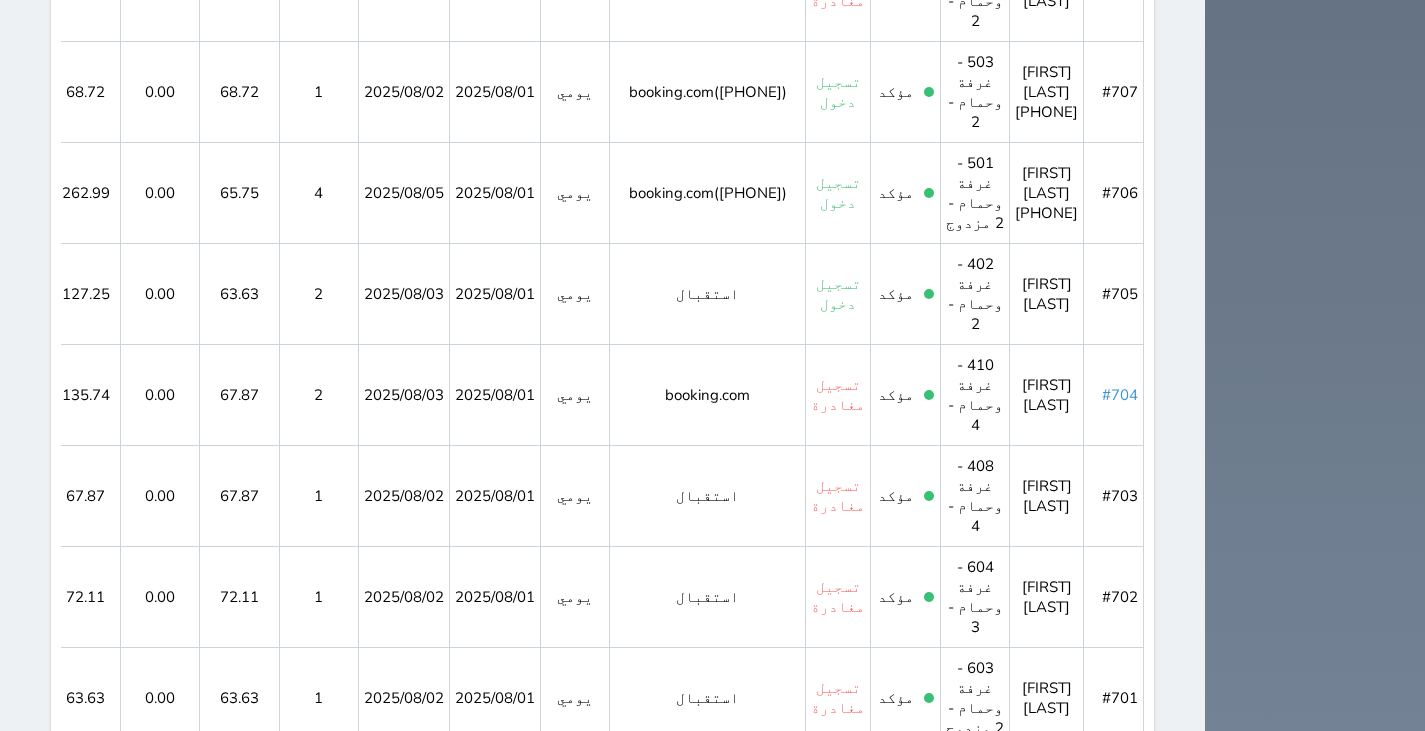 click on "#704" at bounding box center (1120, 395) 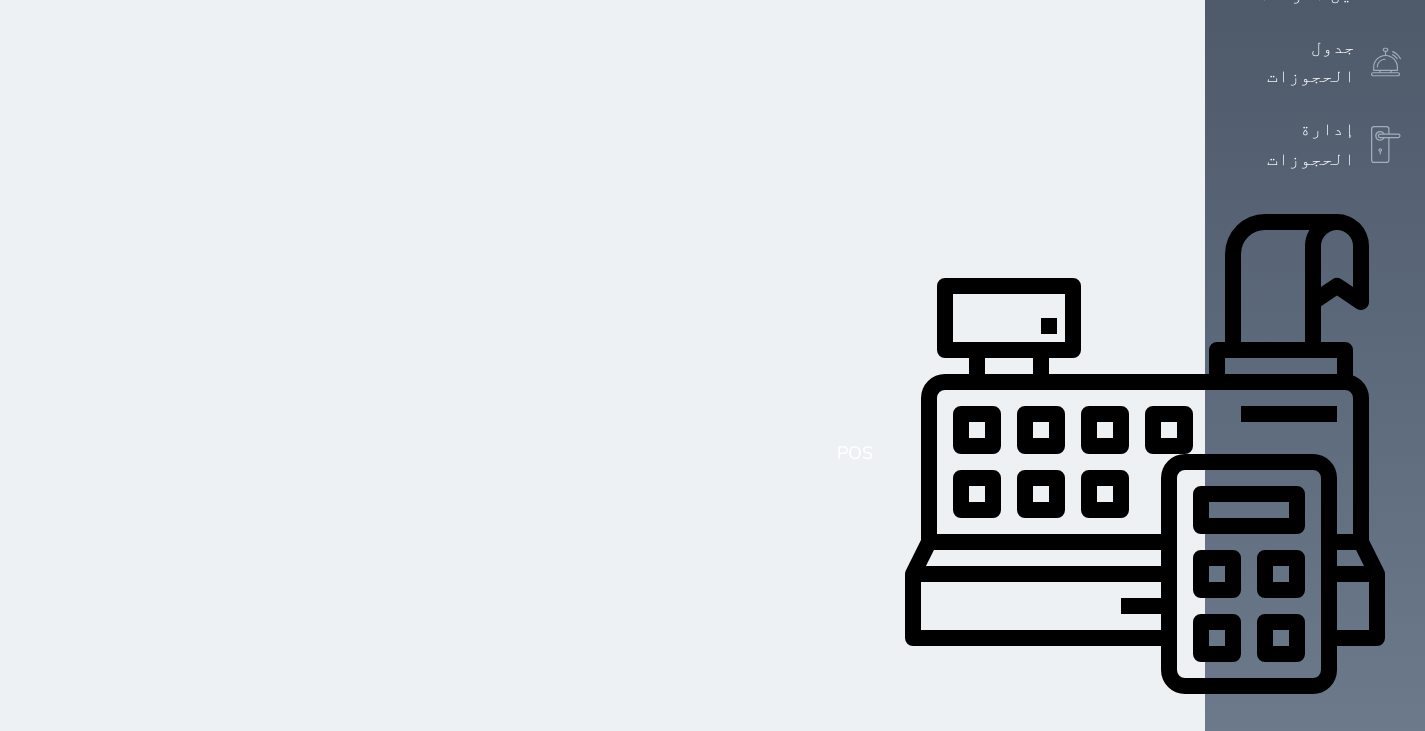 scroll, scrollTop: 0, scrollLeft: 0, axis: both 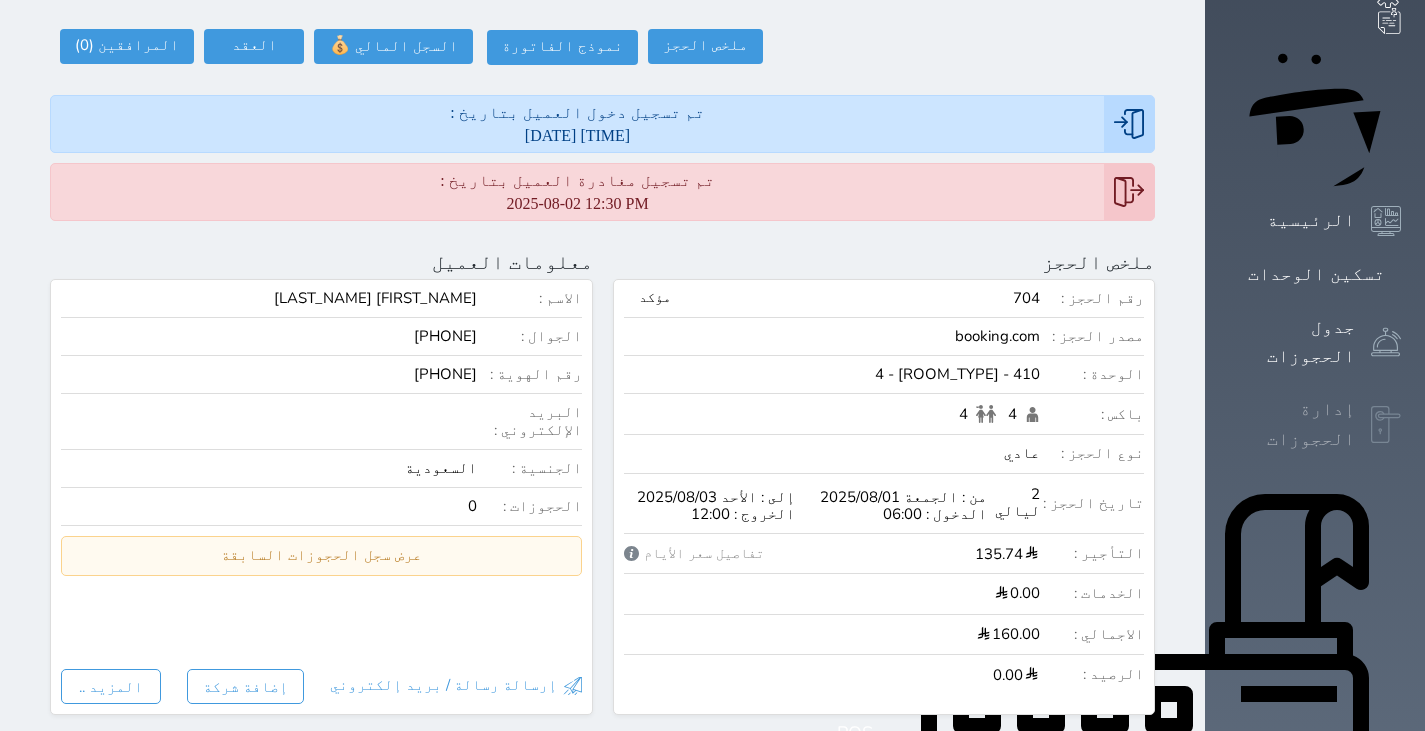 click on "إدارة الحجوزات" at bounding box center [1315, 424] 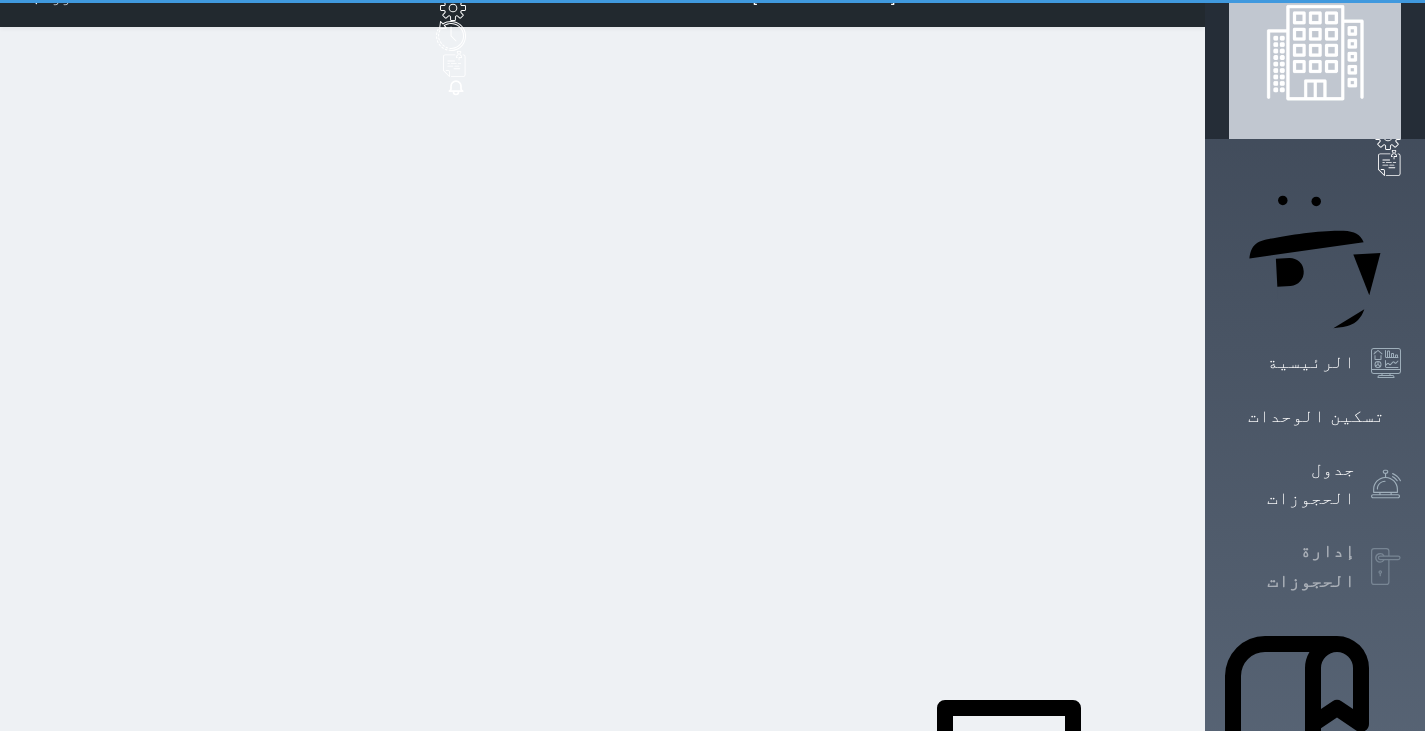 scroll, scrollTop: 0, scrollLeft: 0, axis: both 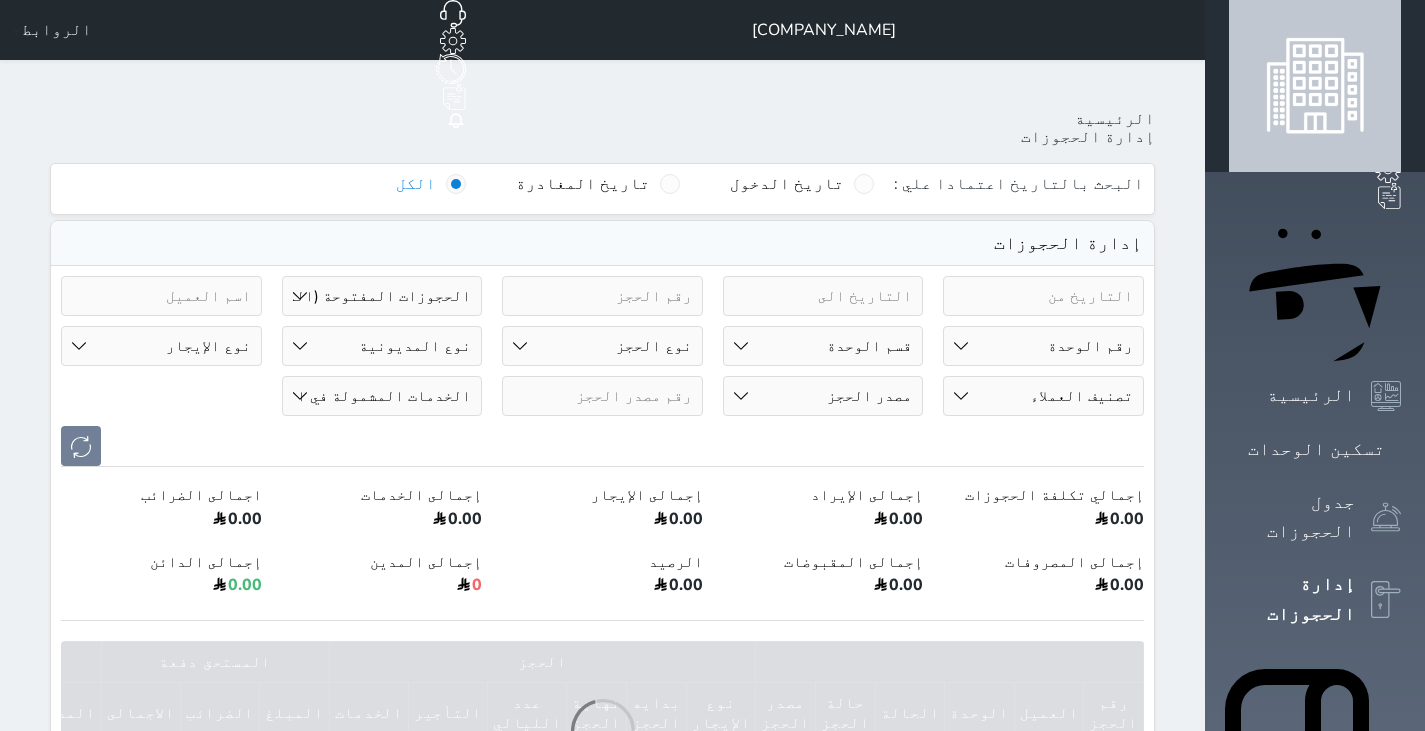 click on "حالة الحجز
الحجوزات المفتوحة (الكل)
الحجوزات المغلقة (الكل)
الحجوزات المفتوحة (مسجل دخول)
الحجوزات المغلقة (تسجيل مغادرة)
الحجوزات لم تسجل دخول
الحجوزات المؤكدة (الكل)
الحجوزات الملغية
بانتظار التأكيد" at bounding box center [382, 296] 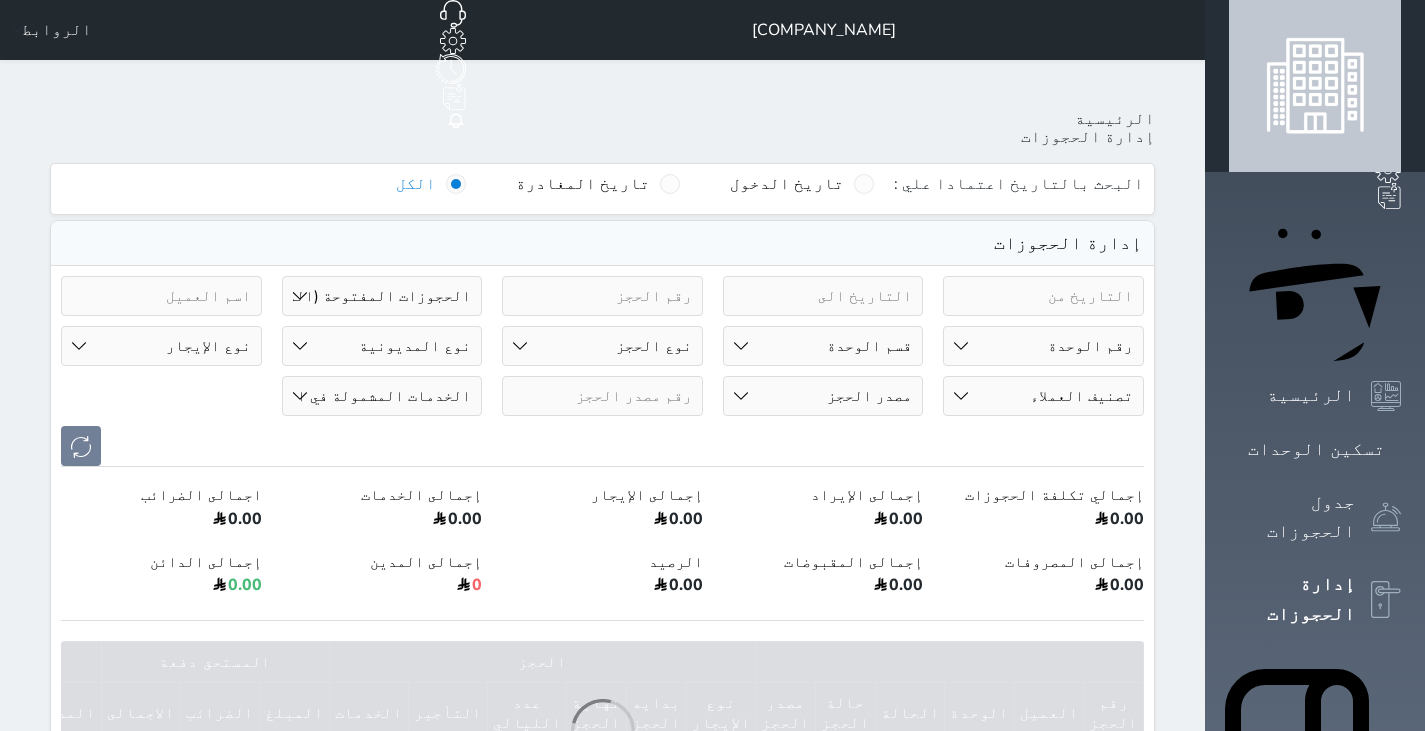 select on "all" 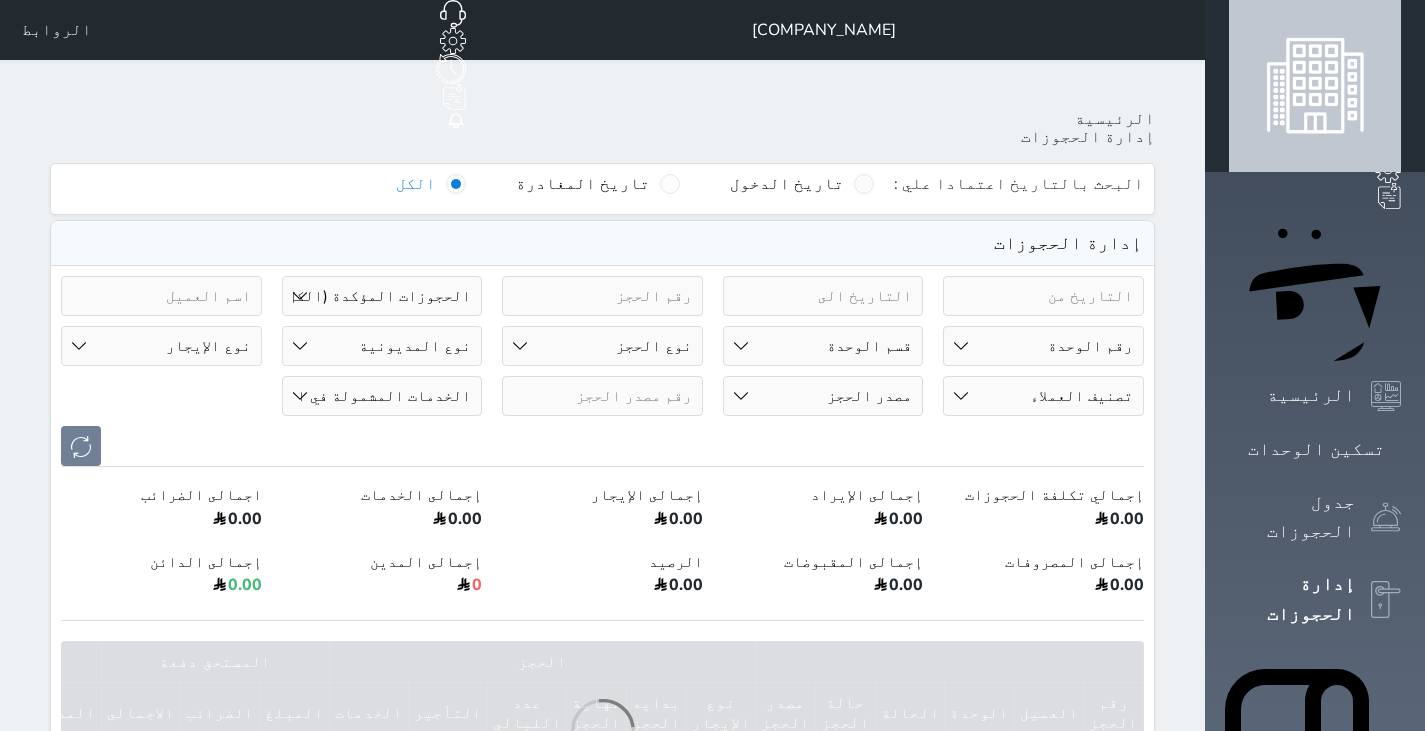 click on "حالة الحجز
الحجوزات المفتوحة (الكل)
الحجوزات المغلقة (الكل)
الحجوزات المفتوحة (مسجل دخول)
الحجوزات المغلقة (تسجيل مغادرة)
الحجوزات لم تسجل دخول
الحجوزات المؤكدة (الكل)
الحجوزات الملغية
بانتظار التأكيد" at bounding box center [382, 296] 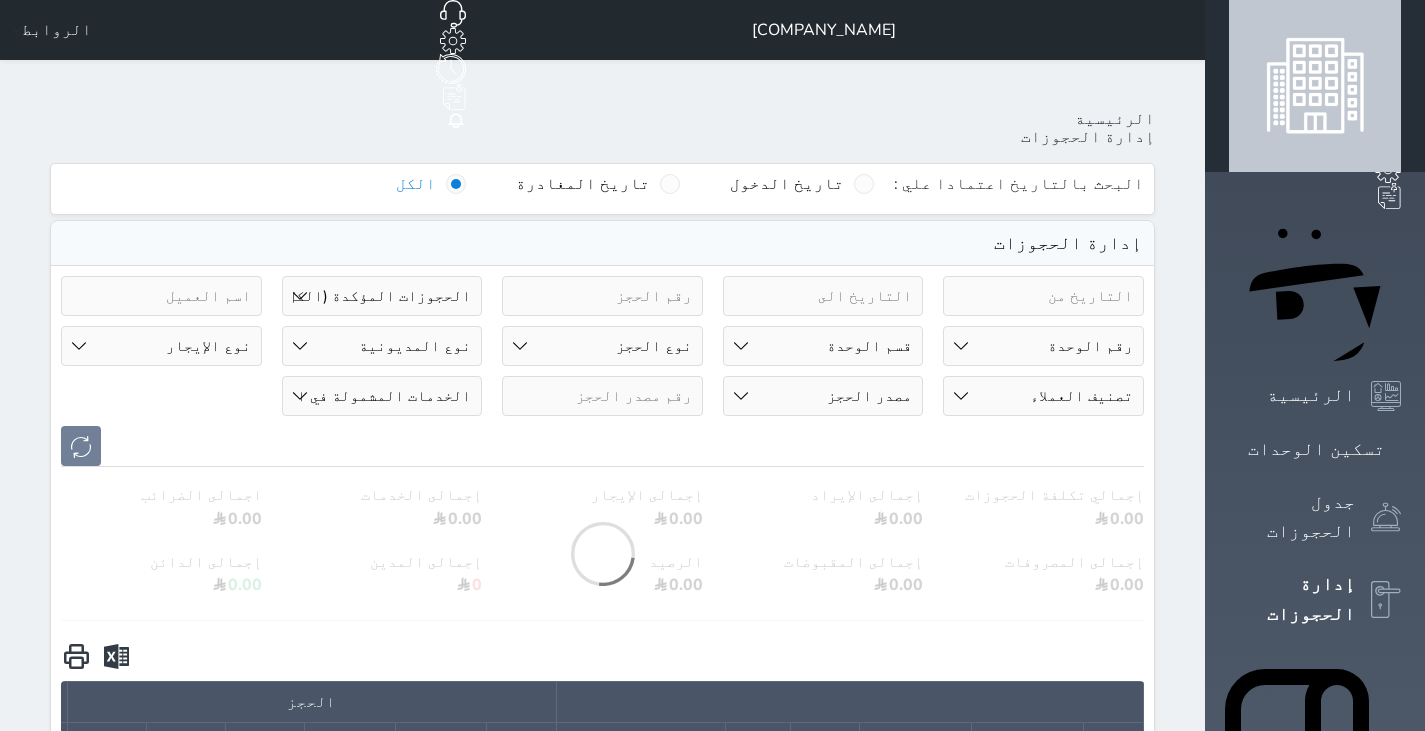 click at bounding box center [602, 296] 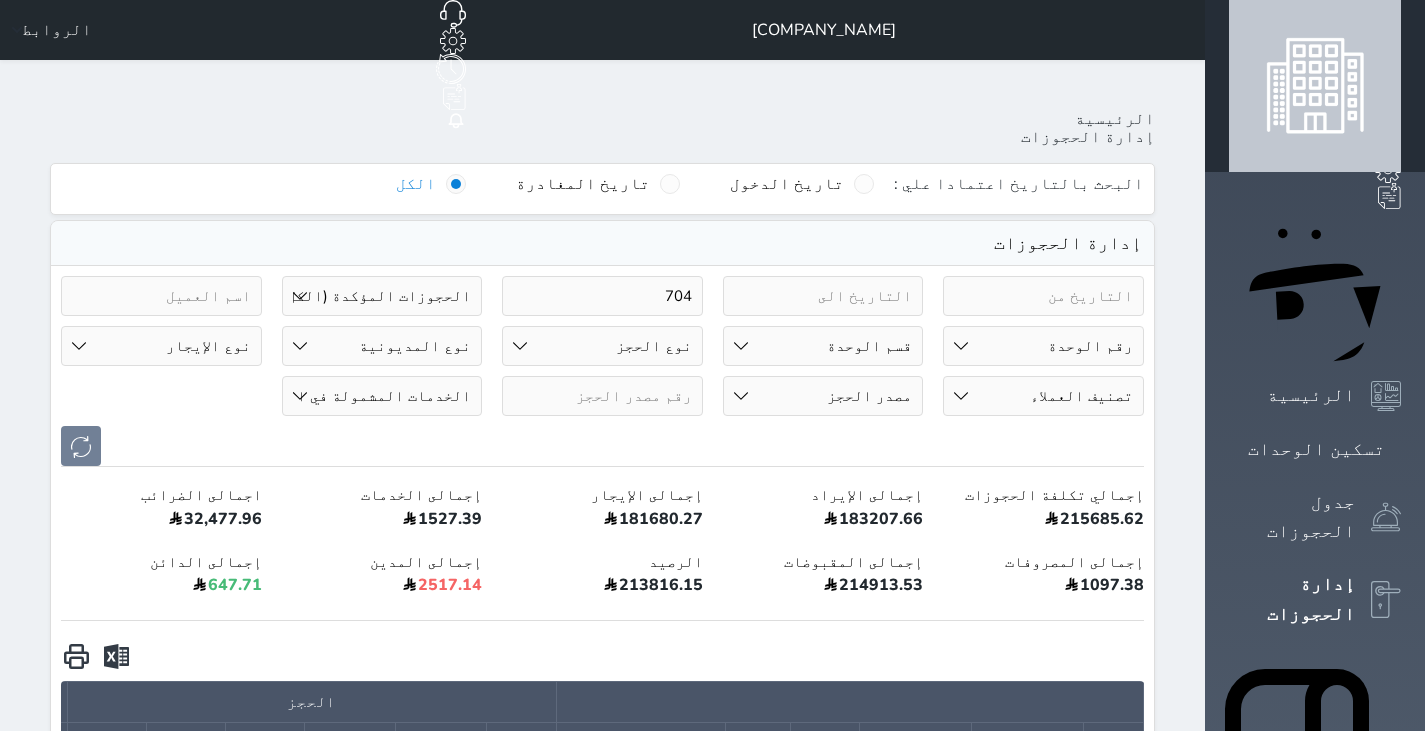 type on "704" 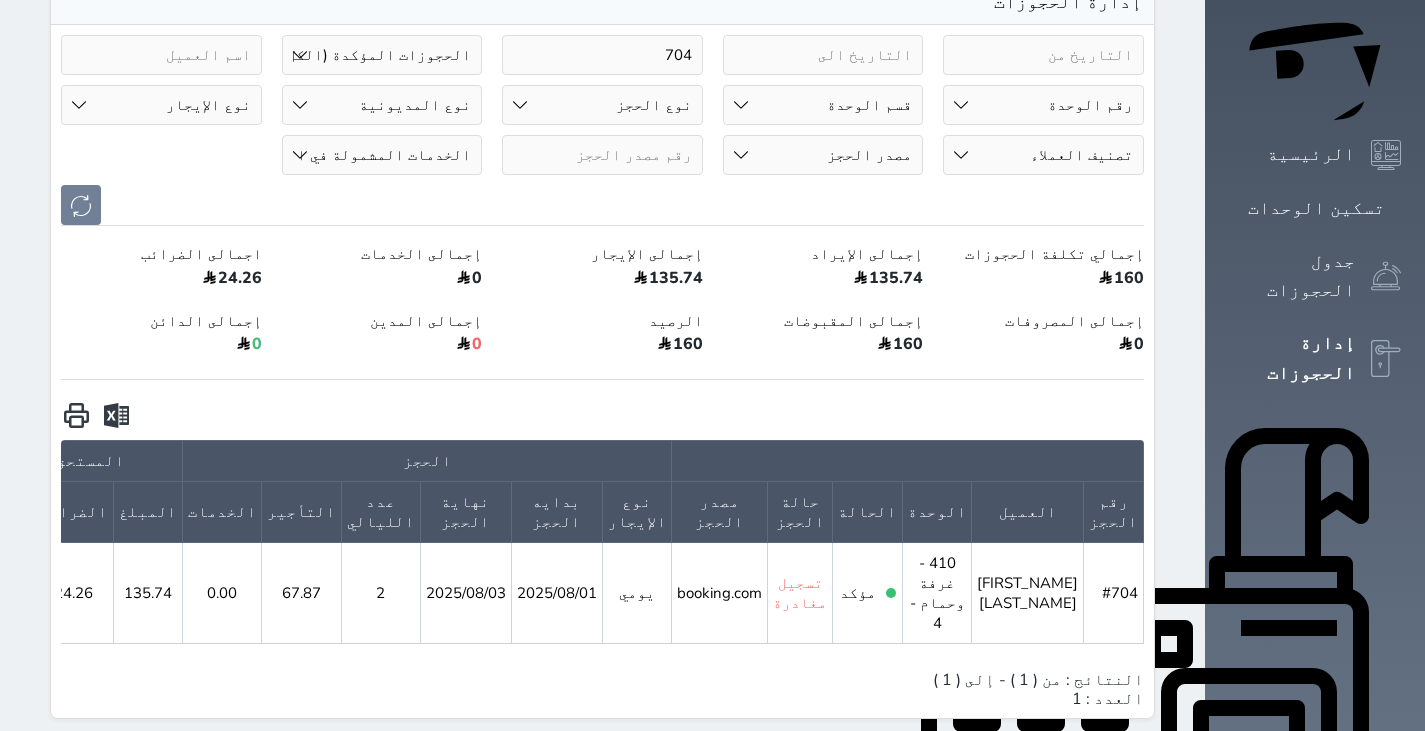 scroll, scrollTop: 256, scrollLeft: 0, axis: vertical 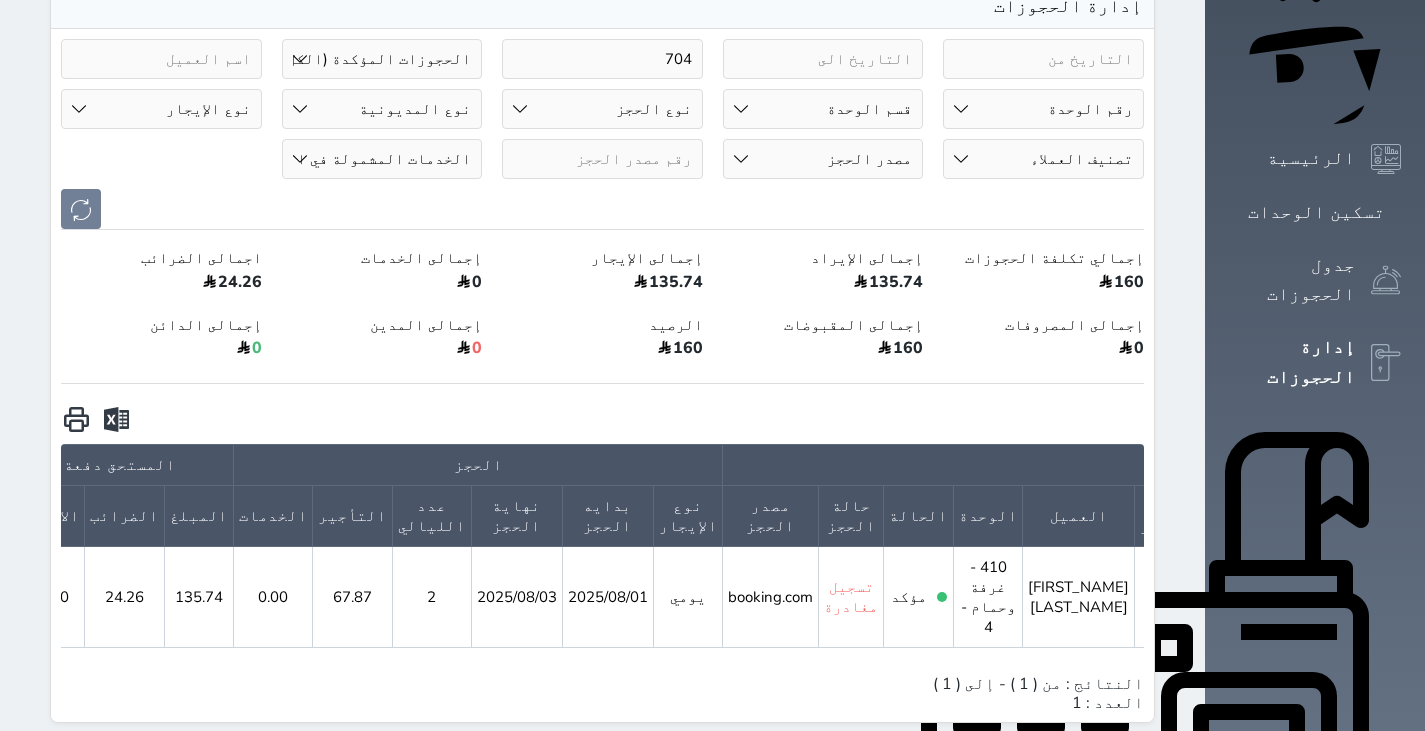 click 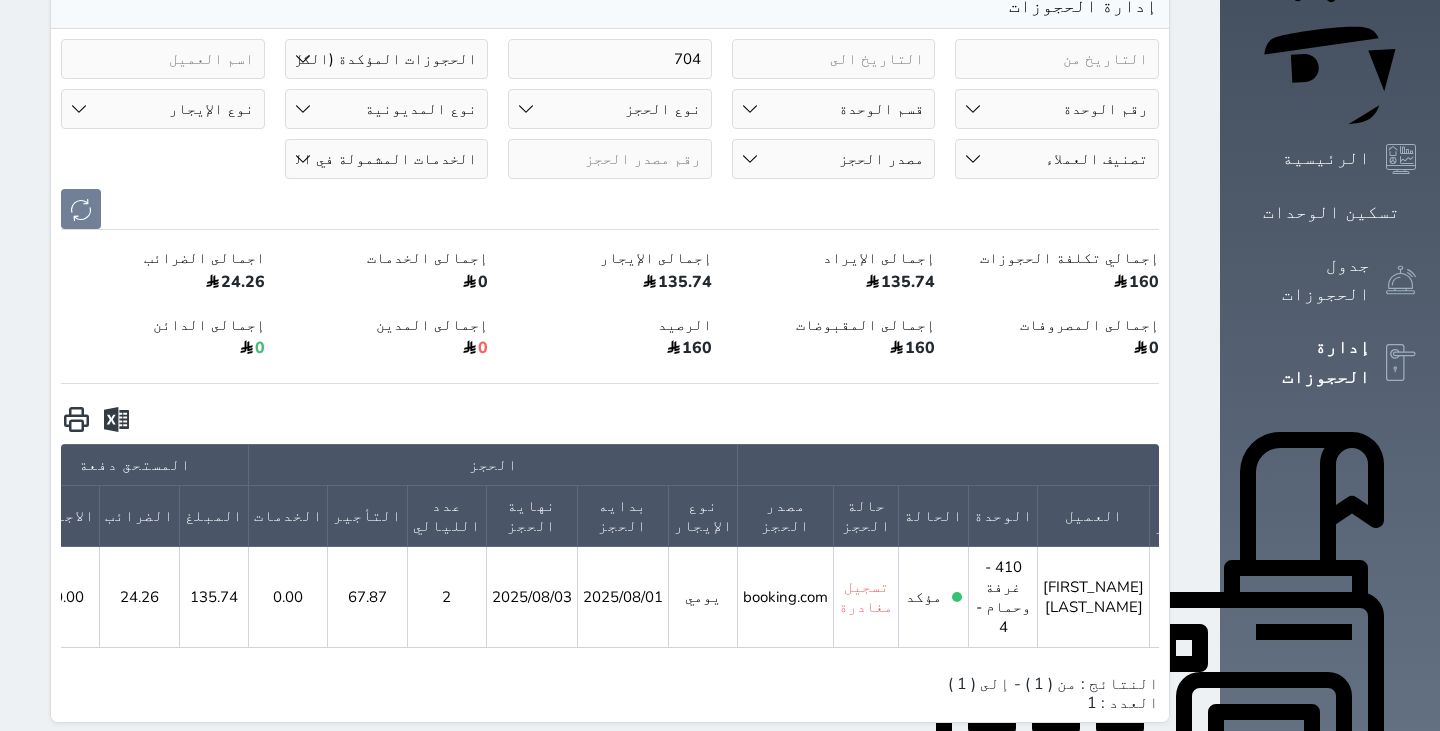 scroll, scrollTop: 0, scrollLeft: -37, axis: horizontal 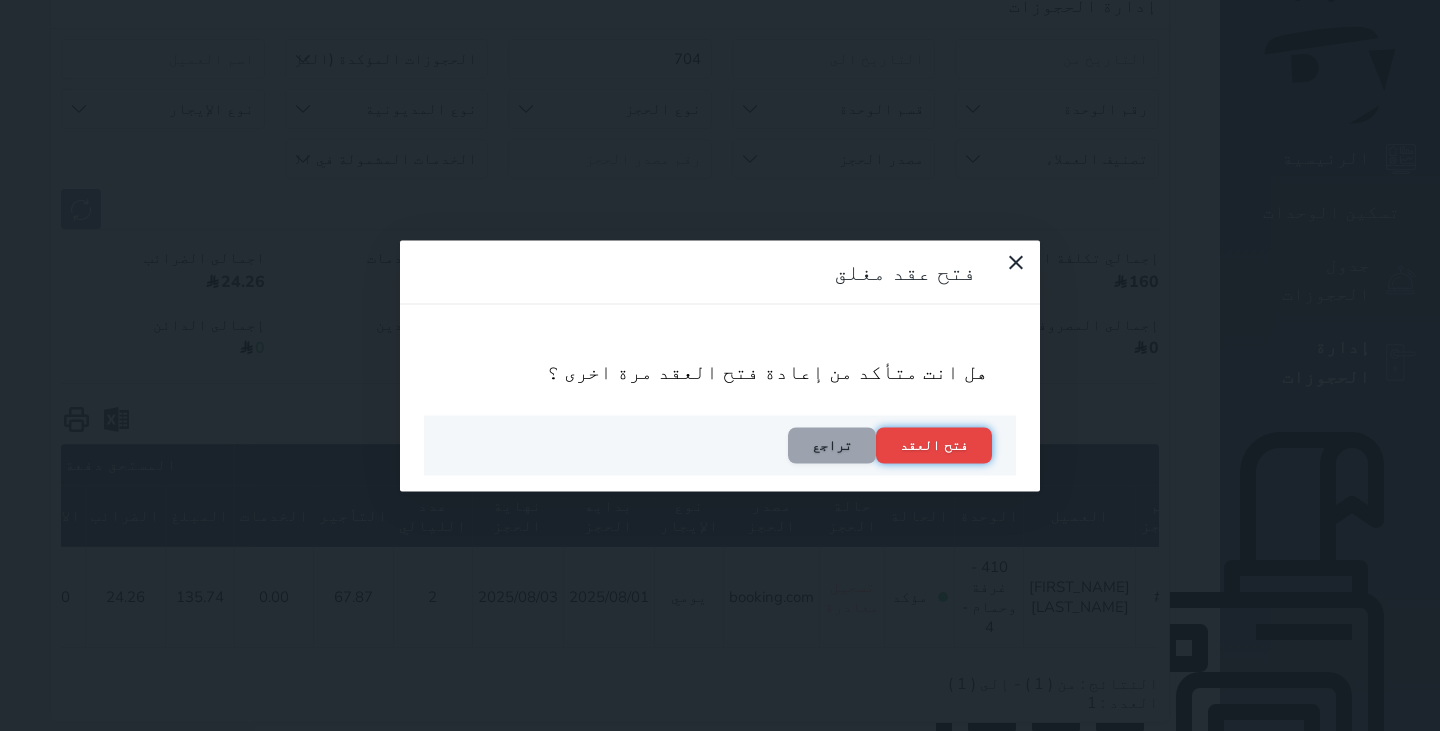 click on "فتح العقد" at bounding box center (934, 445) 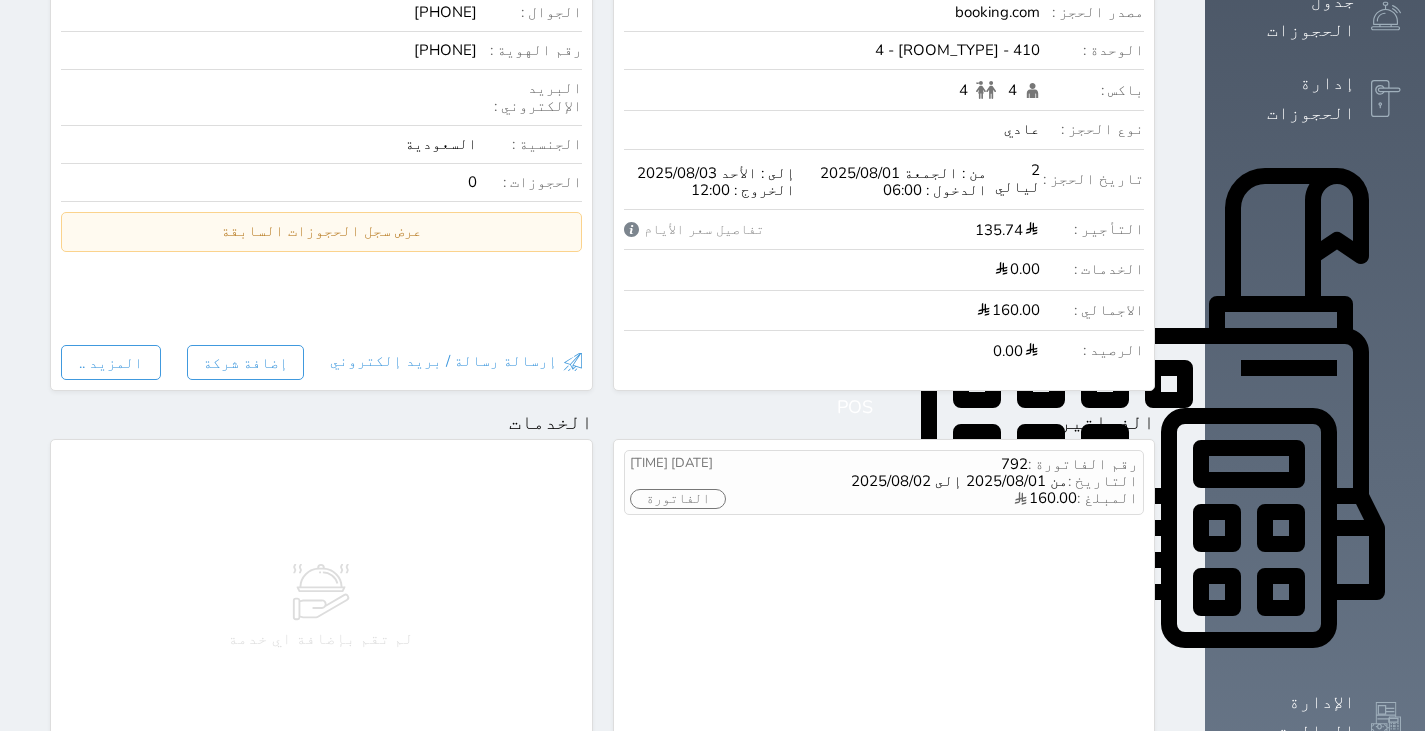 scroll, scrollTop: 402, scrollLeft: 0, axis: vertical 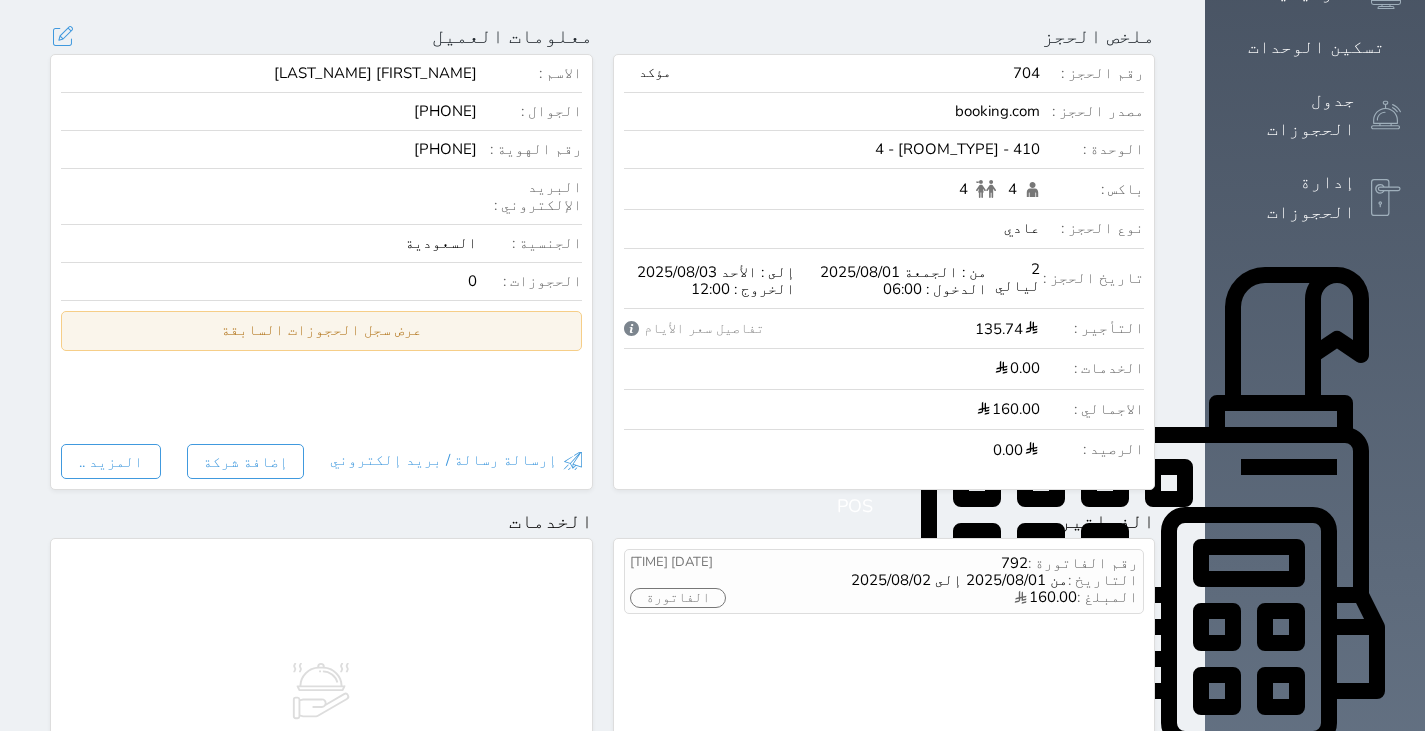 click on "عرض سجل الحجوزات السابقة" at bounding box center (321, 330) 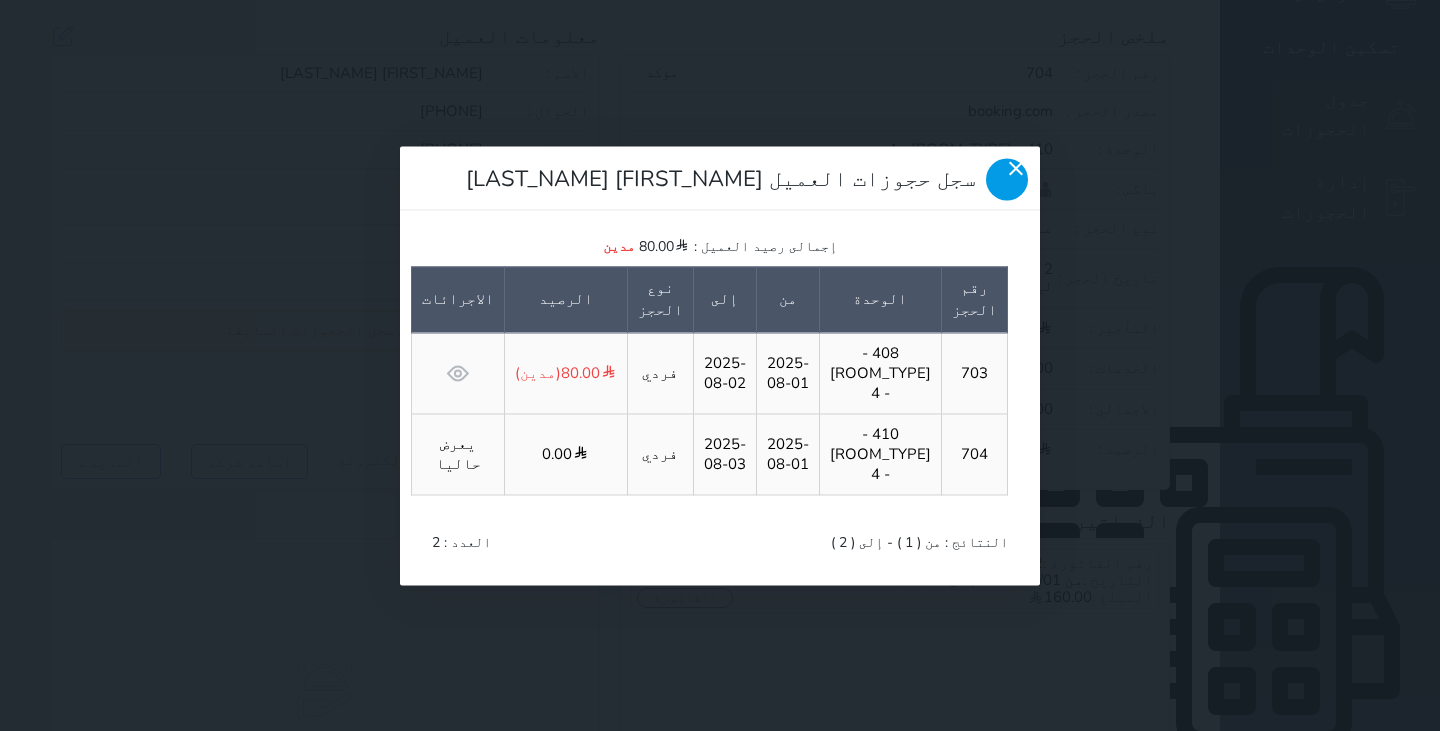 click 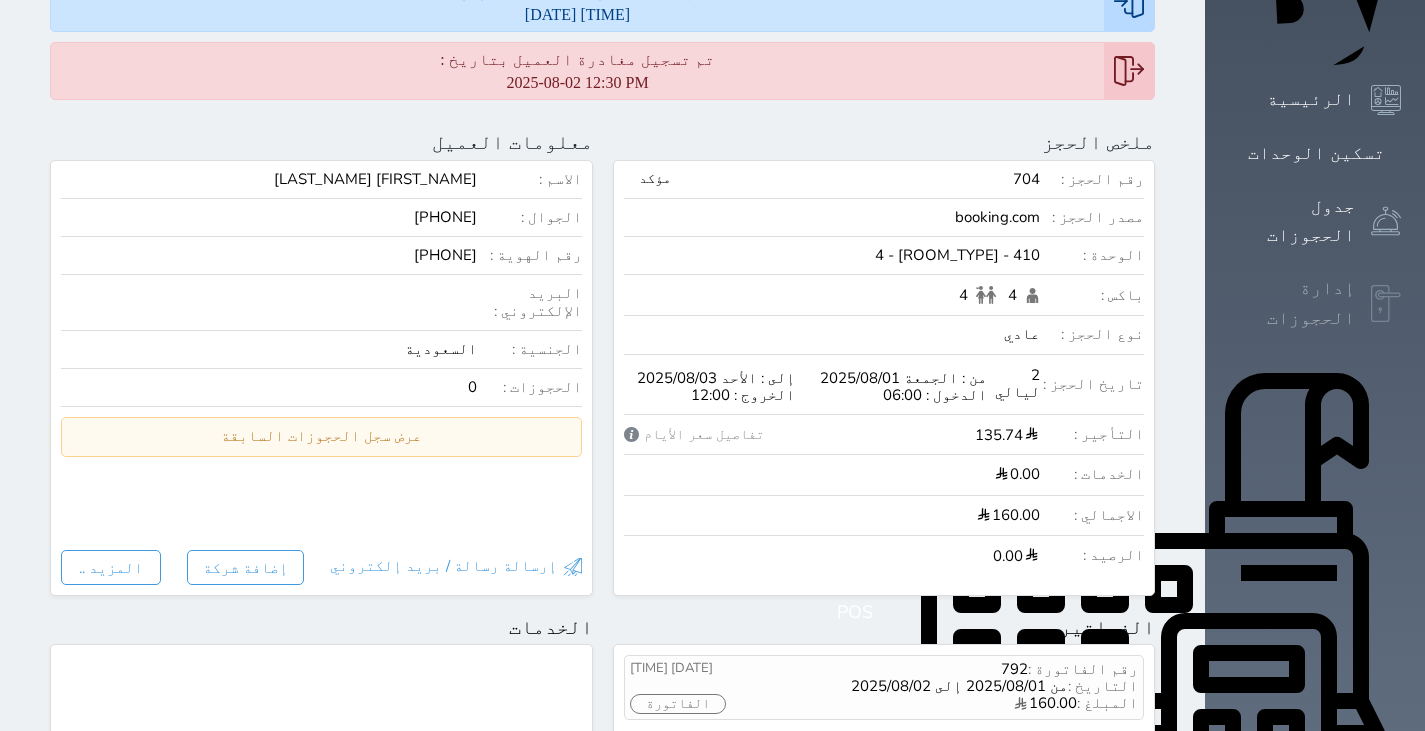 click on "إدارة الحجوزات" at bounding box center [1292, 303] 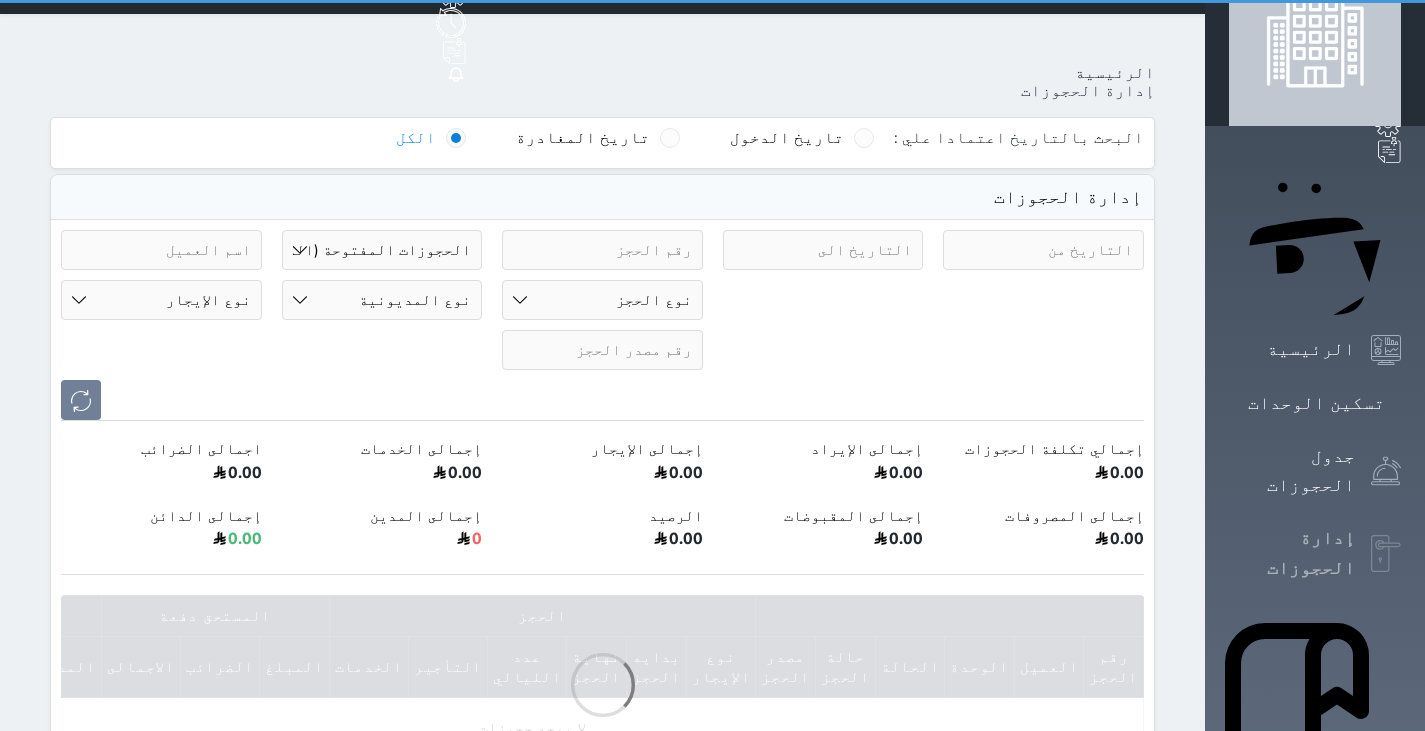 scroll, scrollTop: 0, scrollLeft: 0, axis: both 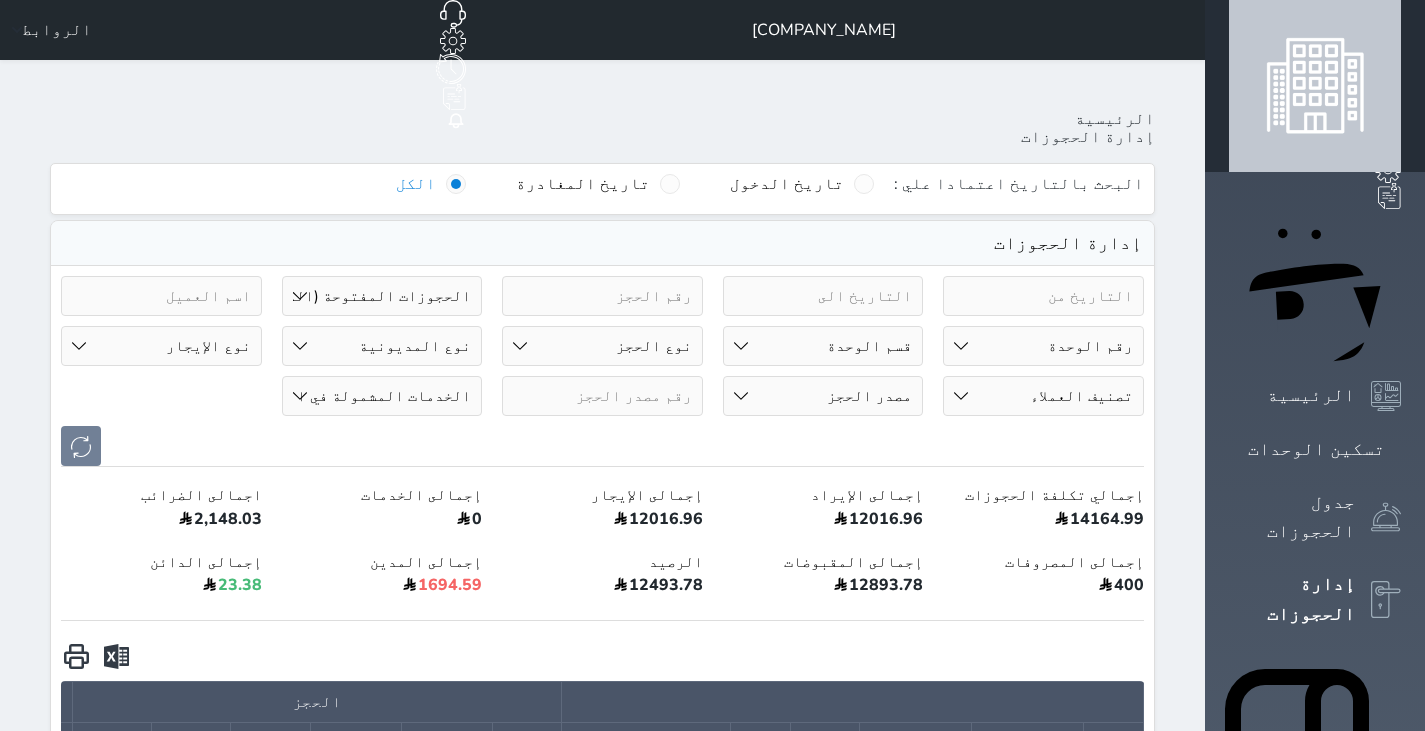 click on "حالة الحجز
الحجوزات المفتوحة (الكل)
الحجوزات المغلقة (الكل)
الحجوزات المفتوحة (مسجل دخول)
الحجوزات المغلقة (تسجيل مغادرة)
الحجوزات لم تسجل دخول
الحجوزات المؤكدة (الكل)
الحجوزات الملغية
بانتظار التأكيد" at bounding box center [382, 296] 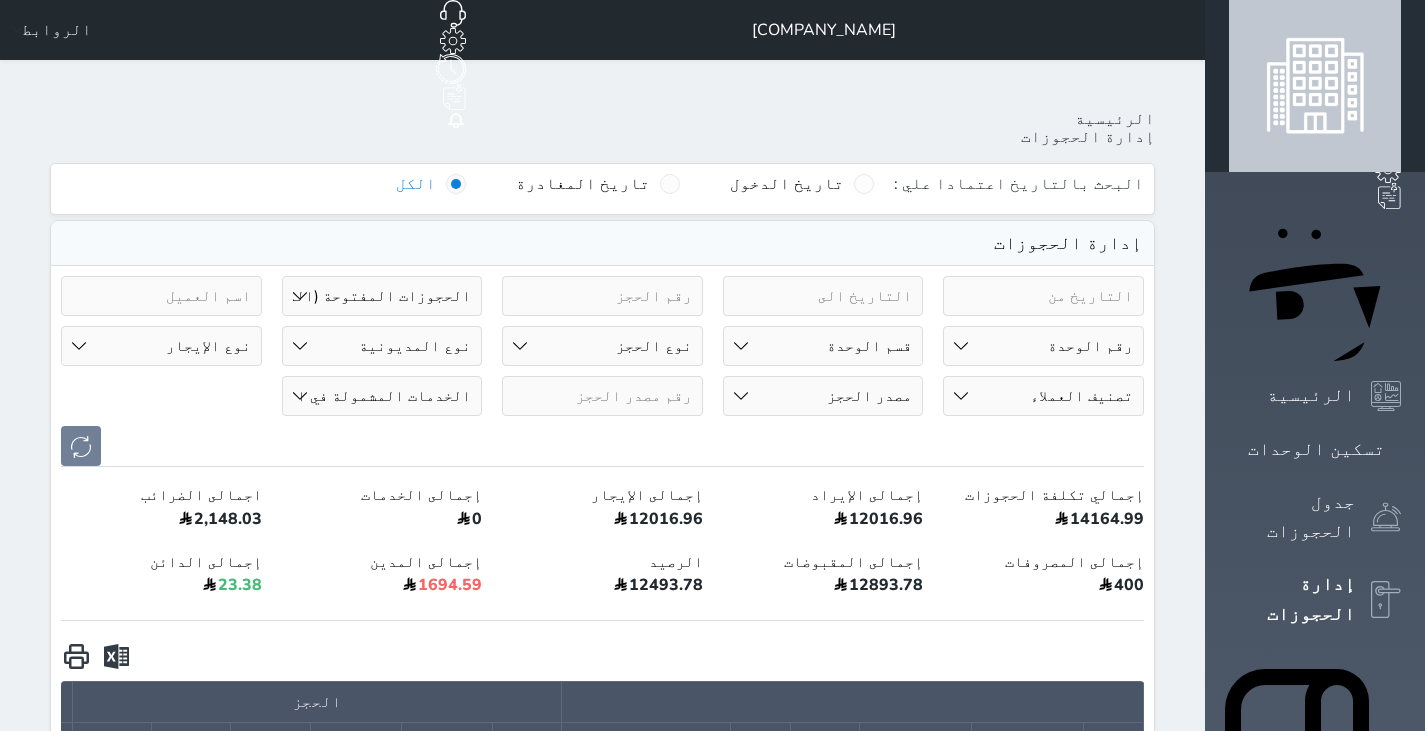 select on "all" 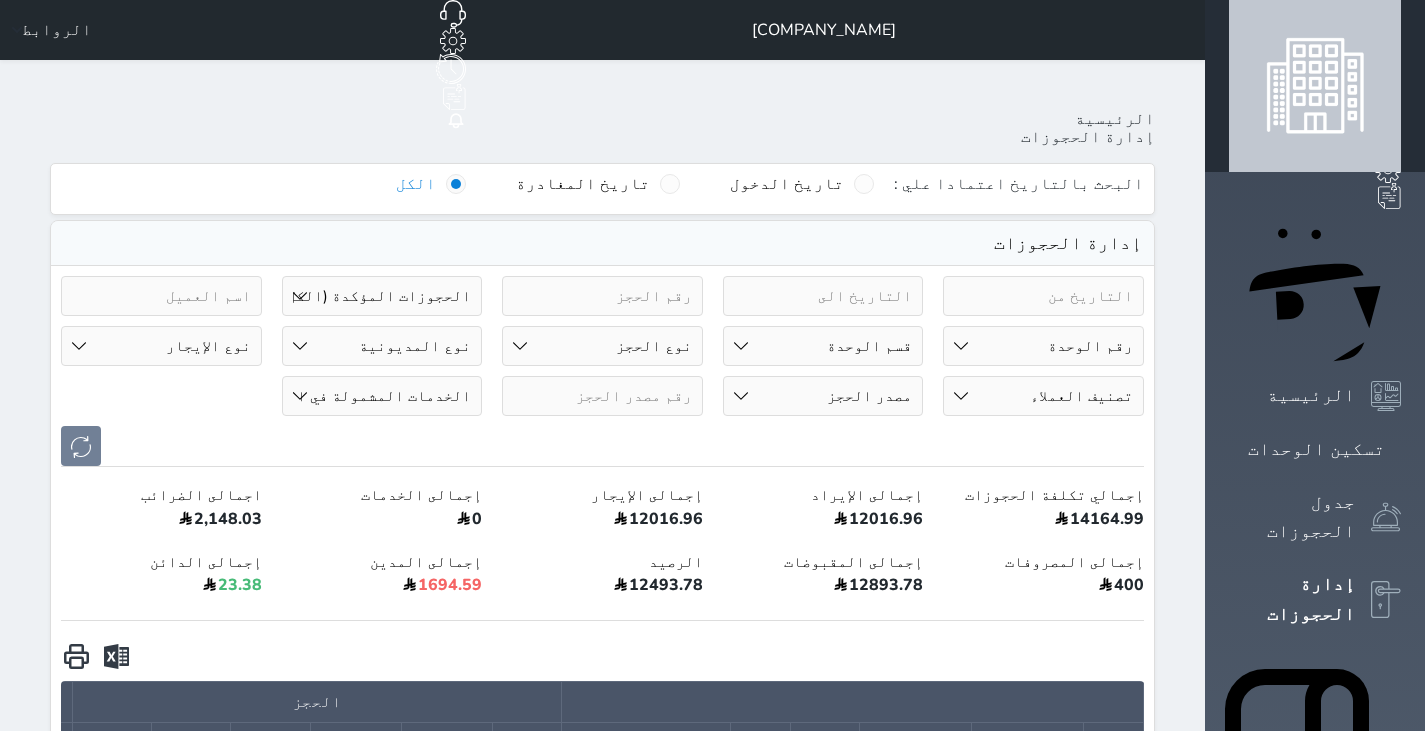click on "حالة الحجز
الحجوزات المفتوحة (الكل)
الحجوزات المغلقة (الكل)
الحجوزات المفتوحة (مسجل دخول)
الحجوزات المغلقة (تسجيل مغادرة)
الحجوزات لم تسجل دخول
الحجوزات المؤكدة (الكل)
الحجوزات الملغية
بانتظار التأكيد" at bounding box center (382, 296) 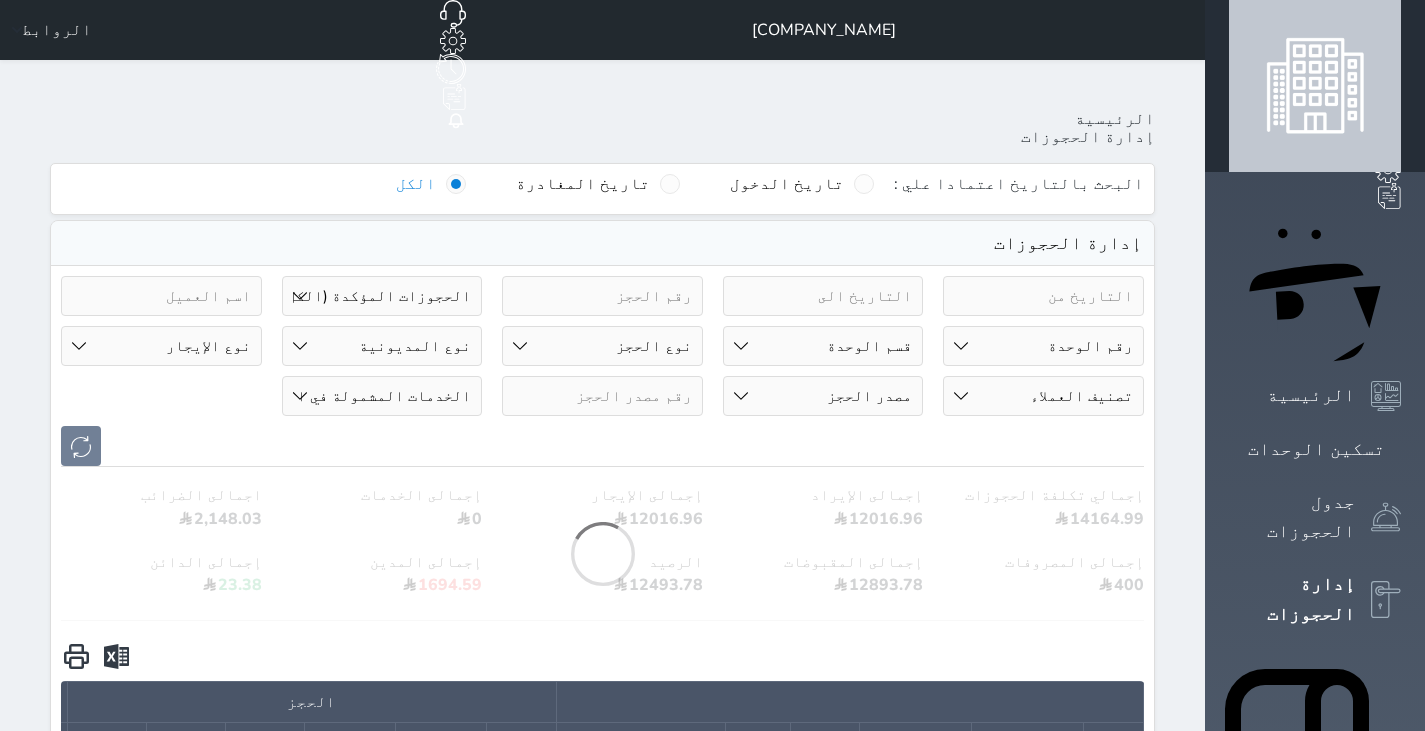 click at bounding box center (602, 296) 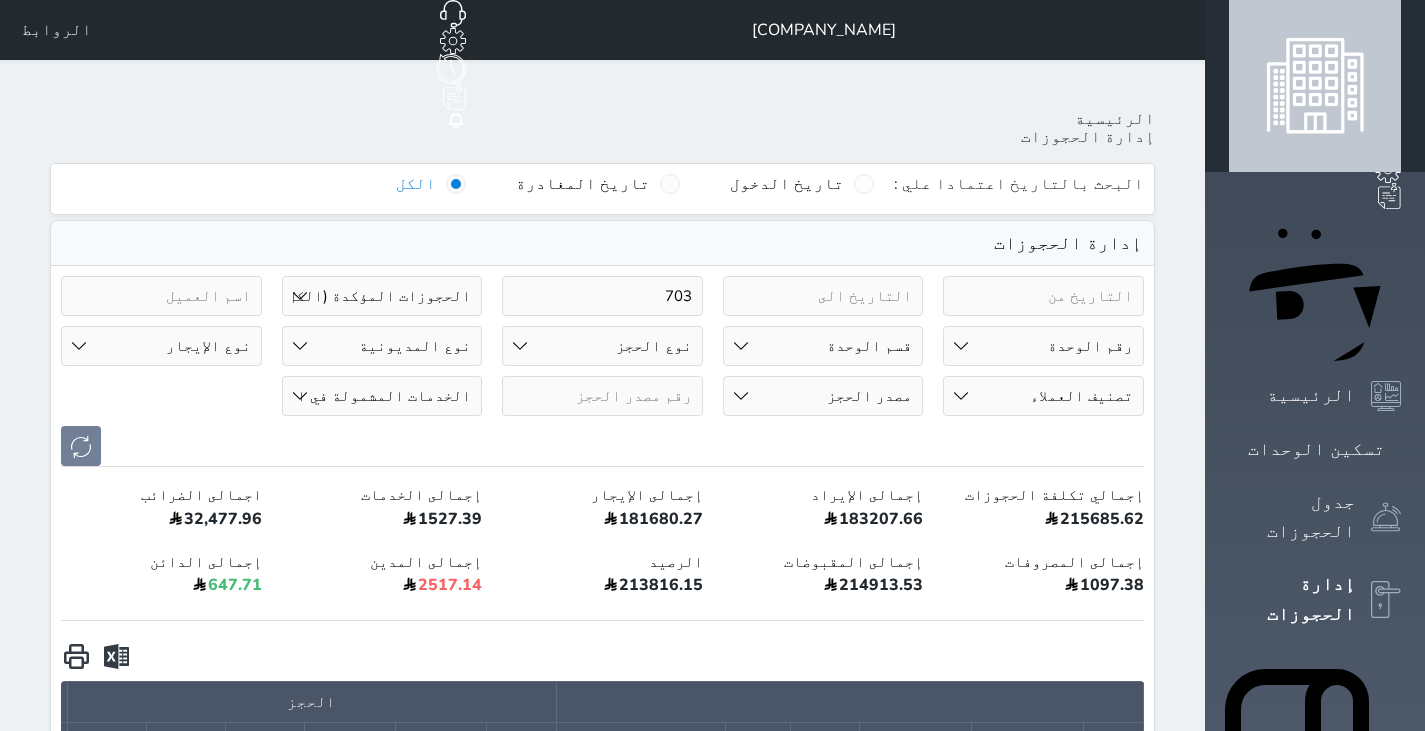 type on "703" 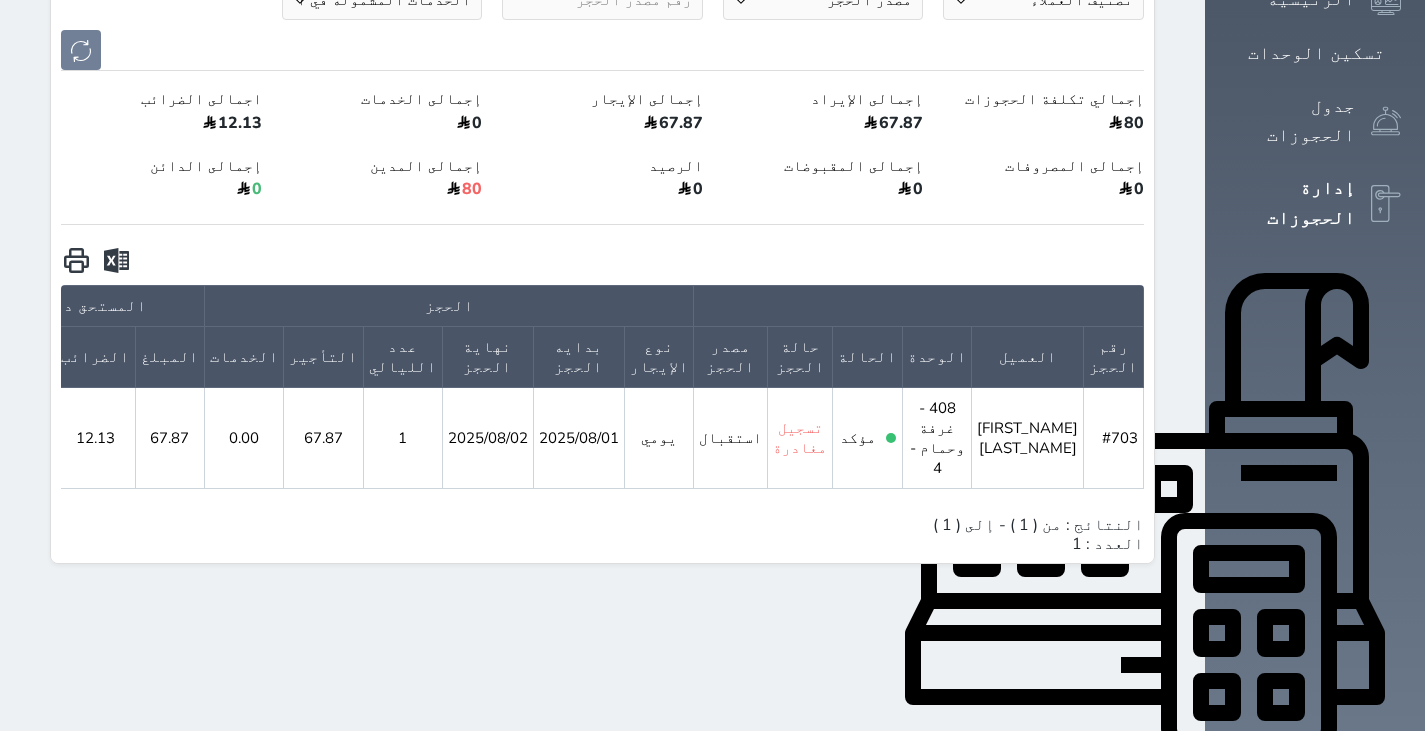 scroll, scrollTop: 406, scrollLeft: 0, axis: vertical 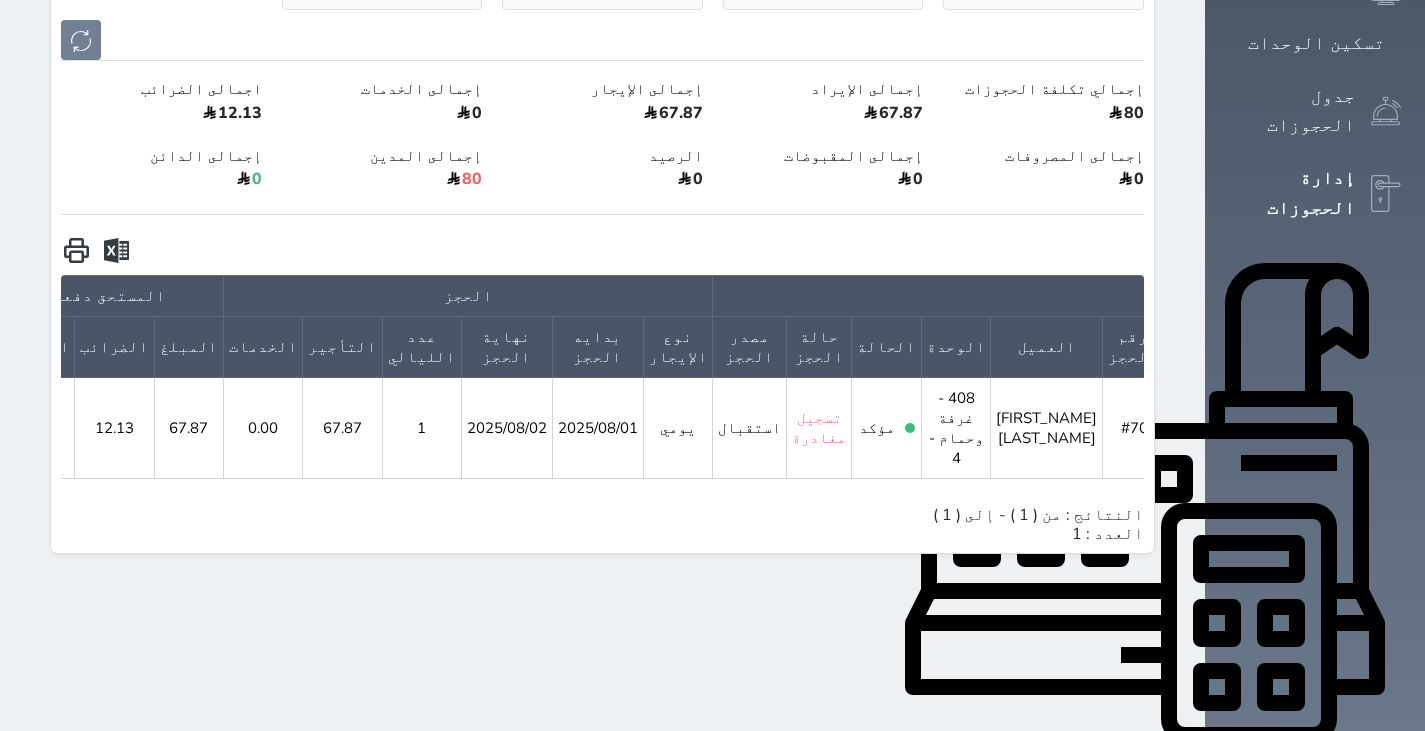 click at bounding box center (-304, 409) 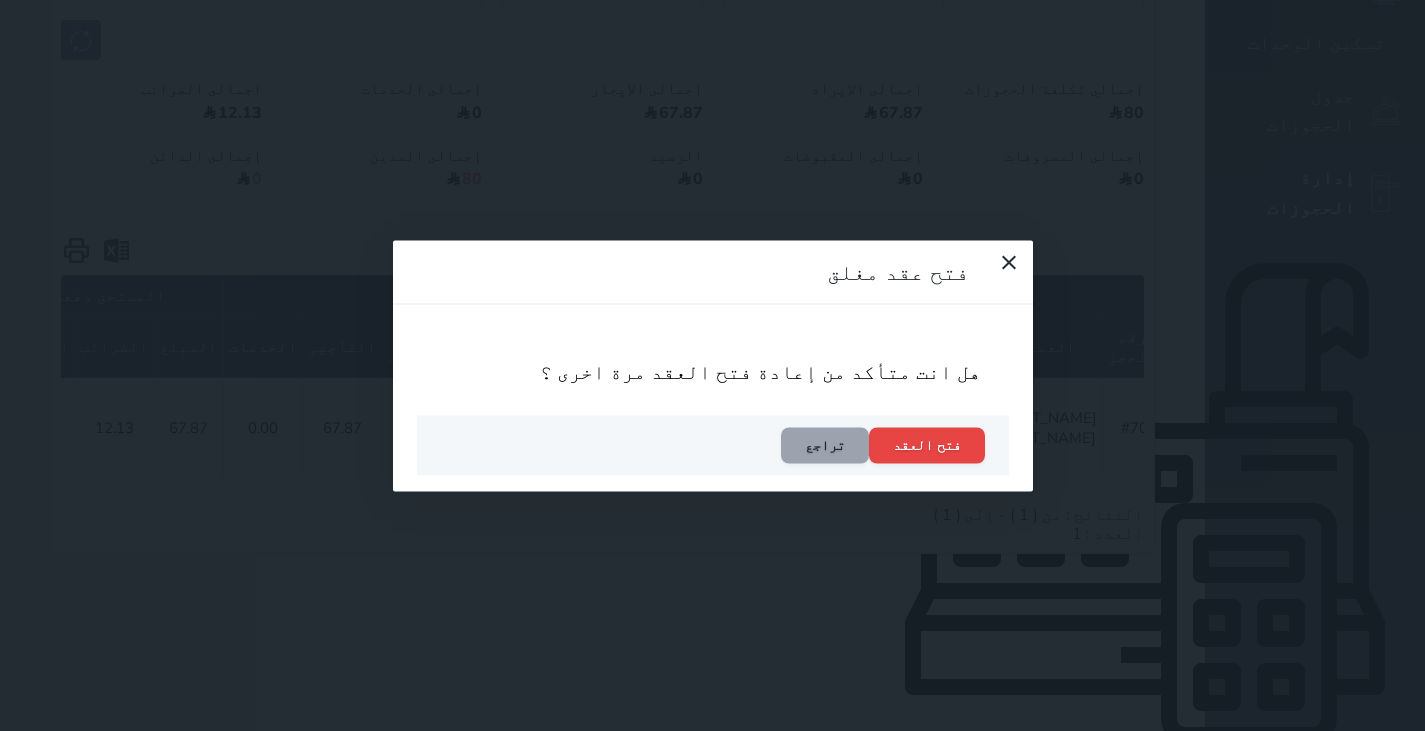 scroll, scrollTop: 0, scrollLeft: -5, axis: horizontal 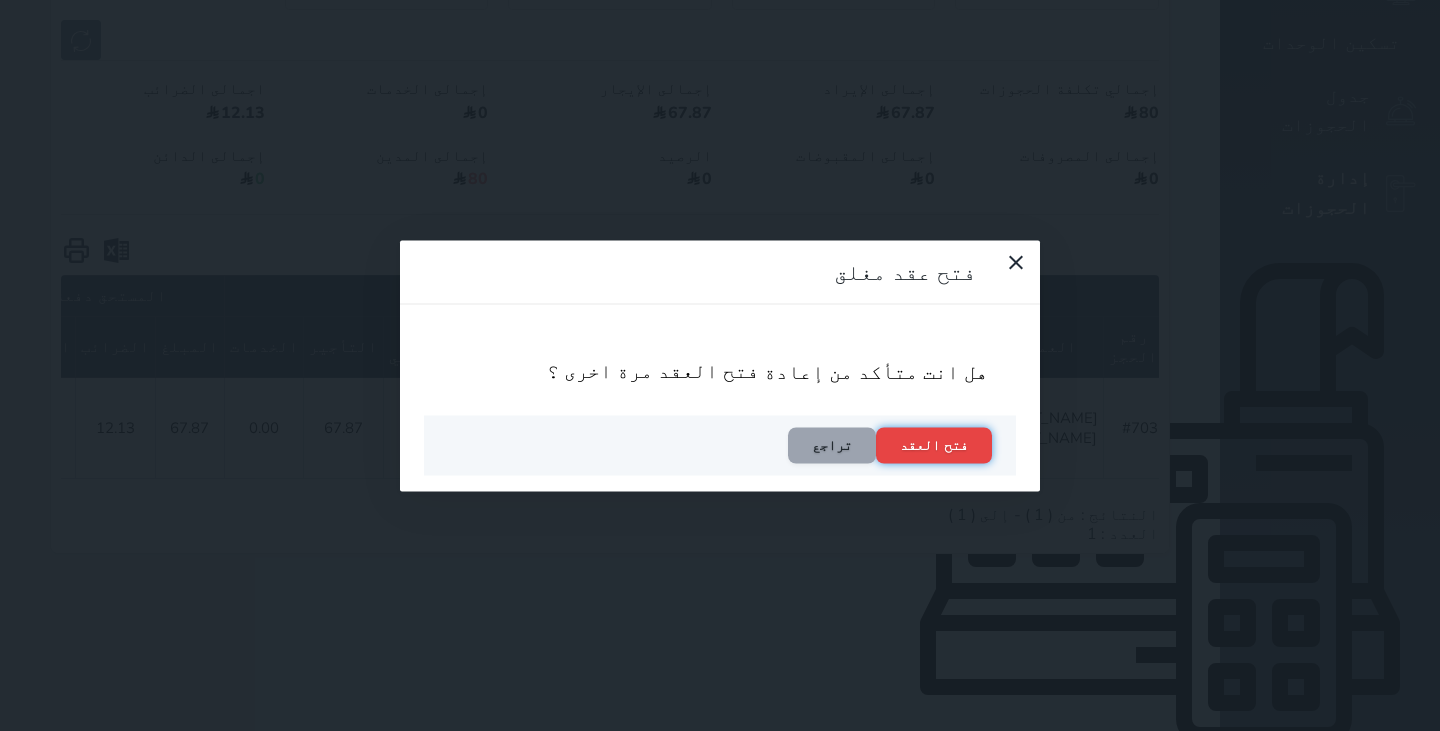 click on "فتح العقد" at bounding box center [934, 445] 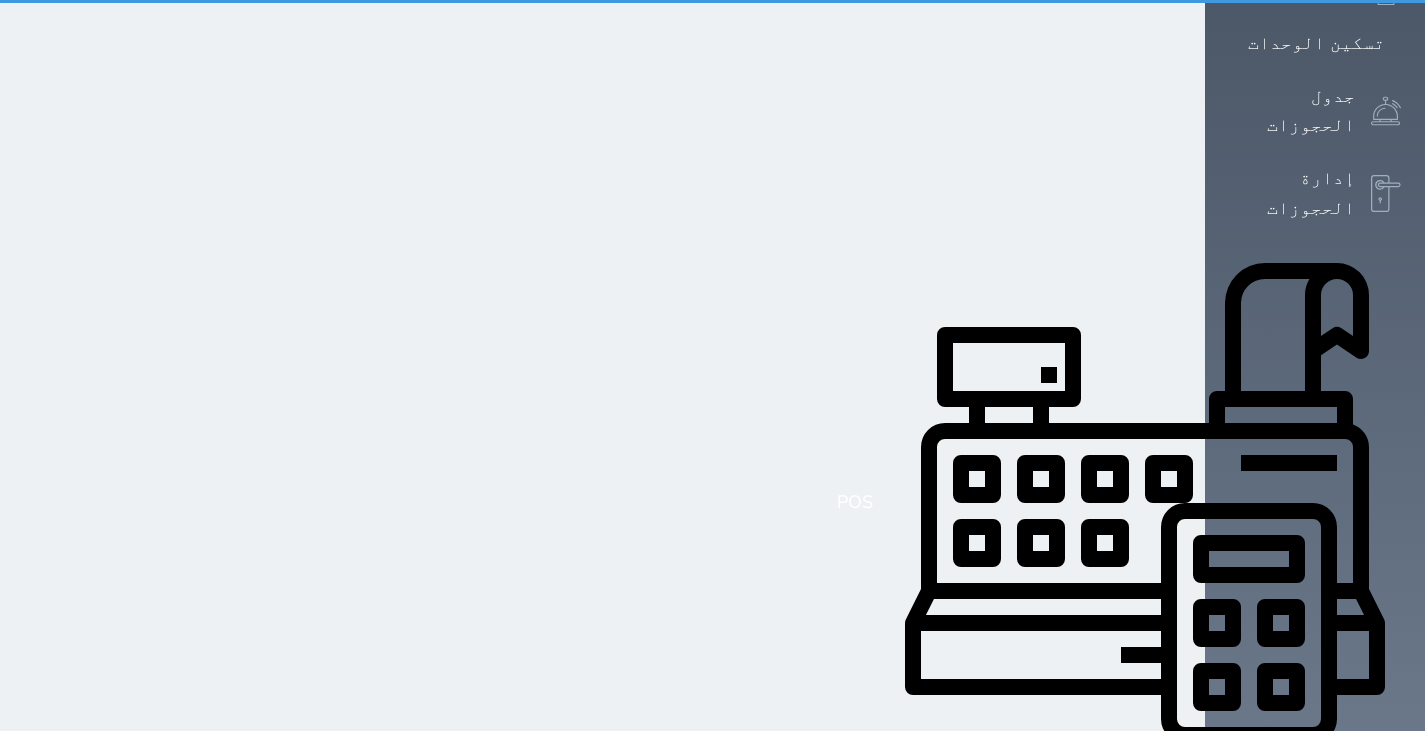 scroll, scrollTop: 0, scrollLeft: 0, axis: both 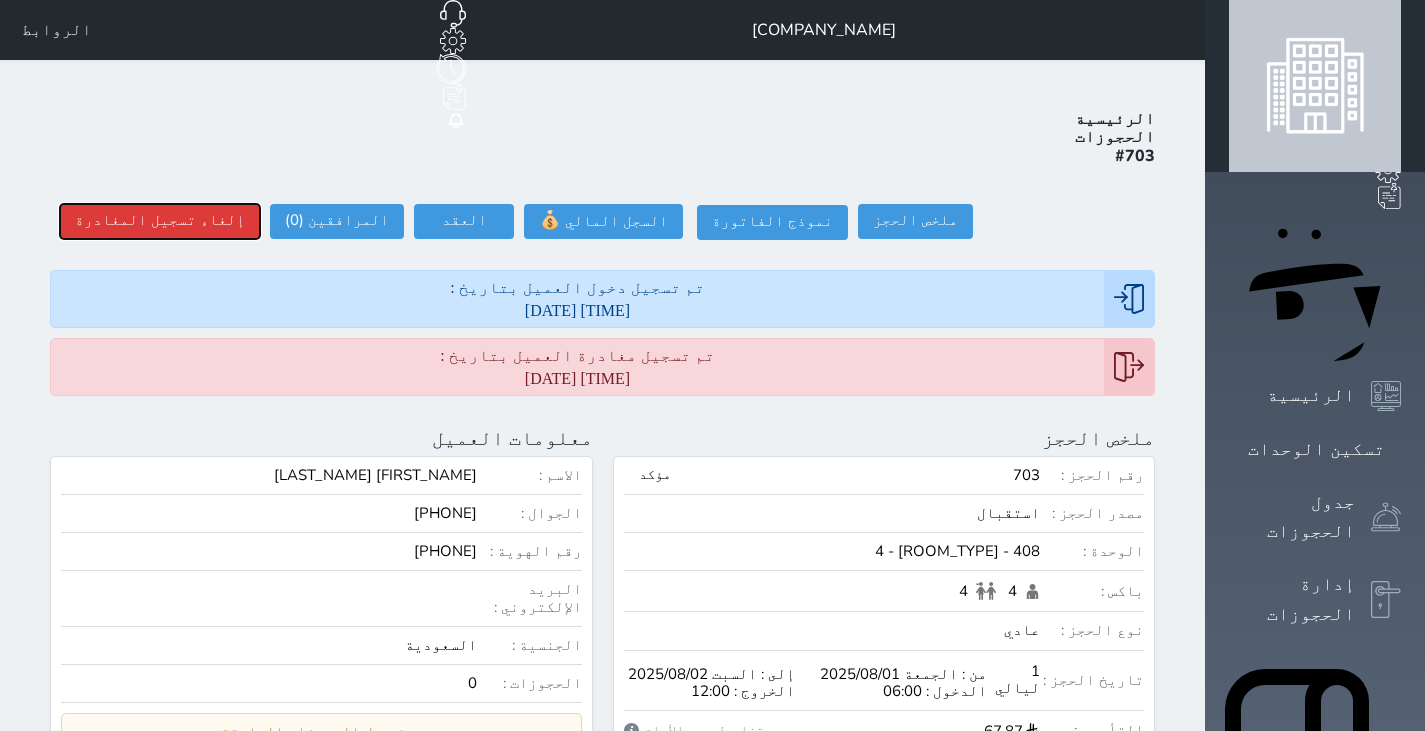 click on "إلغاء تسجيل المغادرة" at bounding box center (160, 221) 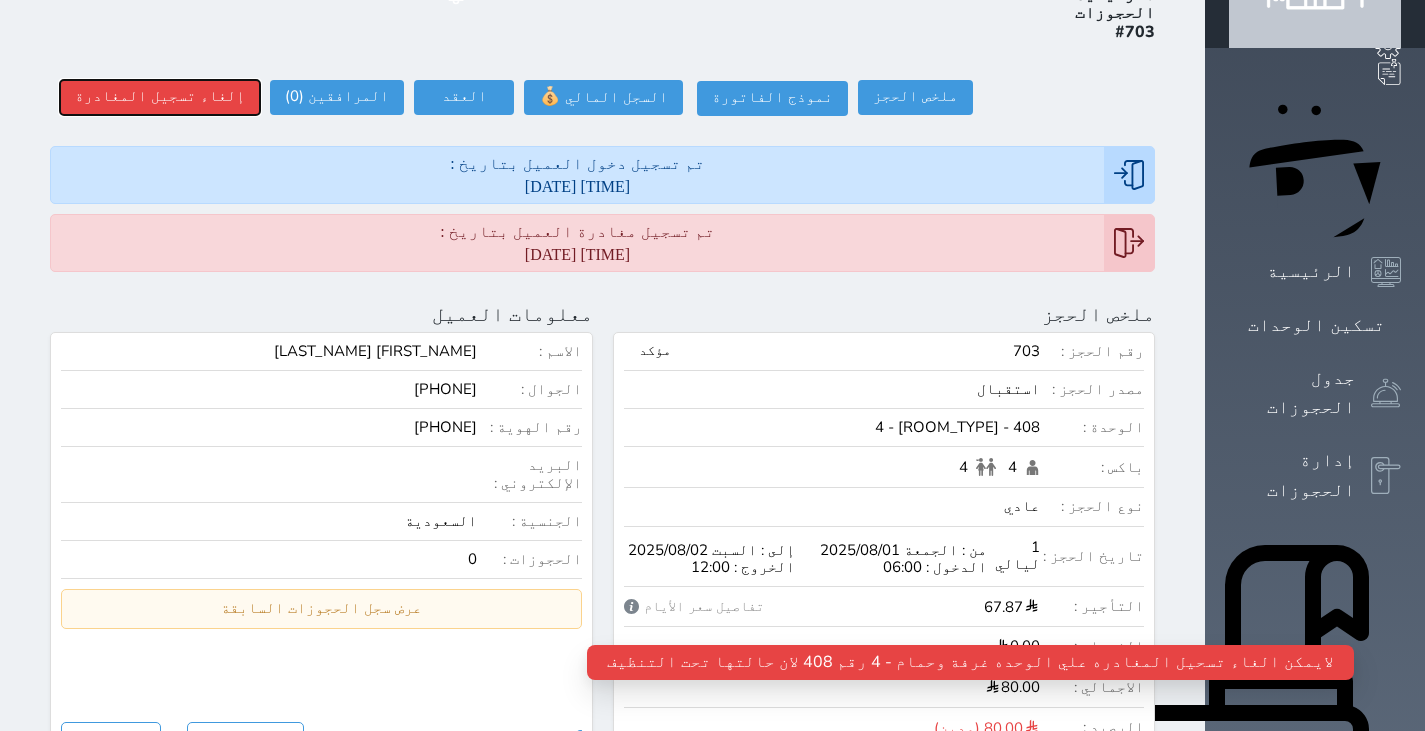 scroll, scrollTop: 0, scrollLeft: 0, axis: both 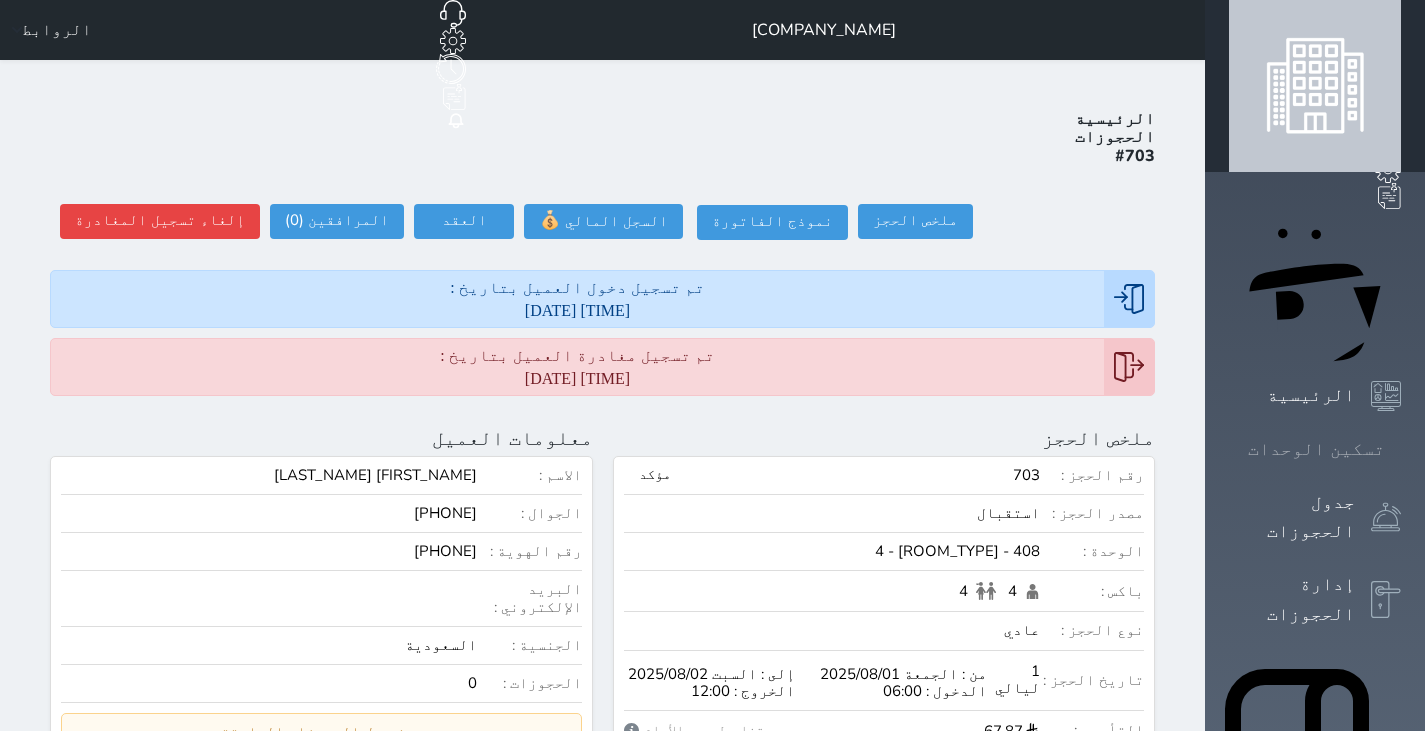 click on "تسكين الوحدات" at bounding box center [1316, 449] 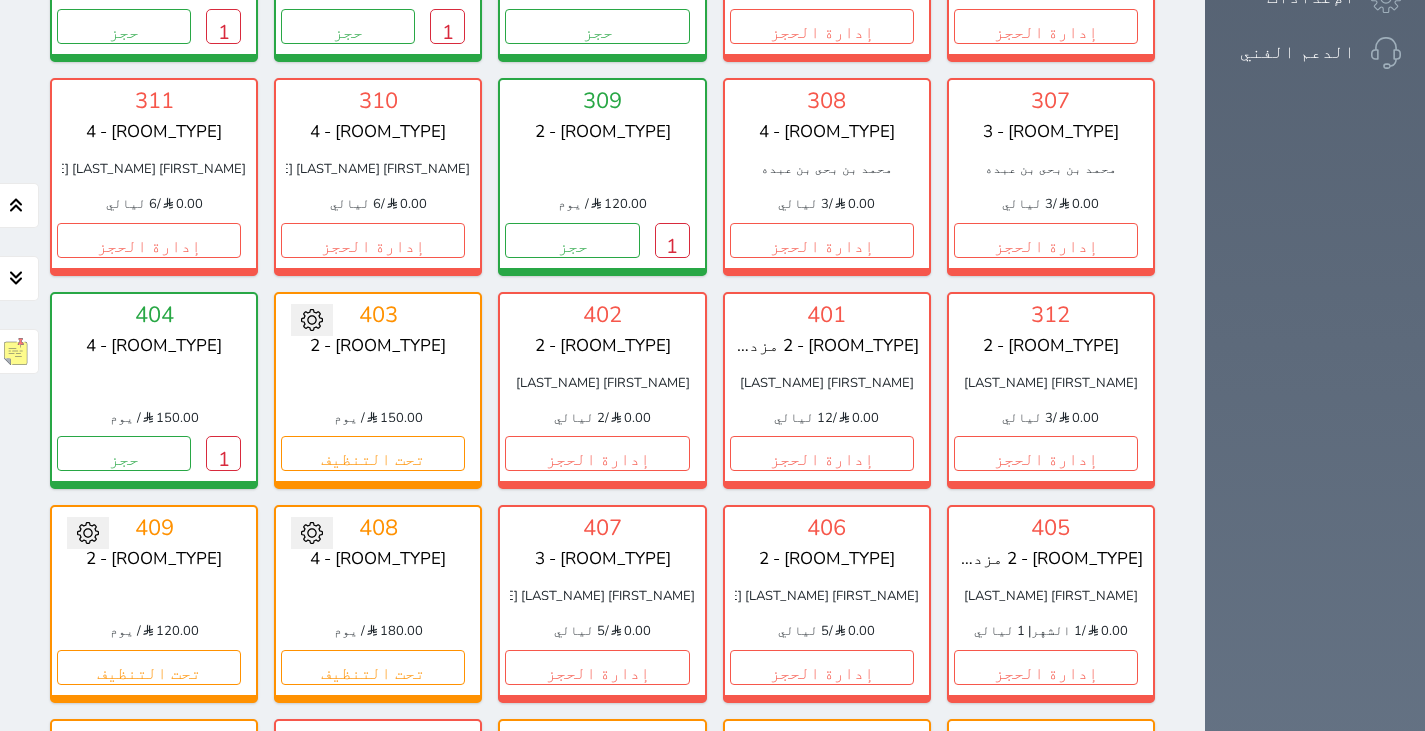 scroll, scrollTop: 1566, scrollLeft: 0, axis: vertical 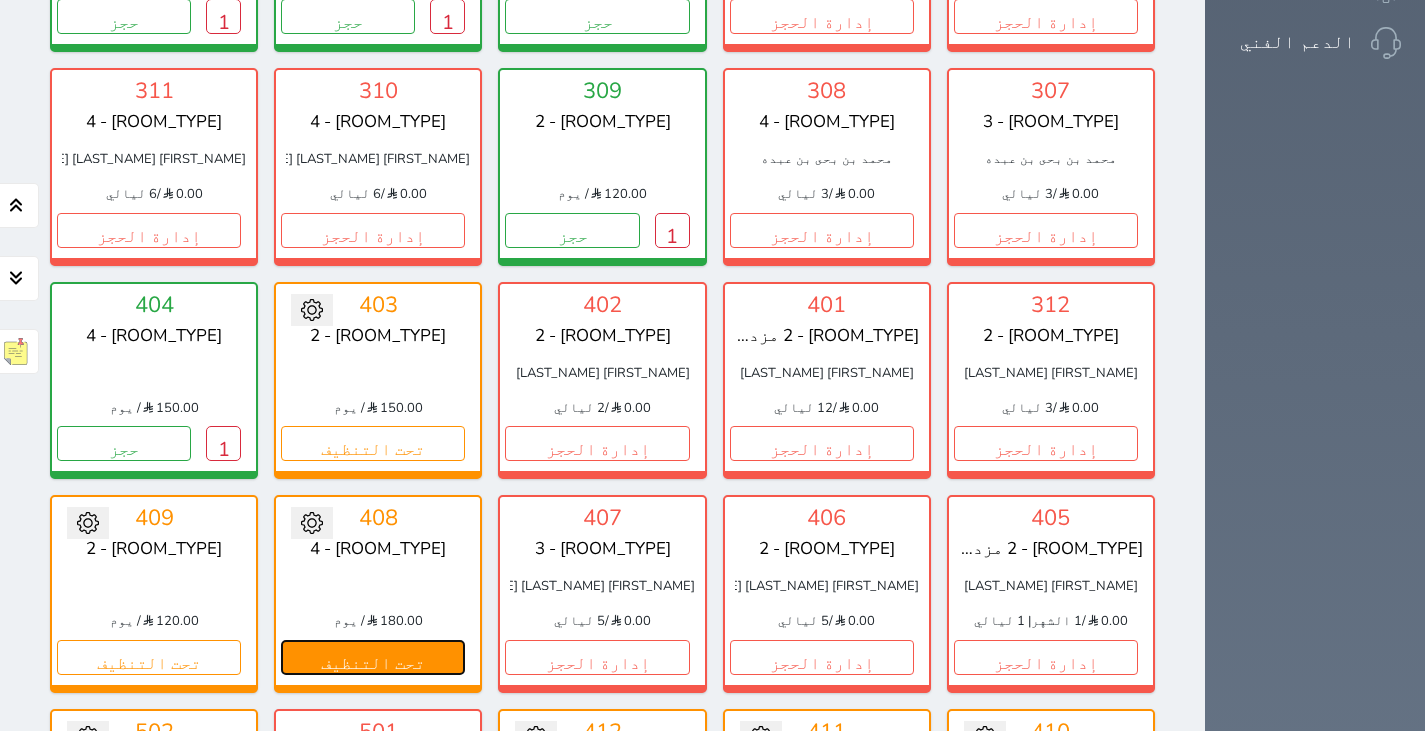 click on "تحت التنظيف" at bounding box center (373, 657) 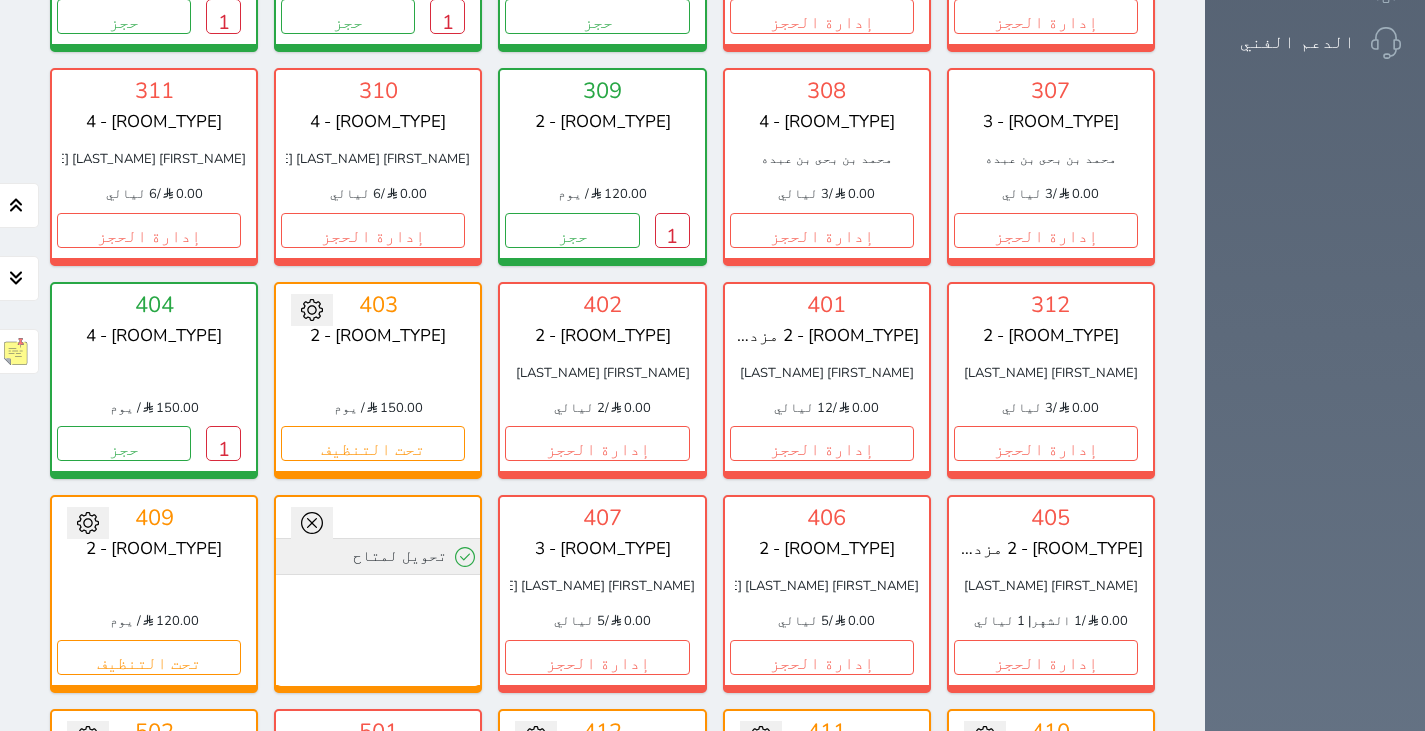 click on "تحويل لمتاح" at bounding box center [378, 556] 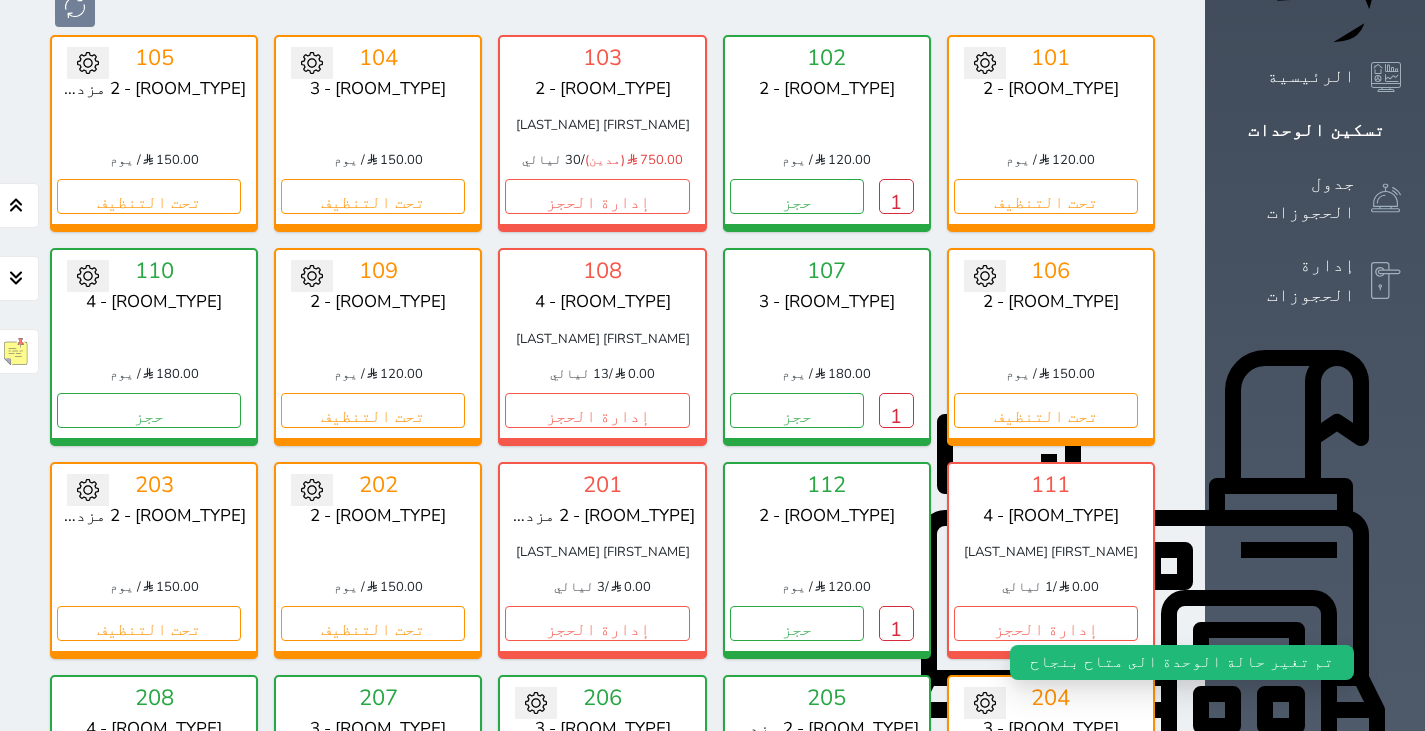 scroll, scrollTop: 309, scrollLeft: 0, axis: vertical 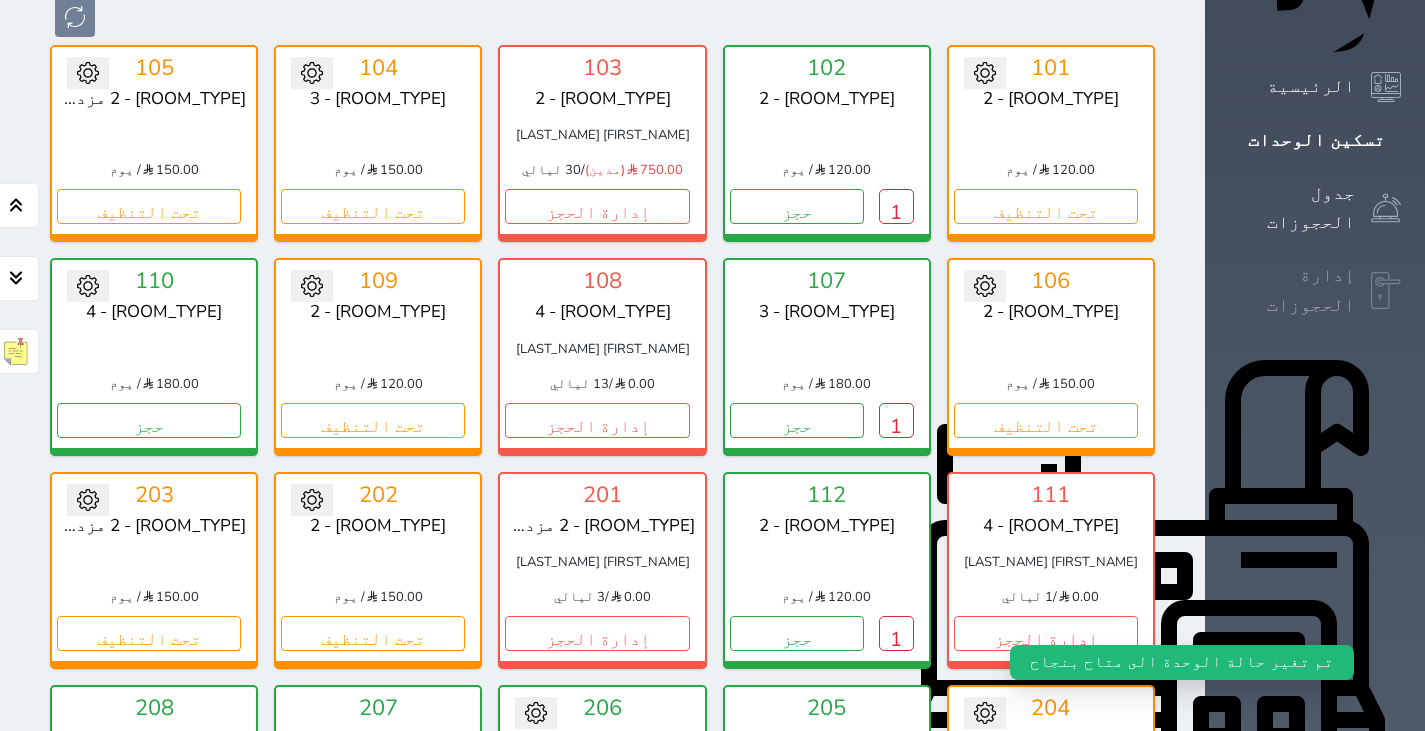 click 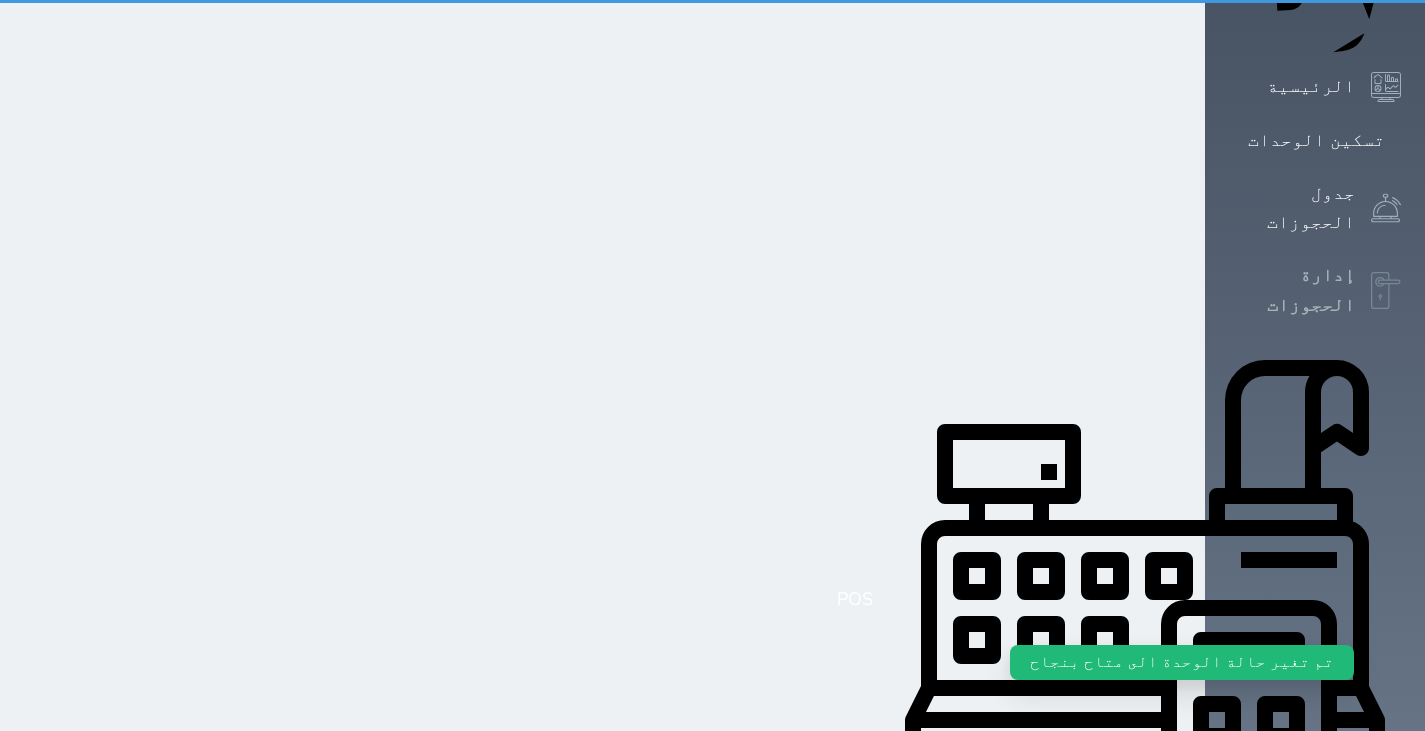 scroll, scrollTop: 0, scrollLeft: 0, axis: both 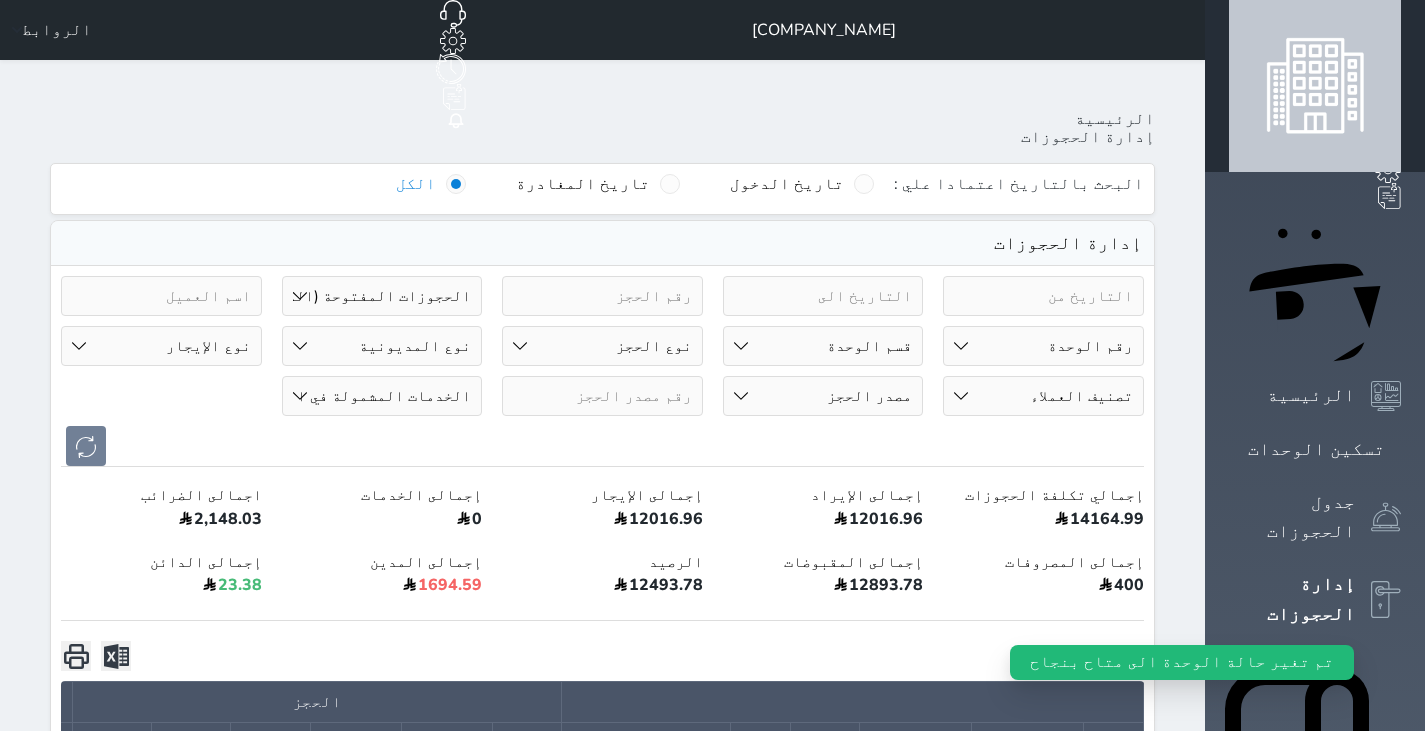 click on "حالة الحجز
الحجوزات المفتوحة (الكل)
الحجوزات المغلقة (الكل)
الحجوزات المفتوحة (مسجل دخول)
الحجوزات المغلقة (تسجيل مغادرة)
الحجوزات لم تسجل دخول
الحجوزات المؤكدة (الكل)
الحجوزات الملغية
بانتظار التأكيد
رقم الوحدة
101 - [ROOM_TYPE] - 2
102 - [ROOM_TYPE] - 2
103 - [ROOM_TYPE] - 2
104 - [ROOM_TYPE] - 3
105 - [ROOM_TYPE] - 2 مزدوج
106 - [ROOM_TYPE] - 2
فردي" at bounding box center [602, 371] 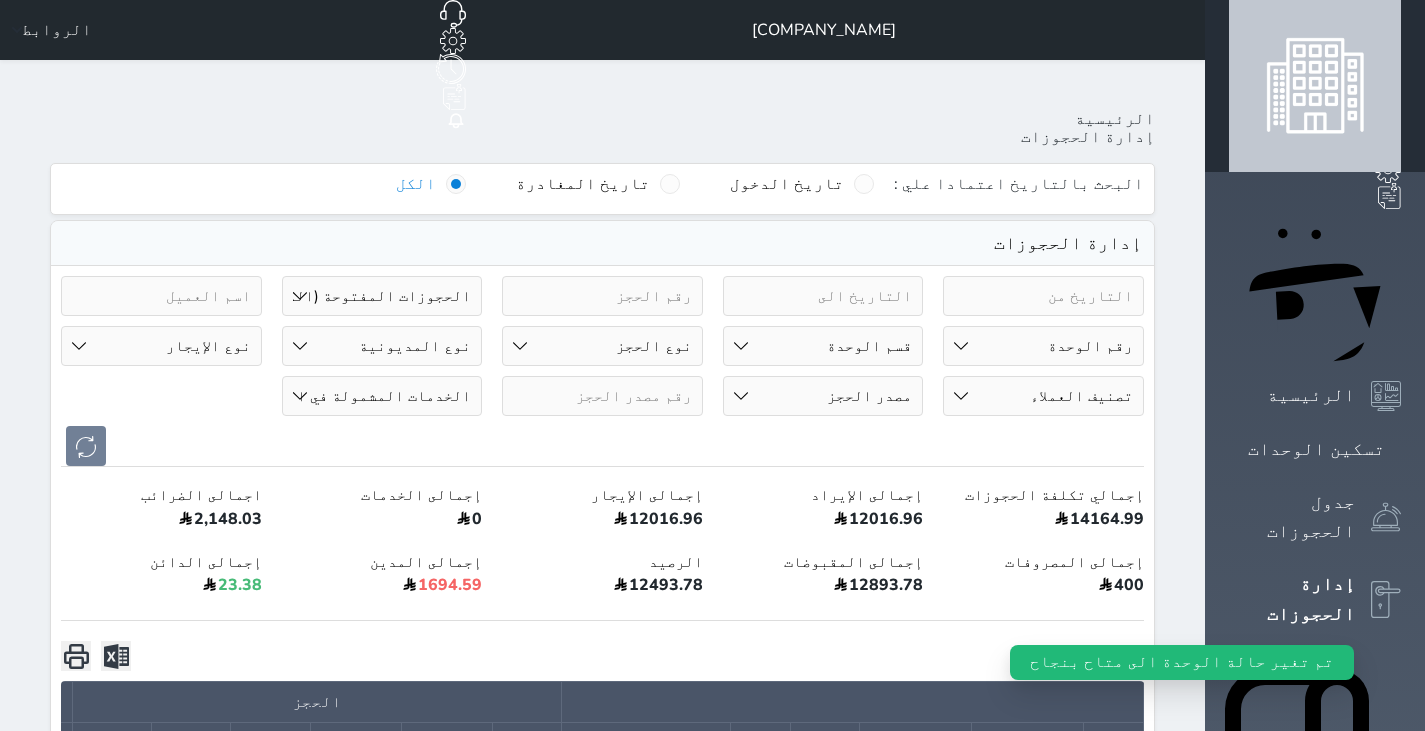 click on "حالة الحجز
الحجوزات المفتوحة (الكل)
الحجوزات المغلقة (الكل)
الحجوزات المفتوحة (مسجل دخول)
الحجوزات المغلقة (تسجيل مغادرة)
الحجوزات لم تسجل دخول
الحجوزات المؤكدة (الكل)
الحجوزات الملغية
بانتظار التأكيد" at bounding box center (382, 296) 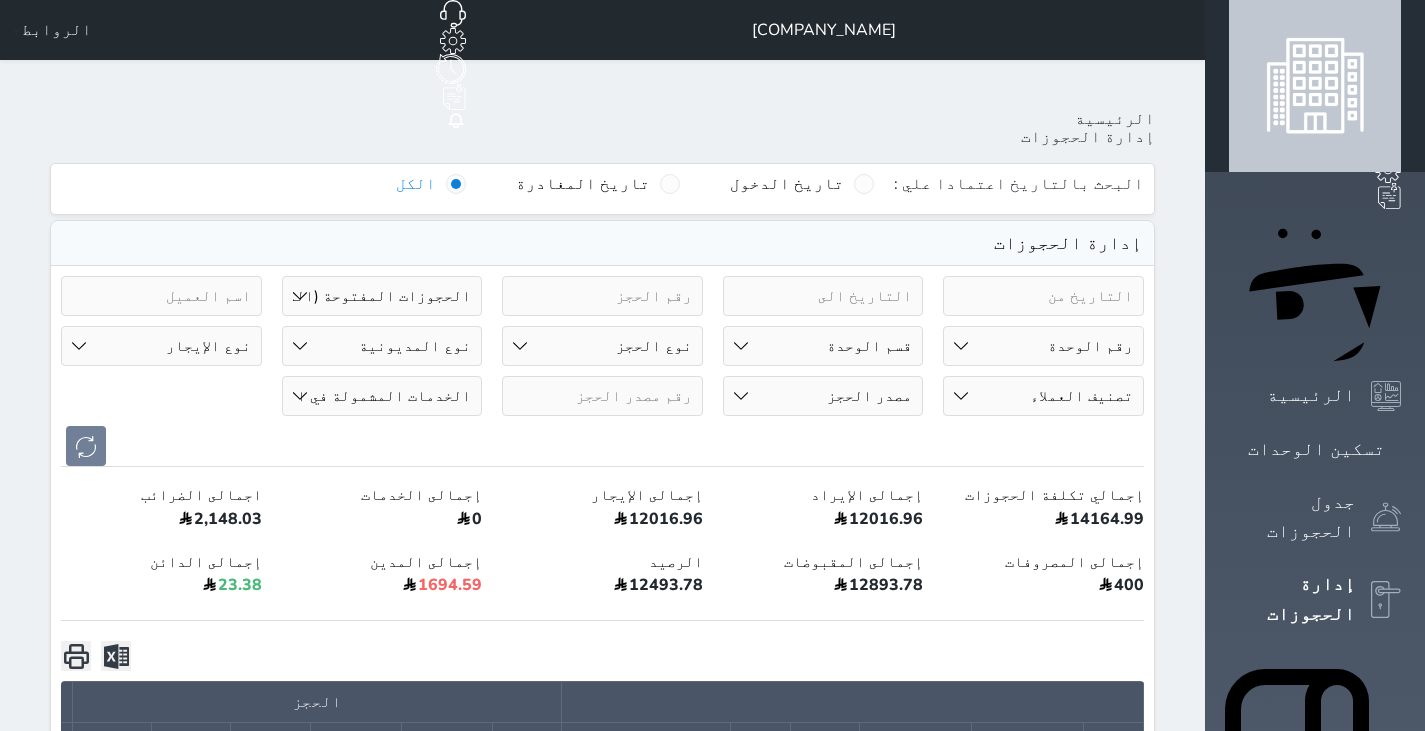 select on "all" 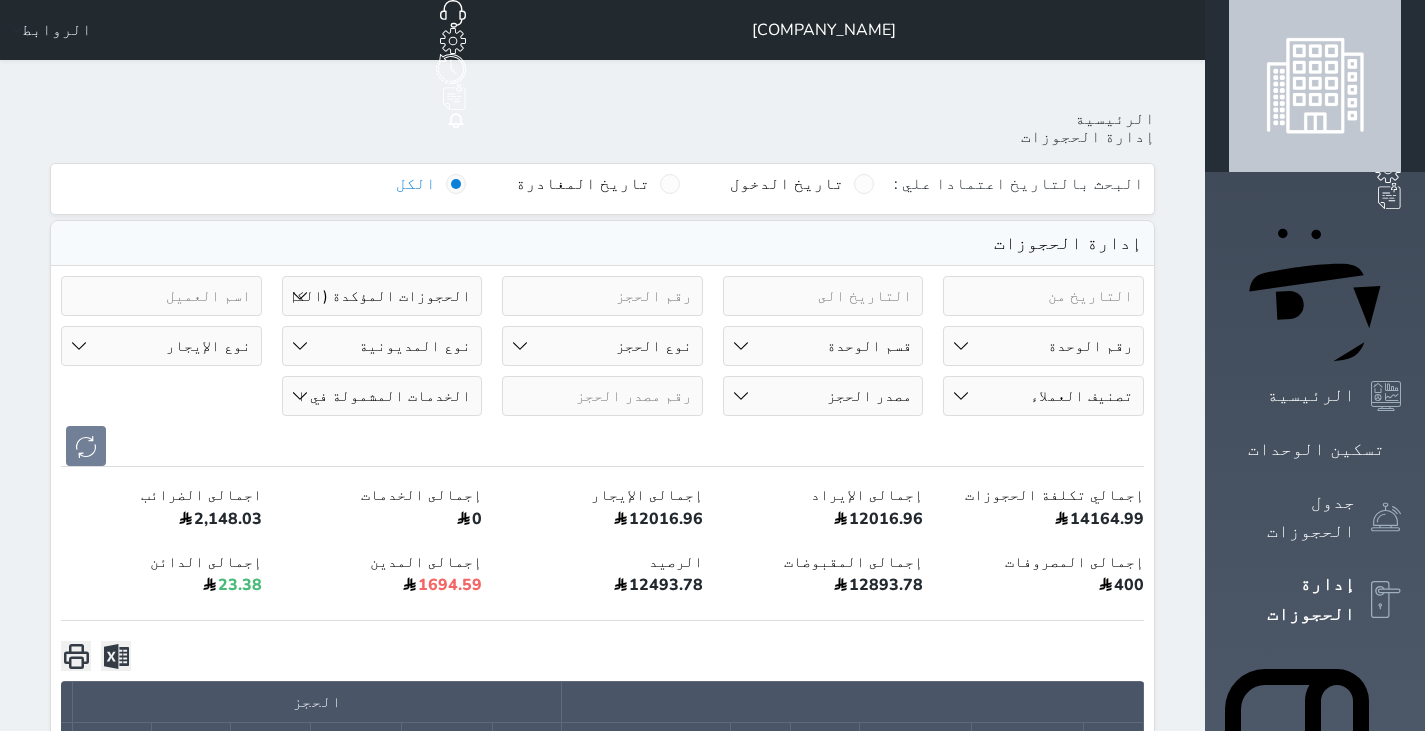 click on "حالة الحجز
الحجوزات المفتوحة (الكل)
الحجوزات المغلقة (الكل)
الحجوزات المفتوحة (مسجل دخول)
الحجوزات المغلقة (تسجيل مغادرة)
الحجوزات لم تسجل دخول
الحجوزات المؤكدة (الكل)
الحجوزات الملغية
بانتظار التأكيد" at bounding box center [382, 296] 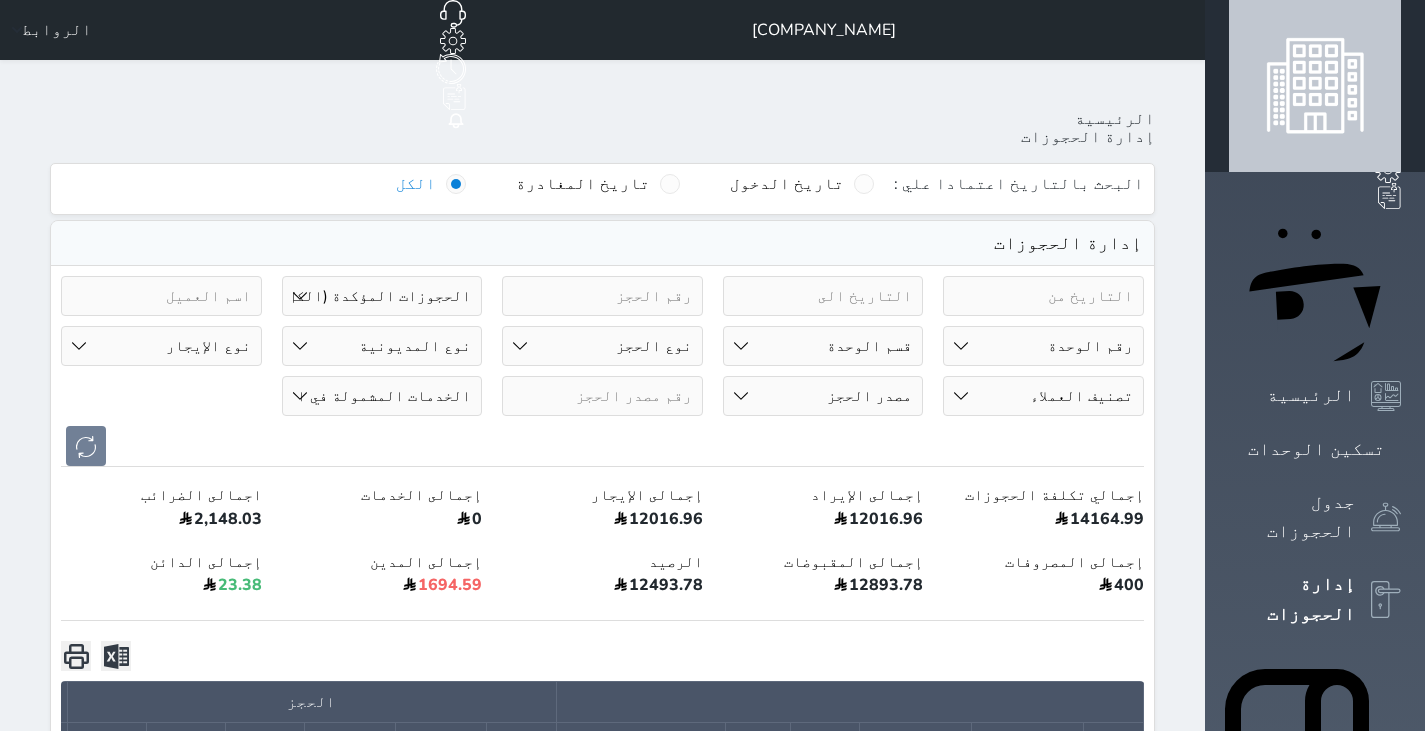 click at bounding box center [602, 296] 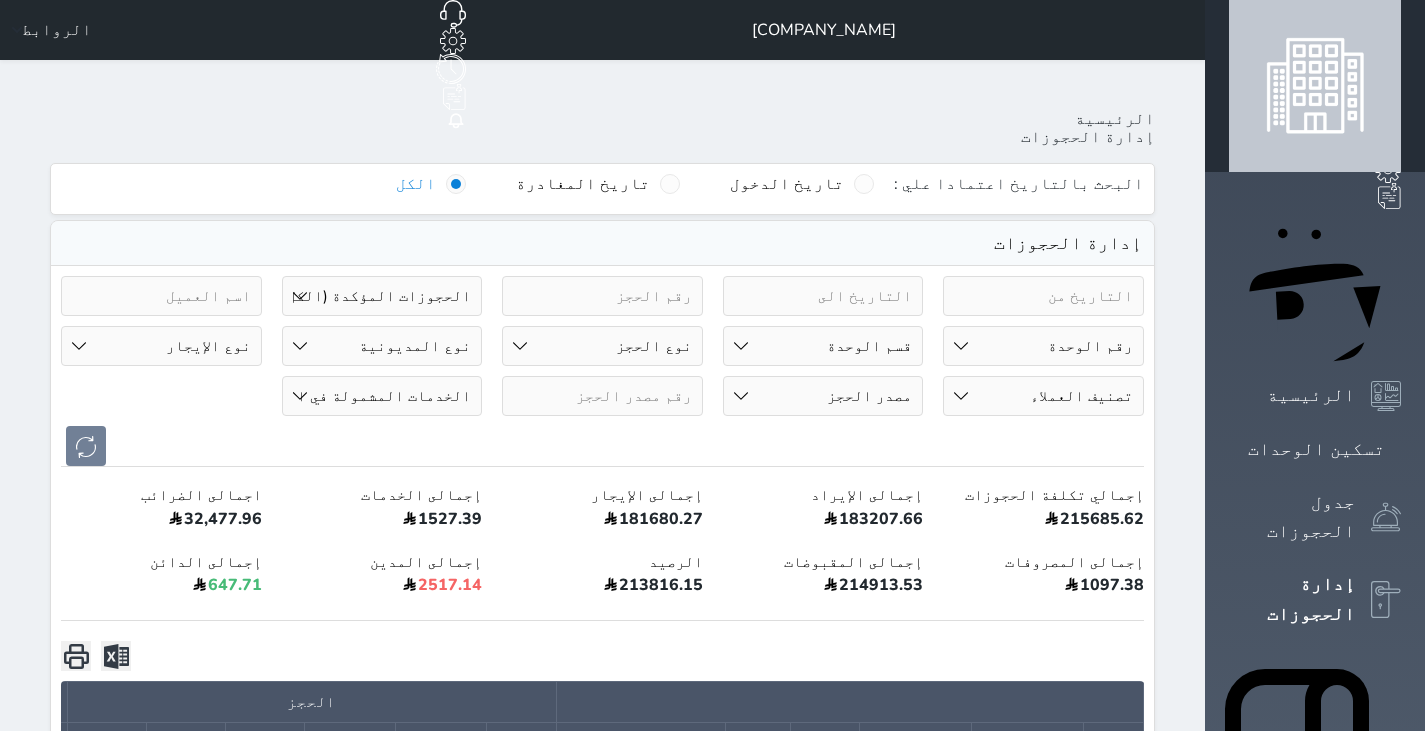 type on "4" 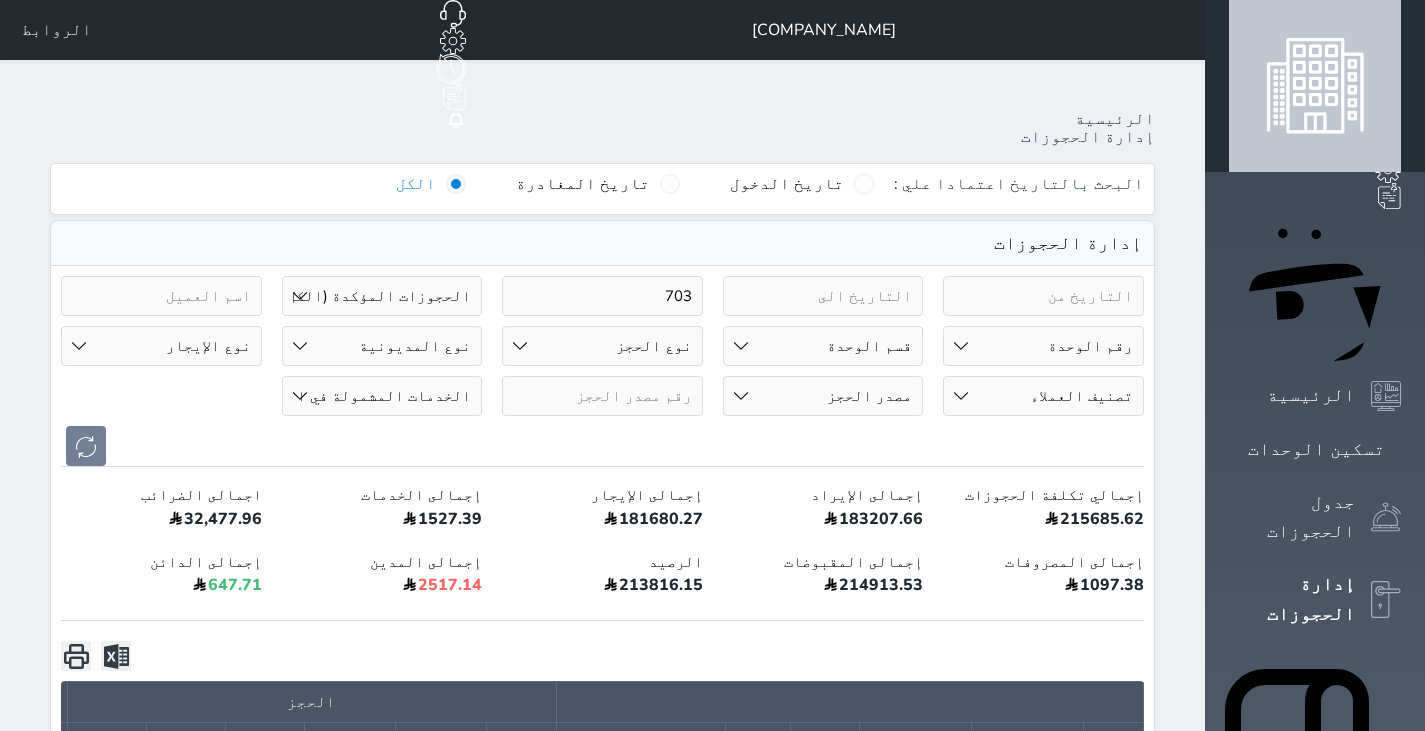 type on "703" 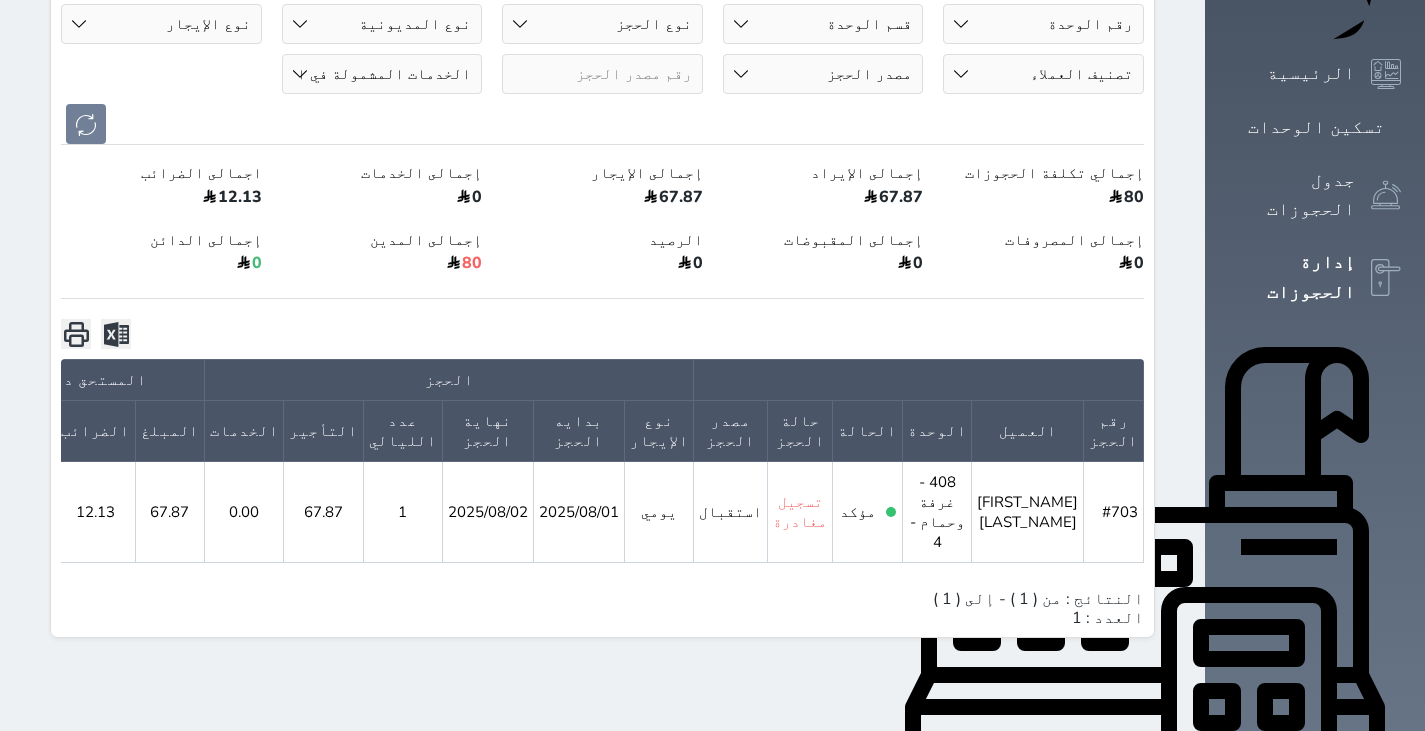 scroll, scrollTop: 324, scrollLeft: 0, axis: vertical 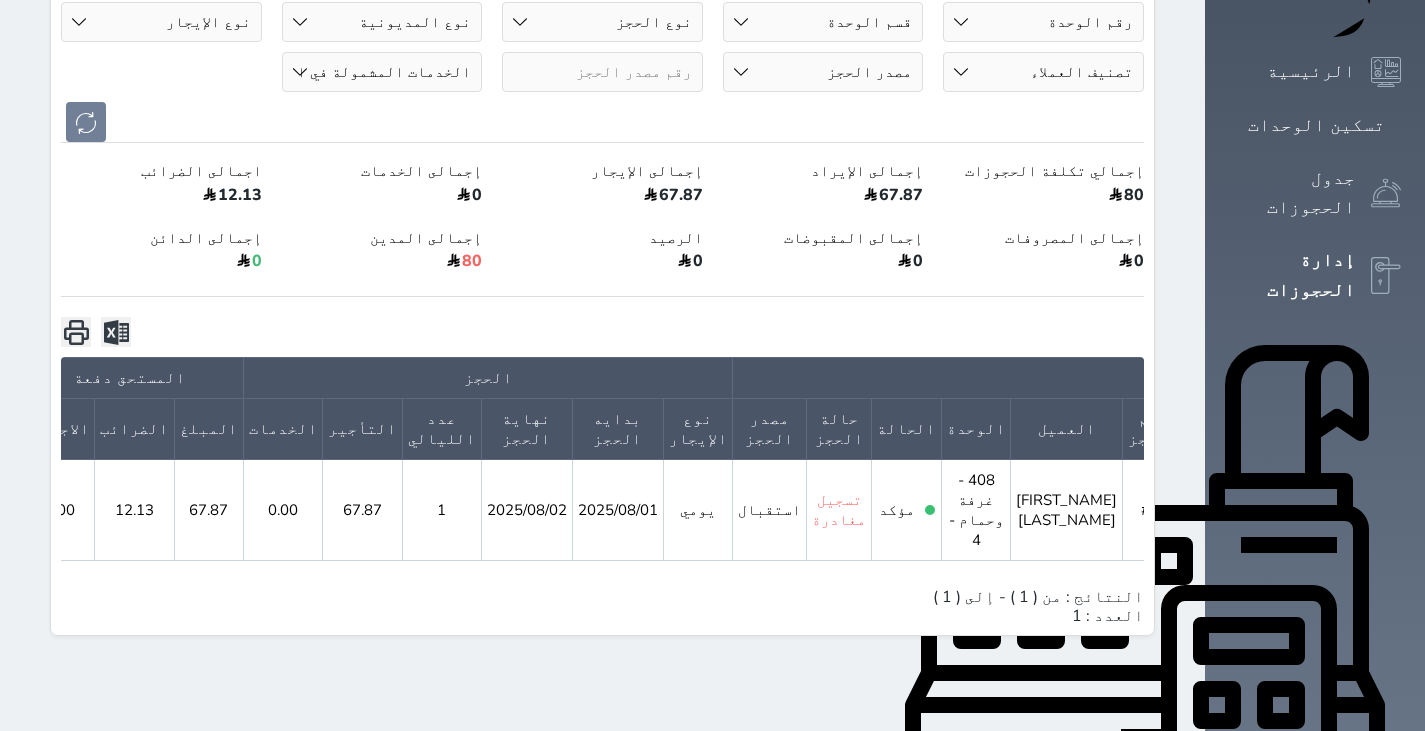 click at bounding box center [-284, 491] 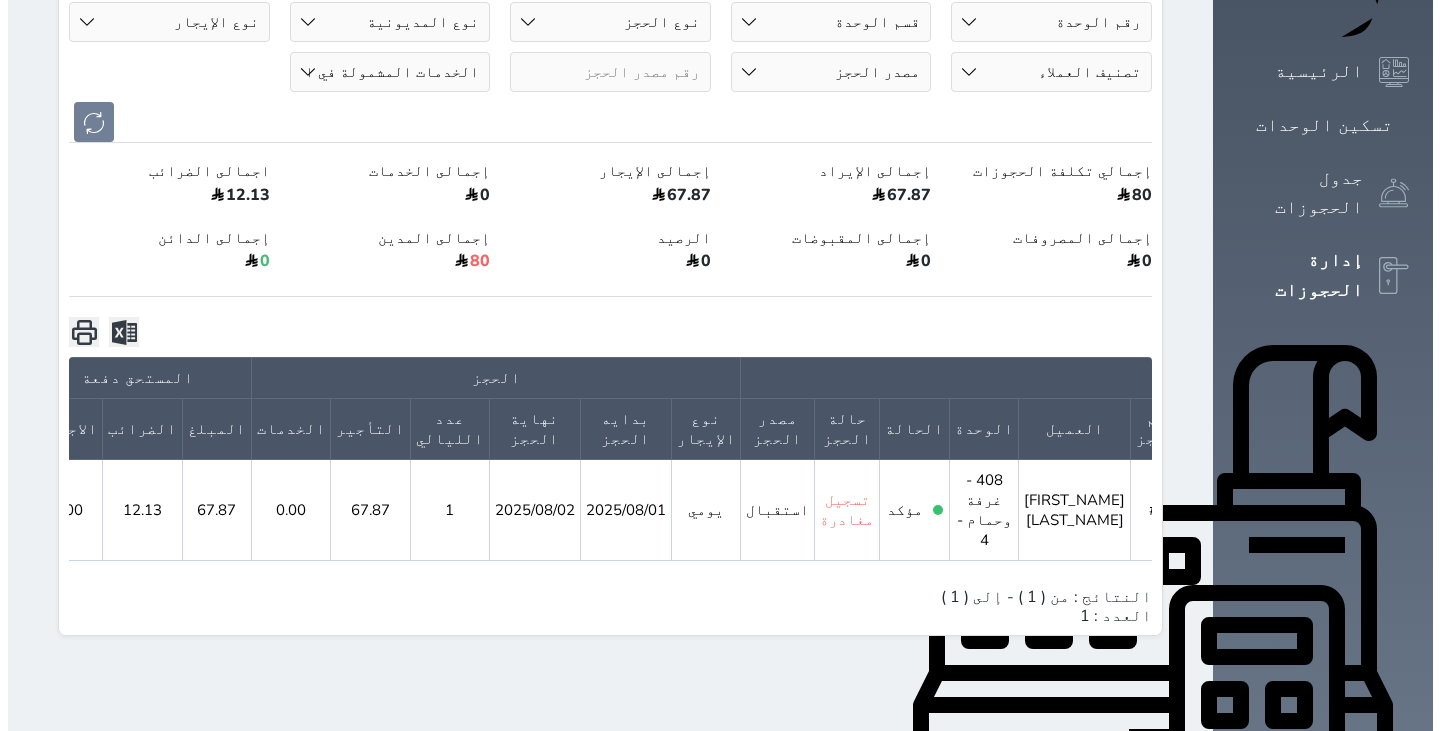 scroll, scrollTop: 0, scrollLeft: -25, axis: horizontal 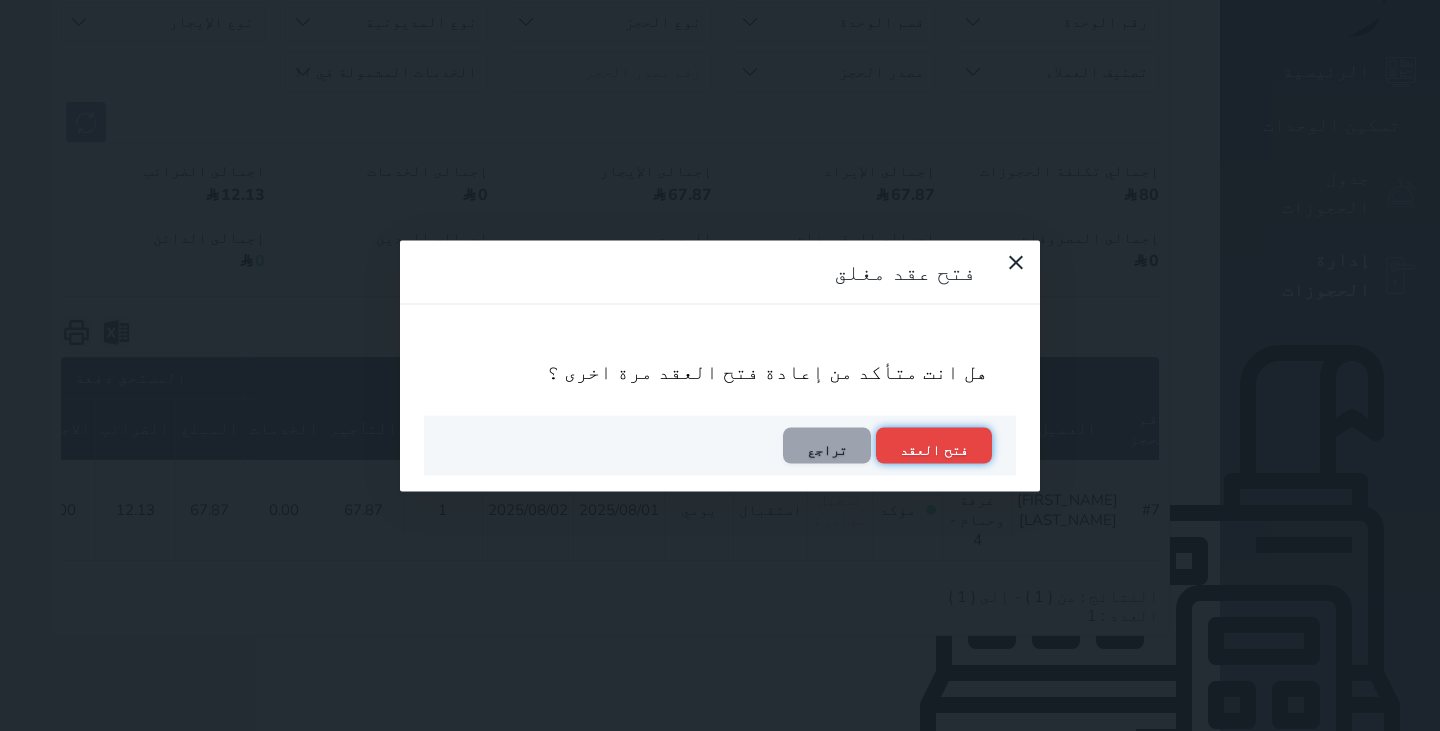 click on "فتح العقد" at bounding box center [934, 445] 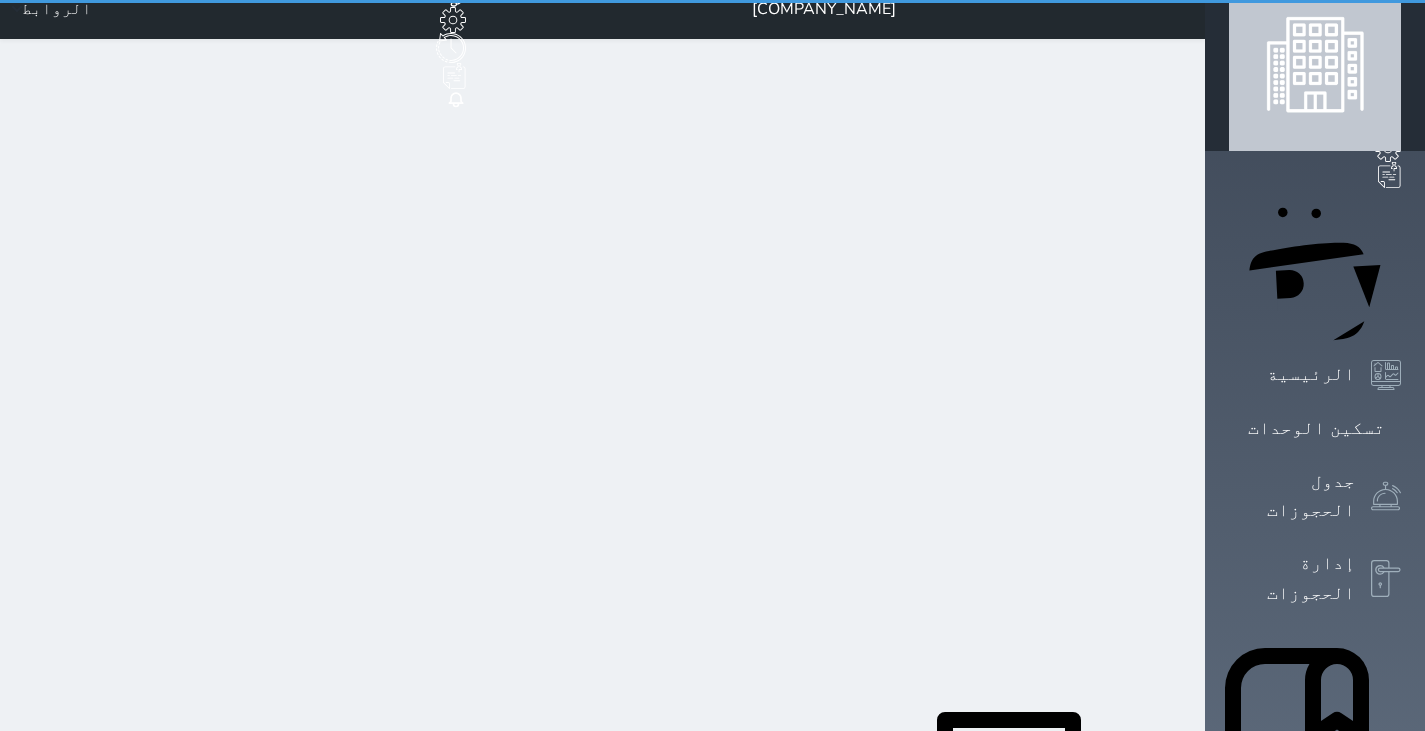 scroll, scrollTop: 0, scrollLeft: 0, axis: both 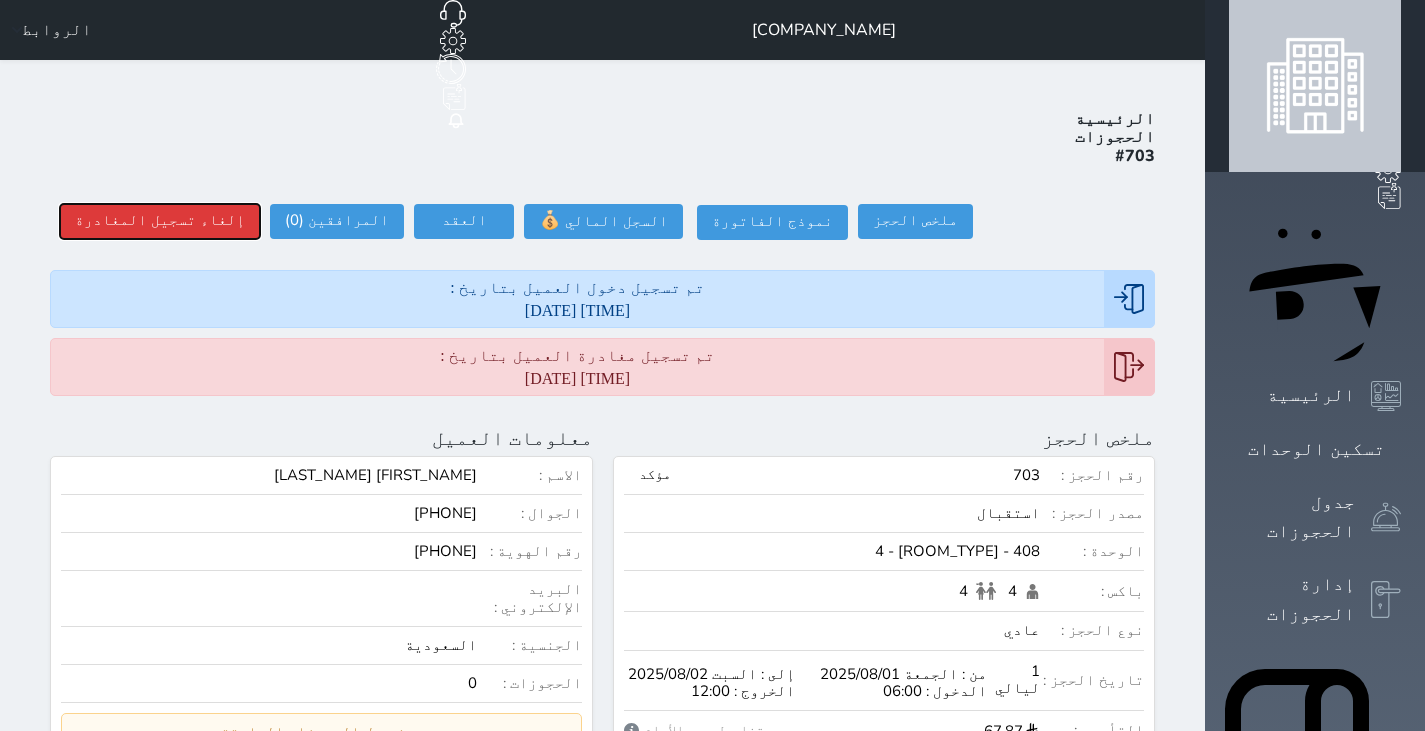click on "إلغاء تسجيل المغادرة" at bounding box center (160, 221) 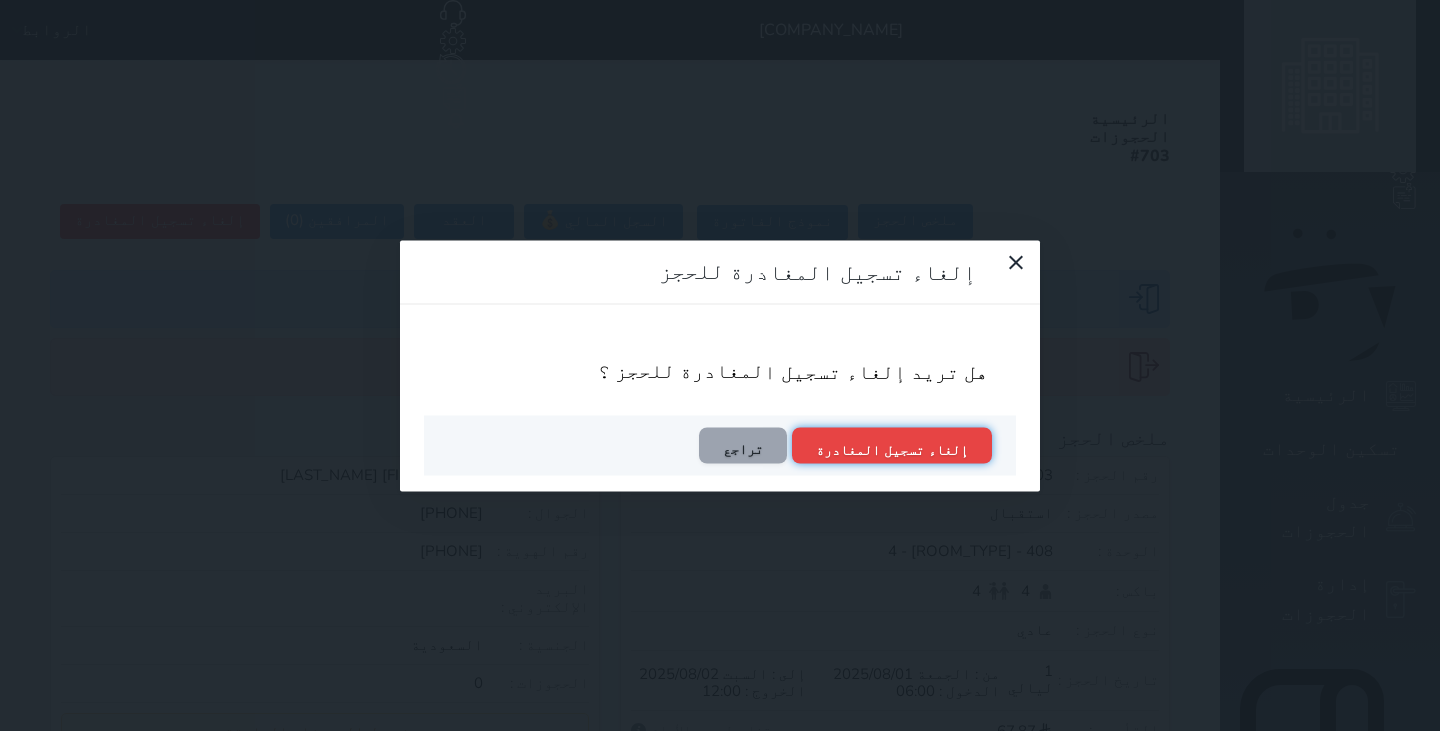 click on "إلغاء تسجيل المغادرة" at bounding box center [892, 445] 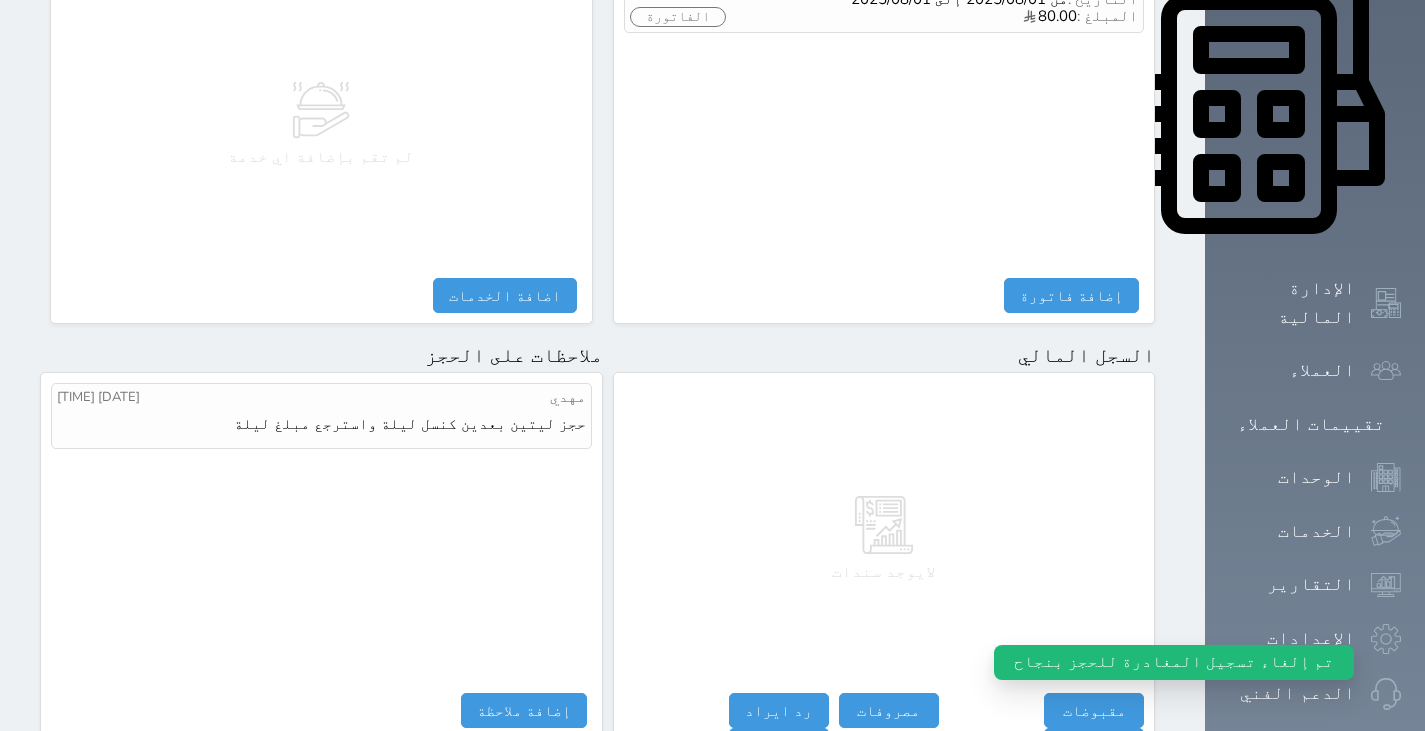 scroll, scrollTop: 1050, scrollLeft: 0, axis: vertical 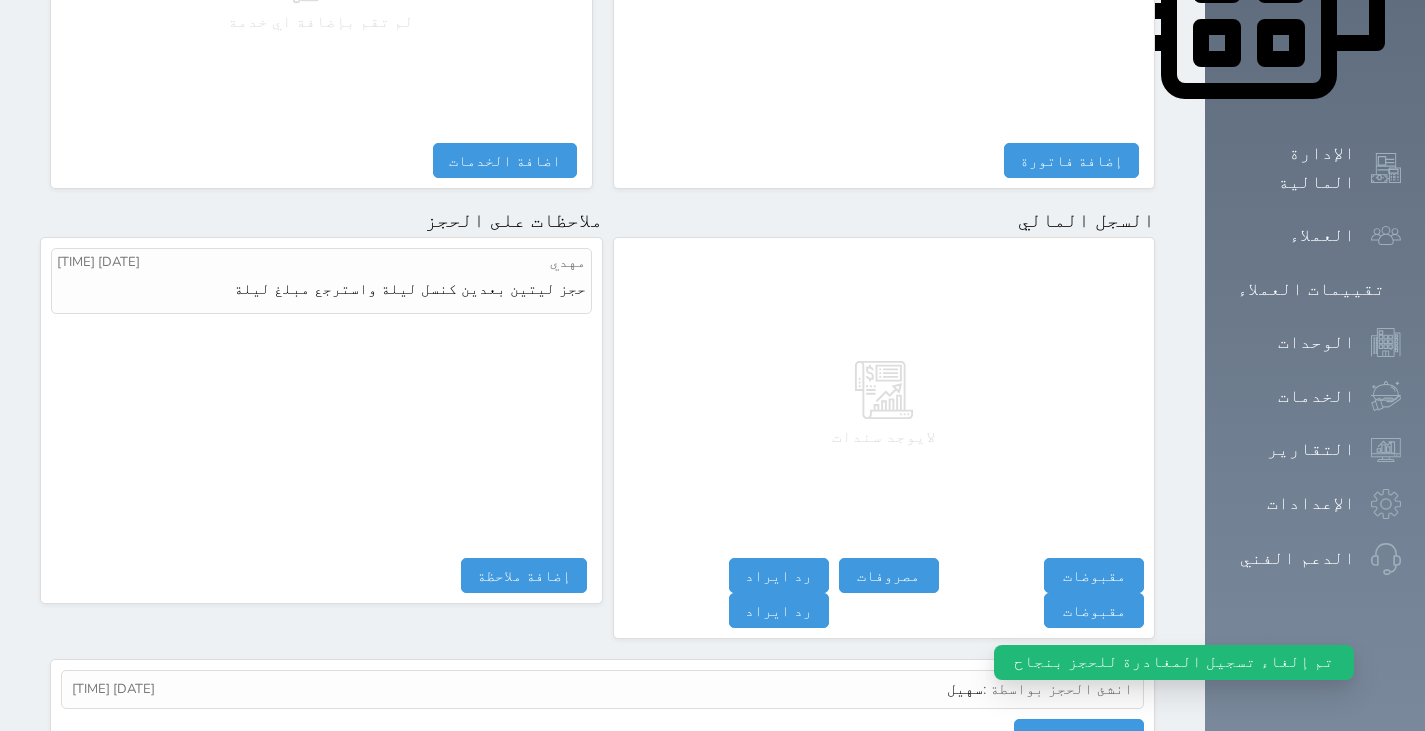 click on "حجز ليتين بعدين كنسل ليلة واسترجع مبلغ ليلة" at bounding box center (321, 289) 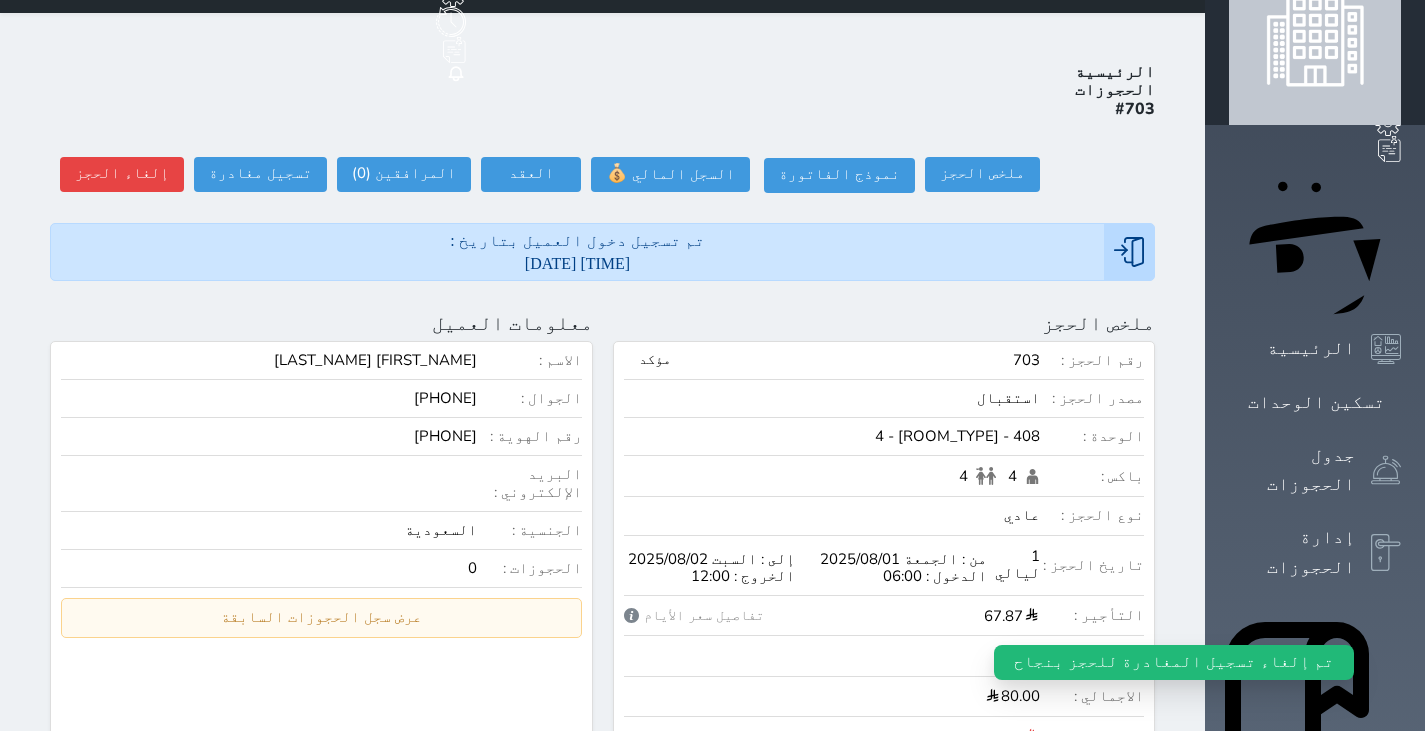 scroll, scrollTop: 0, scrollLeft: 0, axis: both 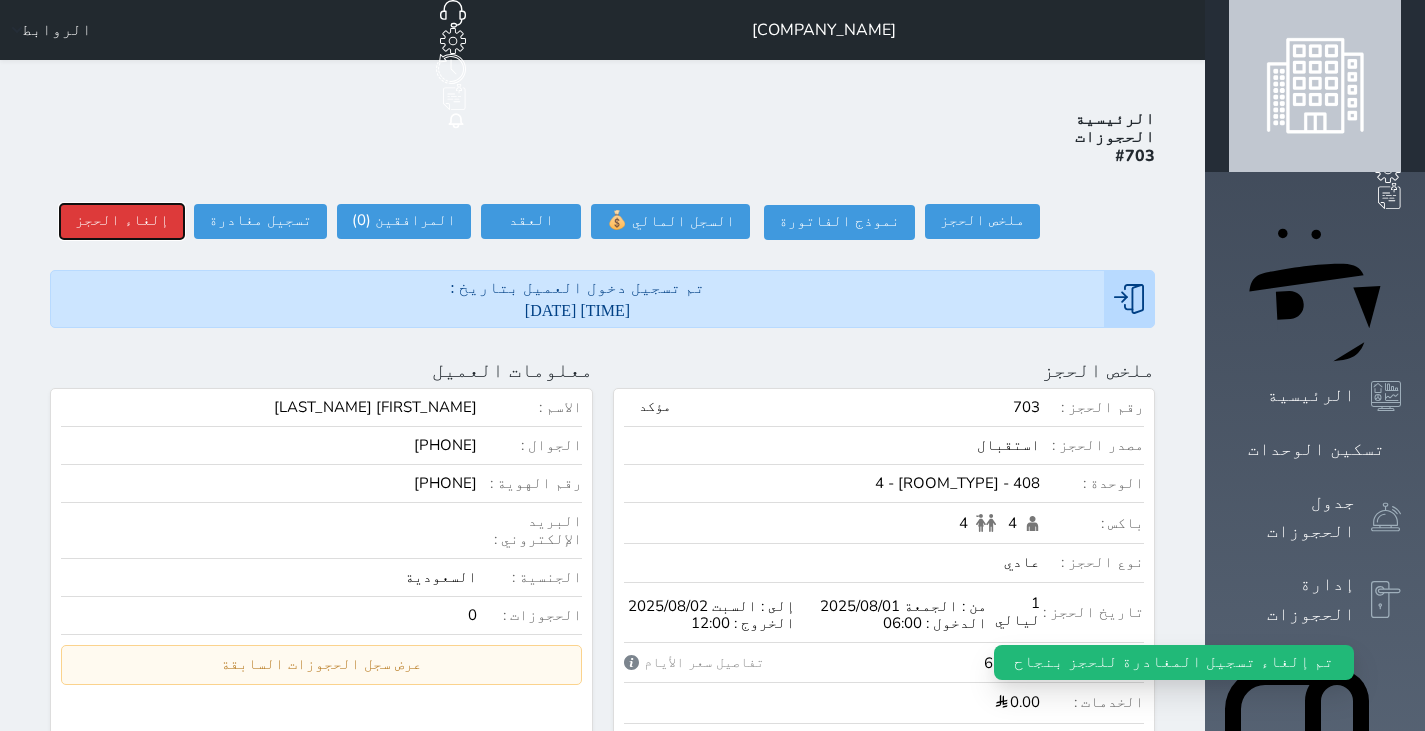 click on "إلغاء الحجز" at bounding box center (122, 221) 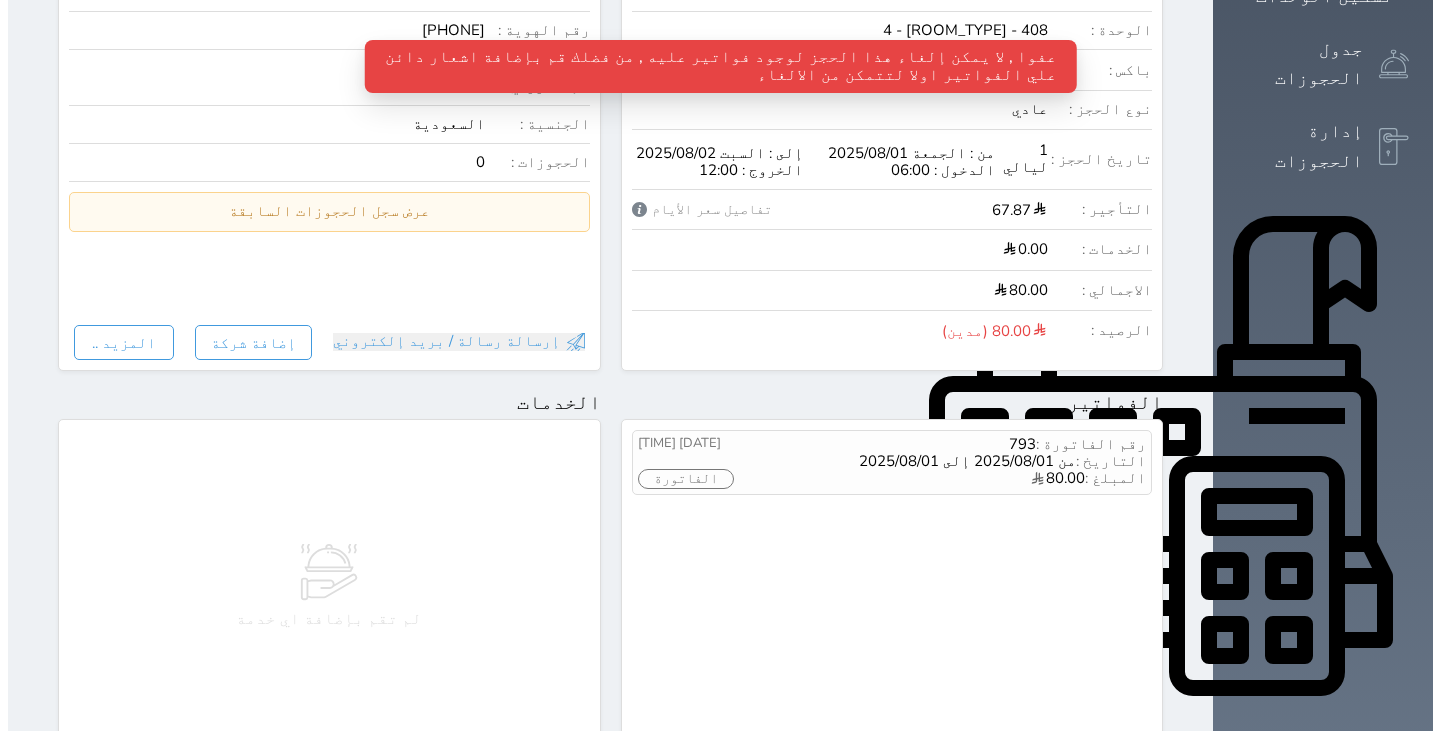 scroll, scrollTop: 454, scrollLeft: 0, axis: vertical 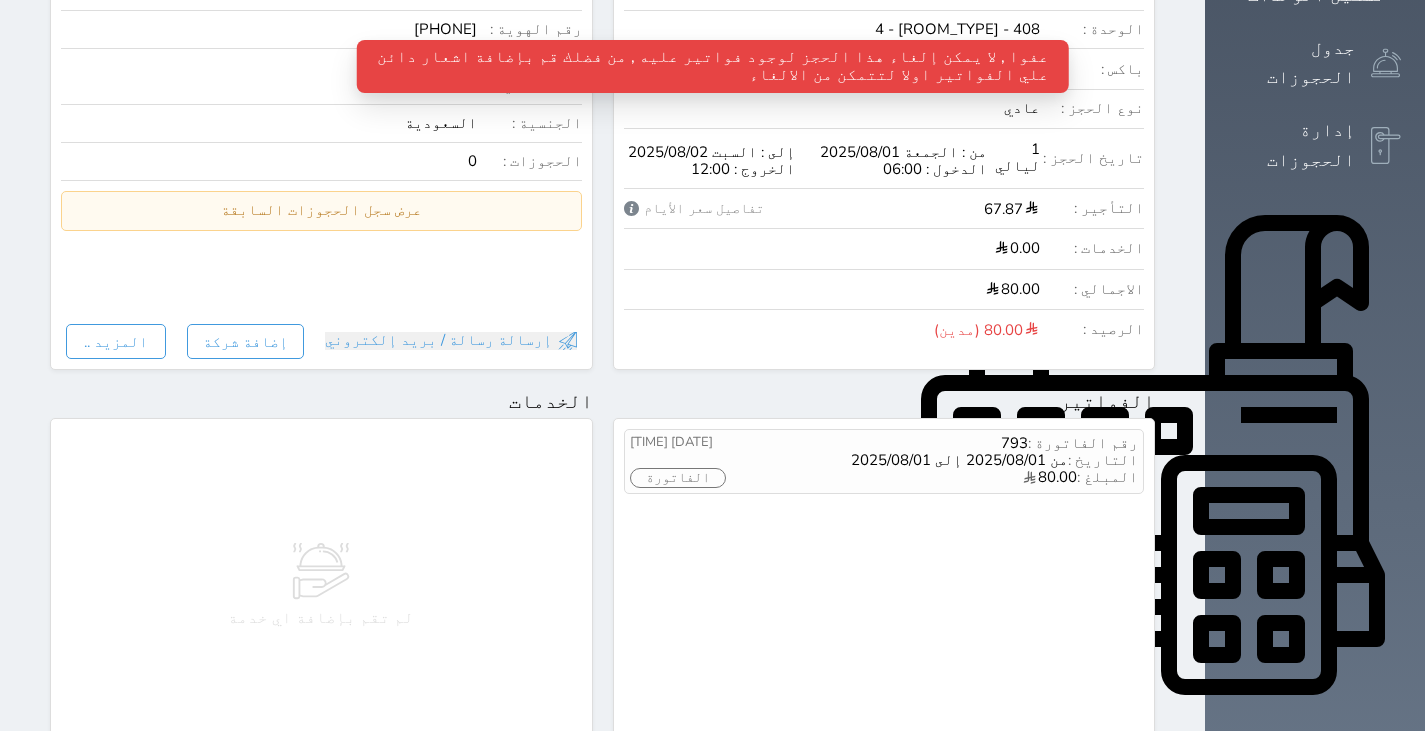 click on "إضافة فاتورة" at bounding box center (1071, 756) 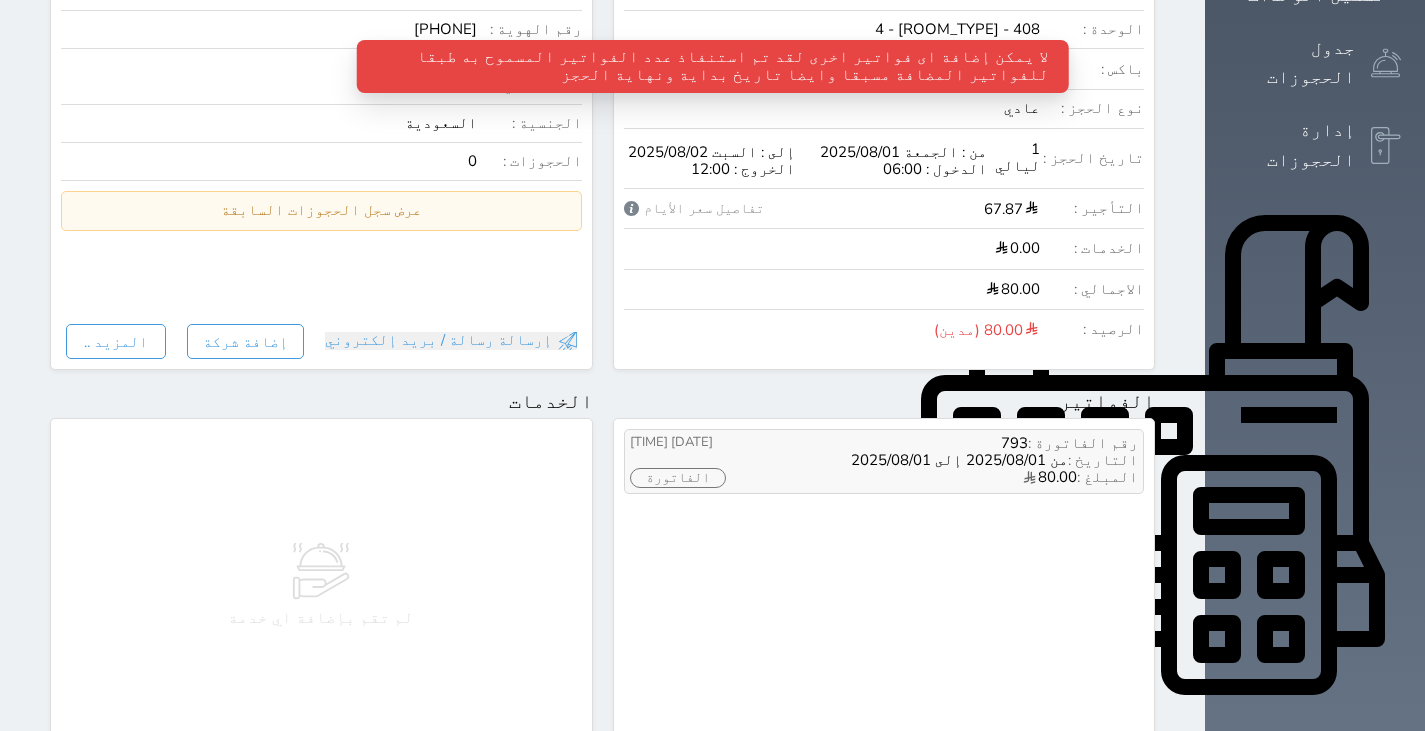 click on "رقم الفاتورة :  793" at bounding box center [960, 443] 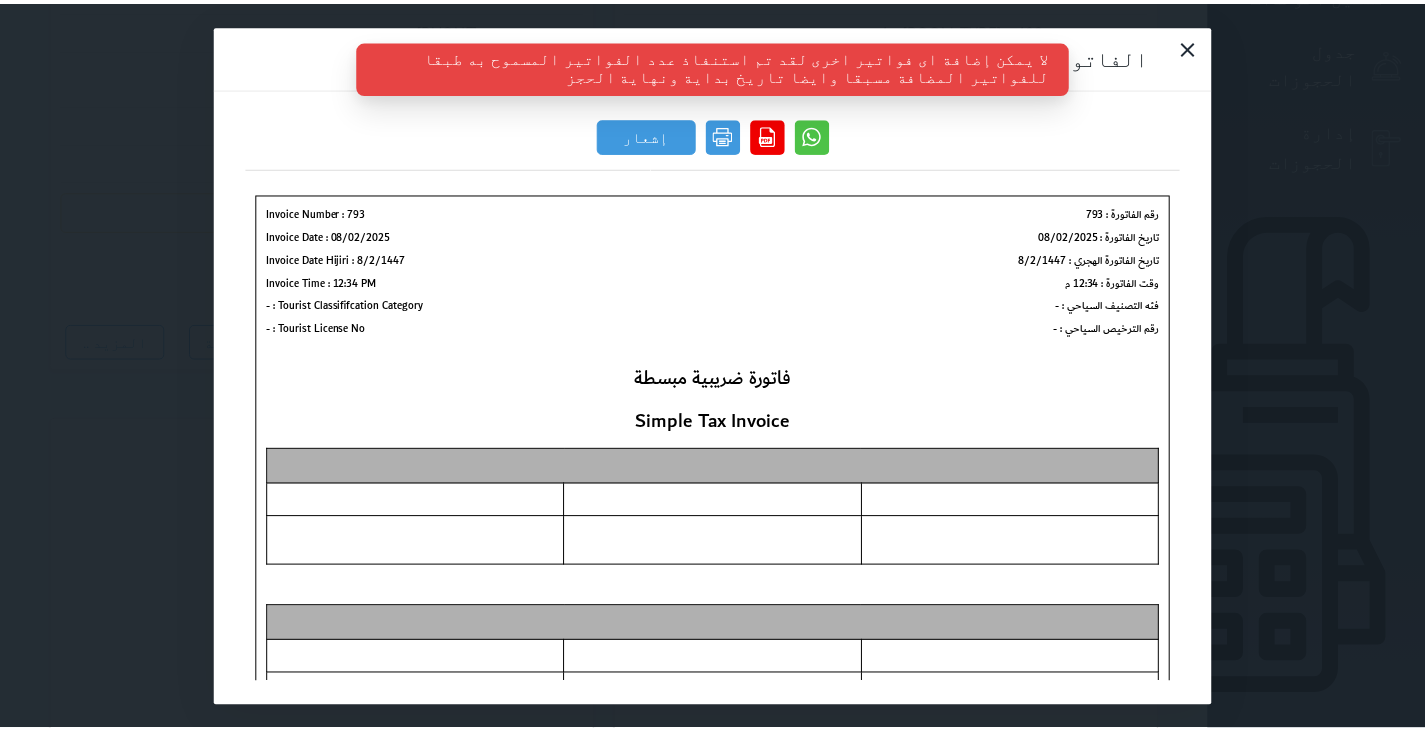 scroll, scrollTop: 0, scrollLeft: 0, axis: both 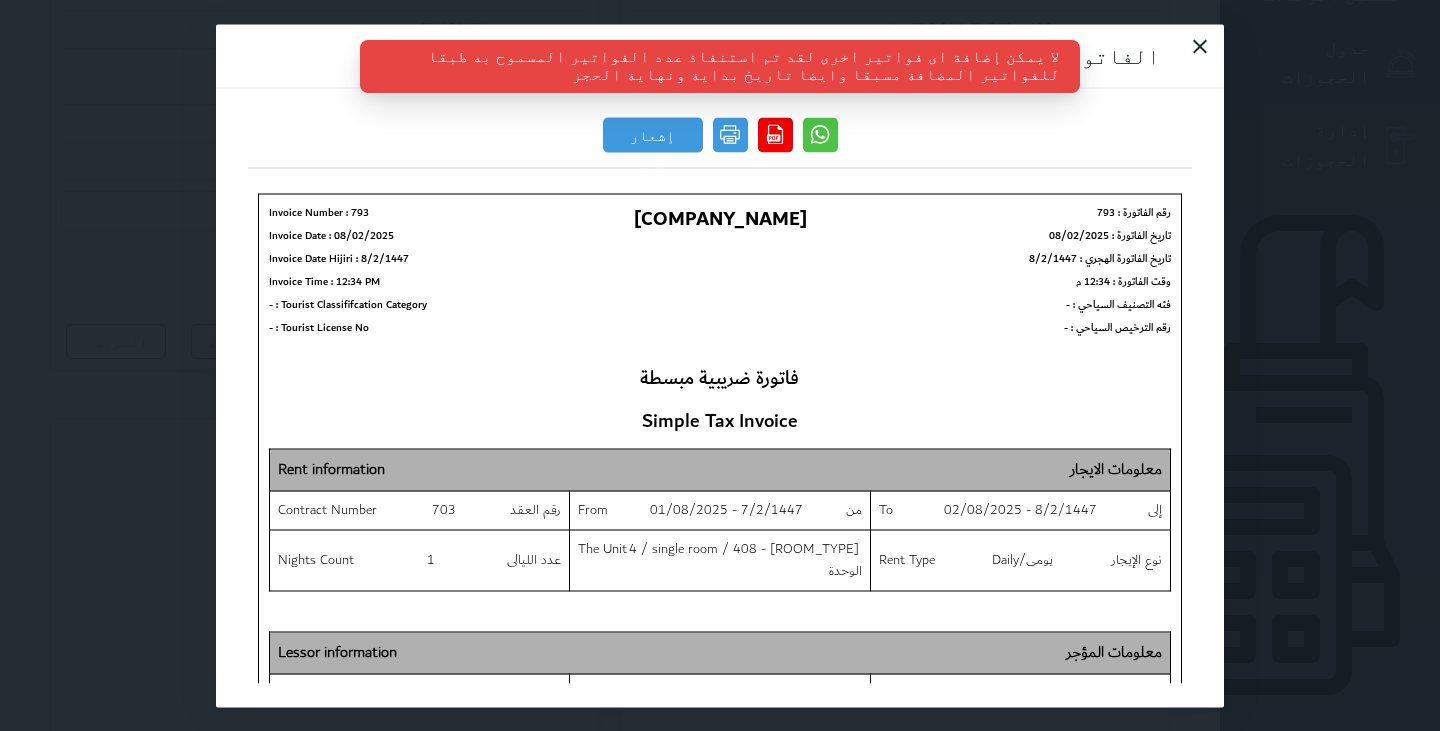 click on "إشعار دائن" at bounding box center (720, 140) 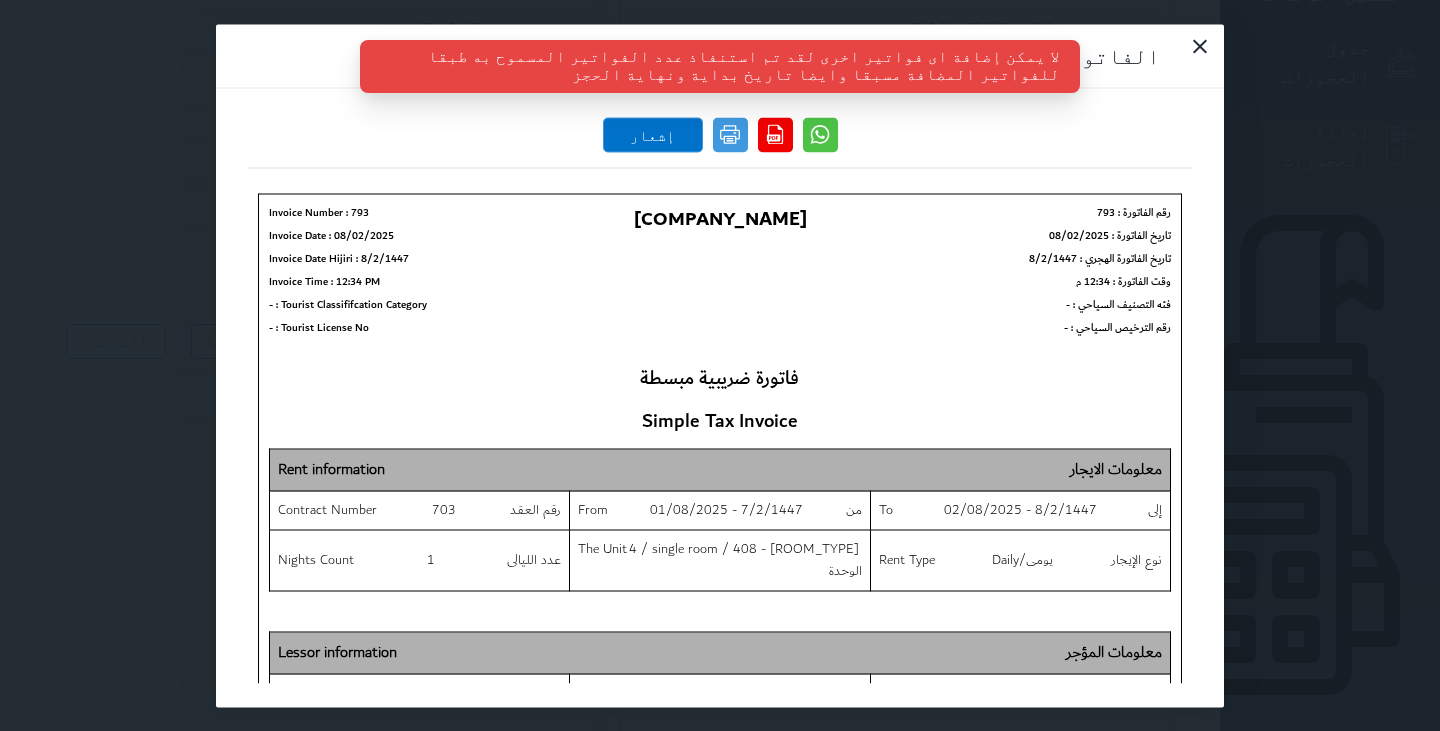 click on "إشعار دائن" at bounding box center (653, 134) 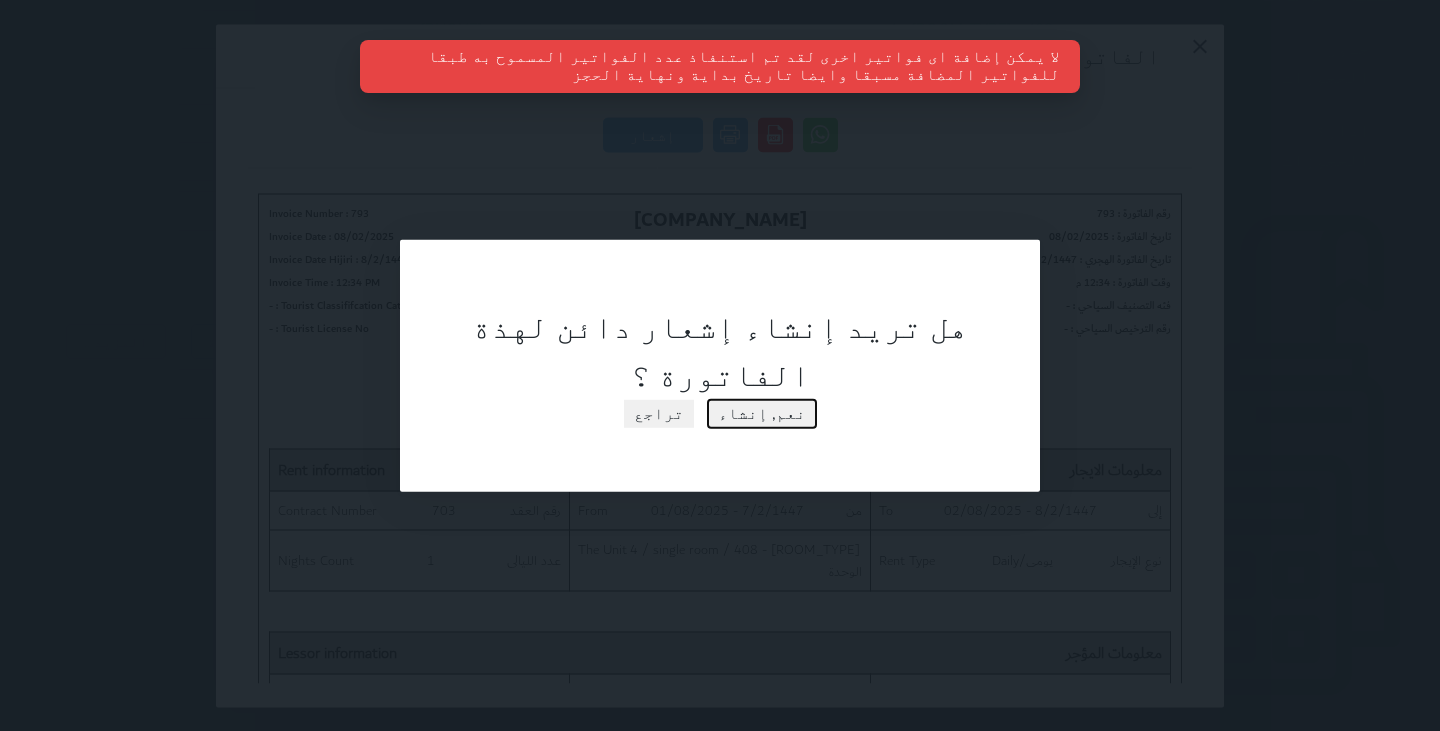 click on "نعم, إنشاء" at bounding box center (762, 413) 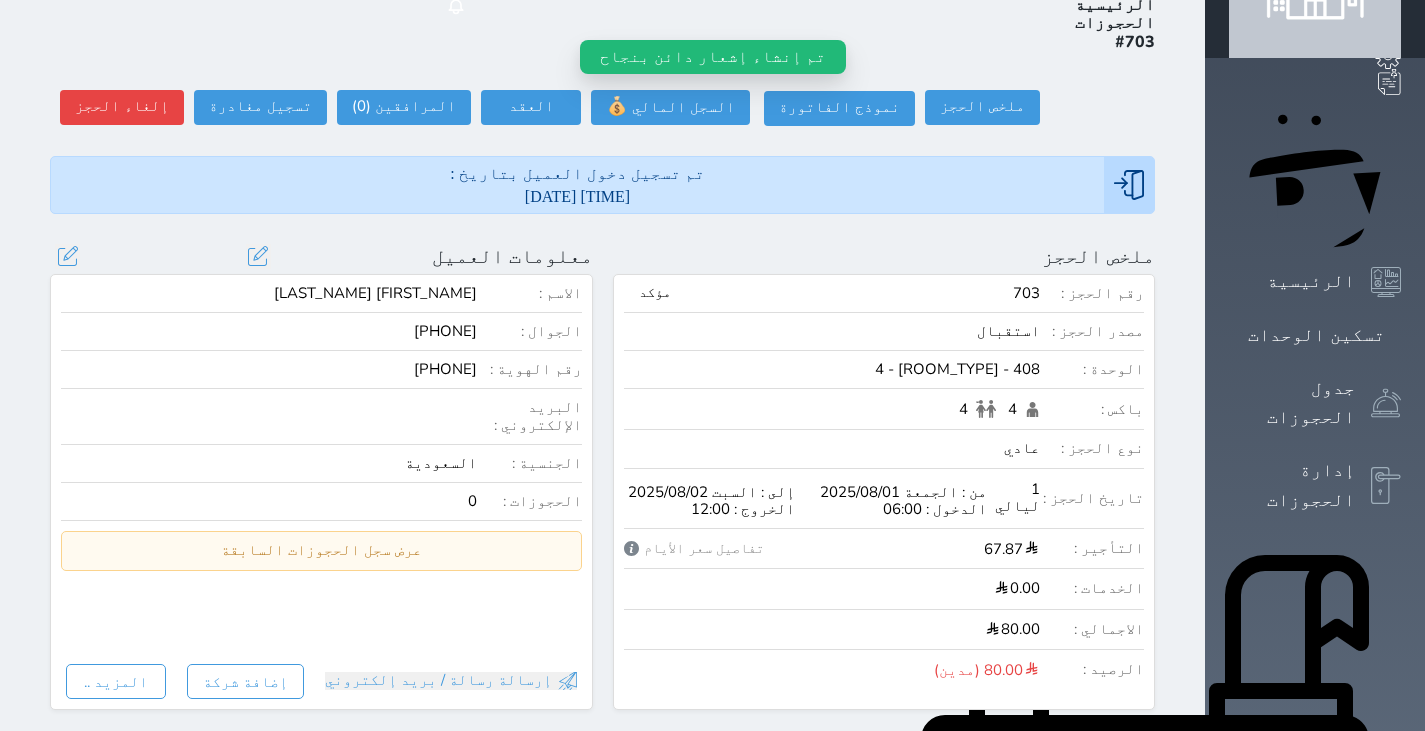 scroll, scrollTop: 0, scrollLeft: 0, axis: both 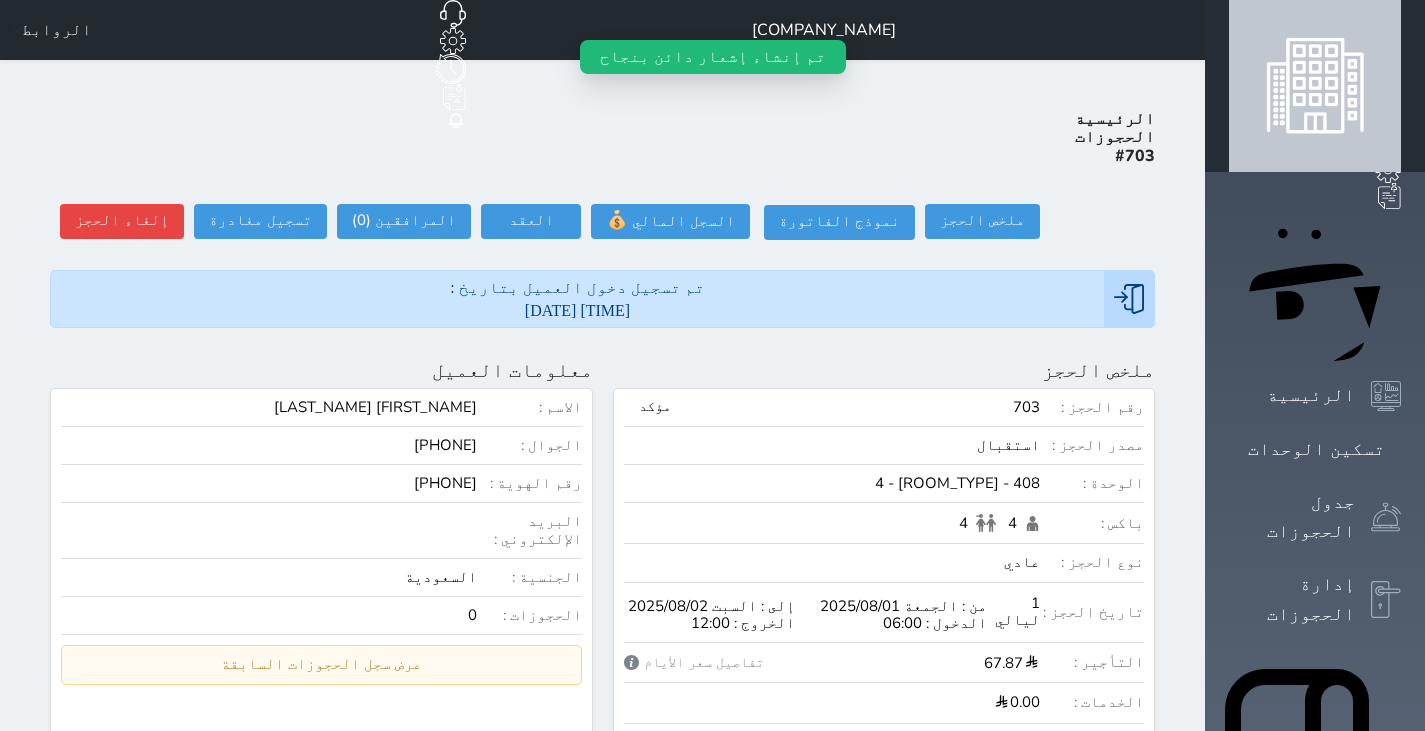 click on "إلغاء الحجز         إلغاء الحجز                   رسوم الإلغاء   0   رسوم عدم حضور   0   إلغاء الحجز" at bounding box center (117, 222) 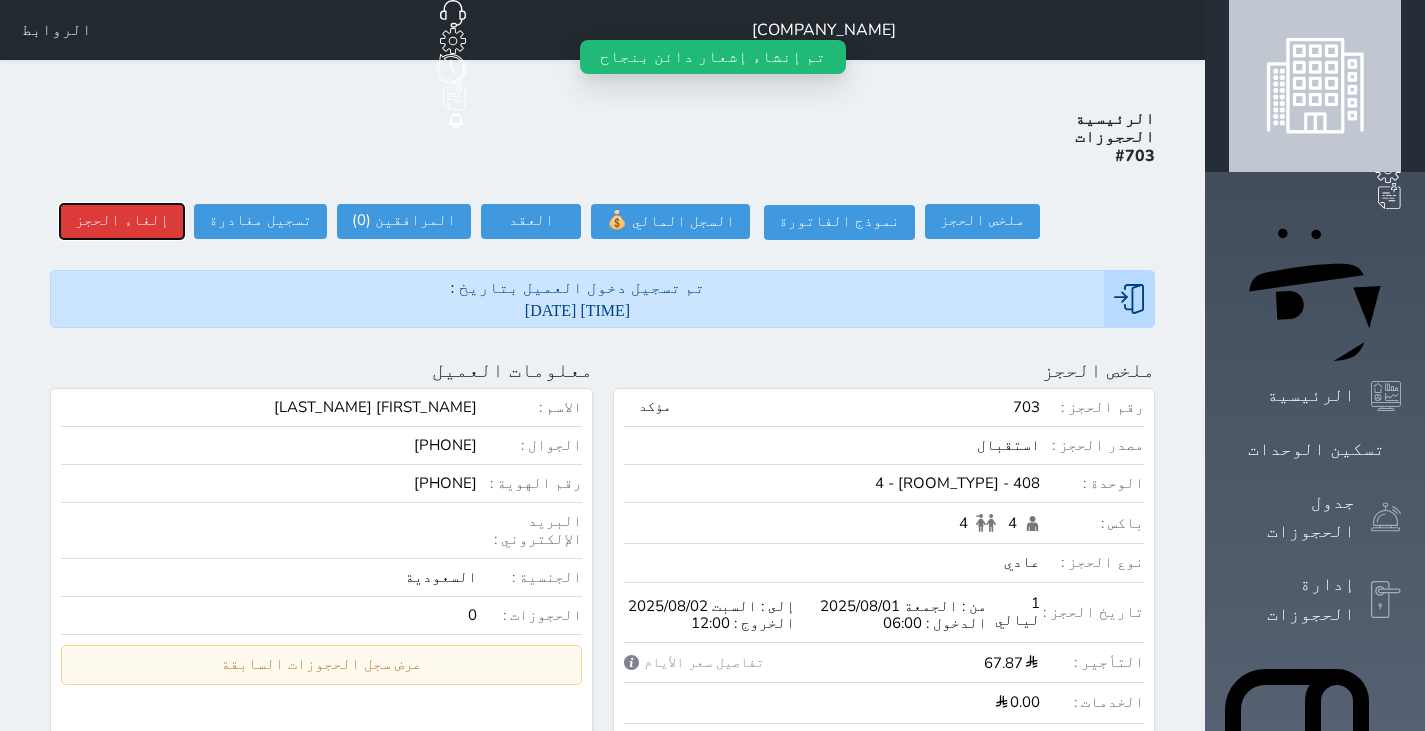 click on "إلغاء الحجز" at bounding box center (122, 221) 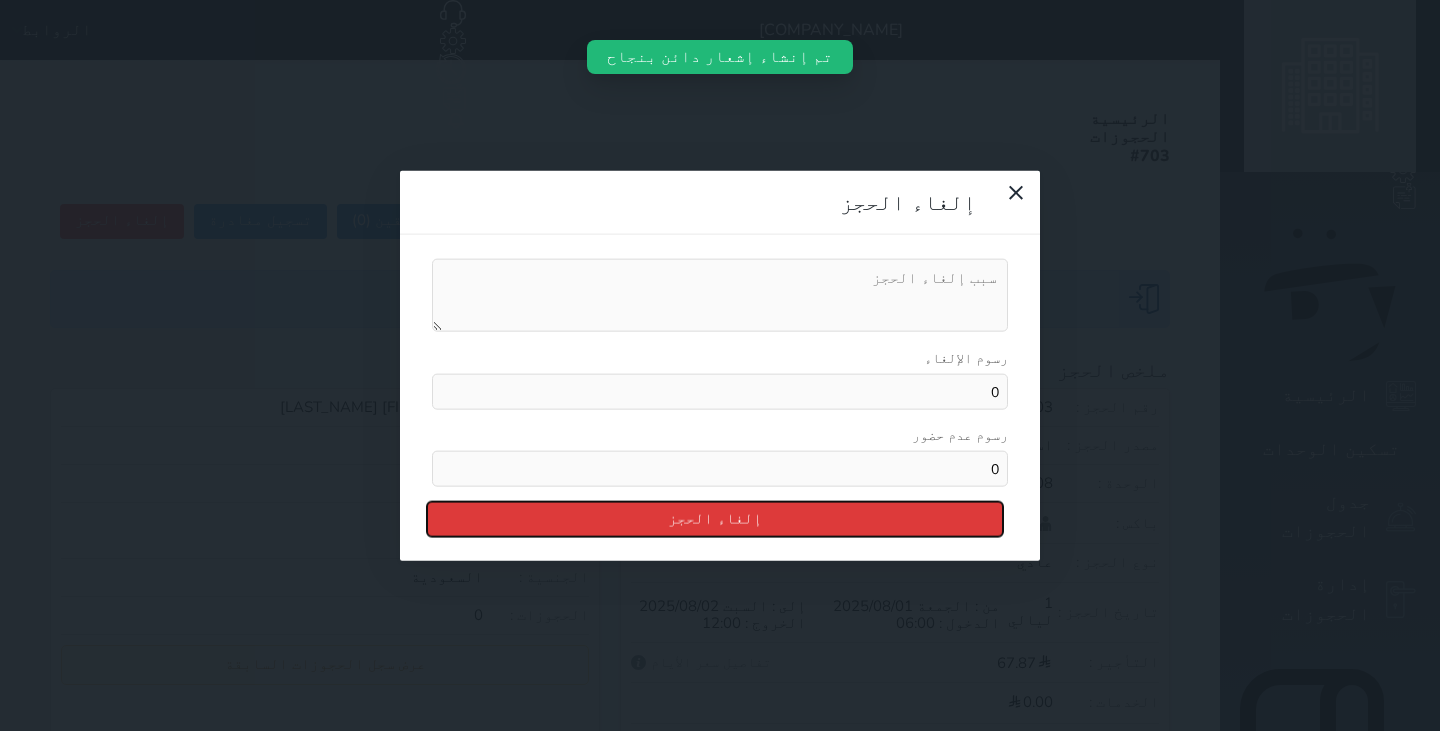 click on "إلغاء الحجز" at bounding box center (715, 519) 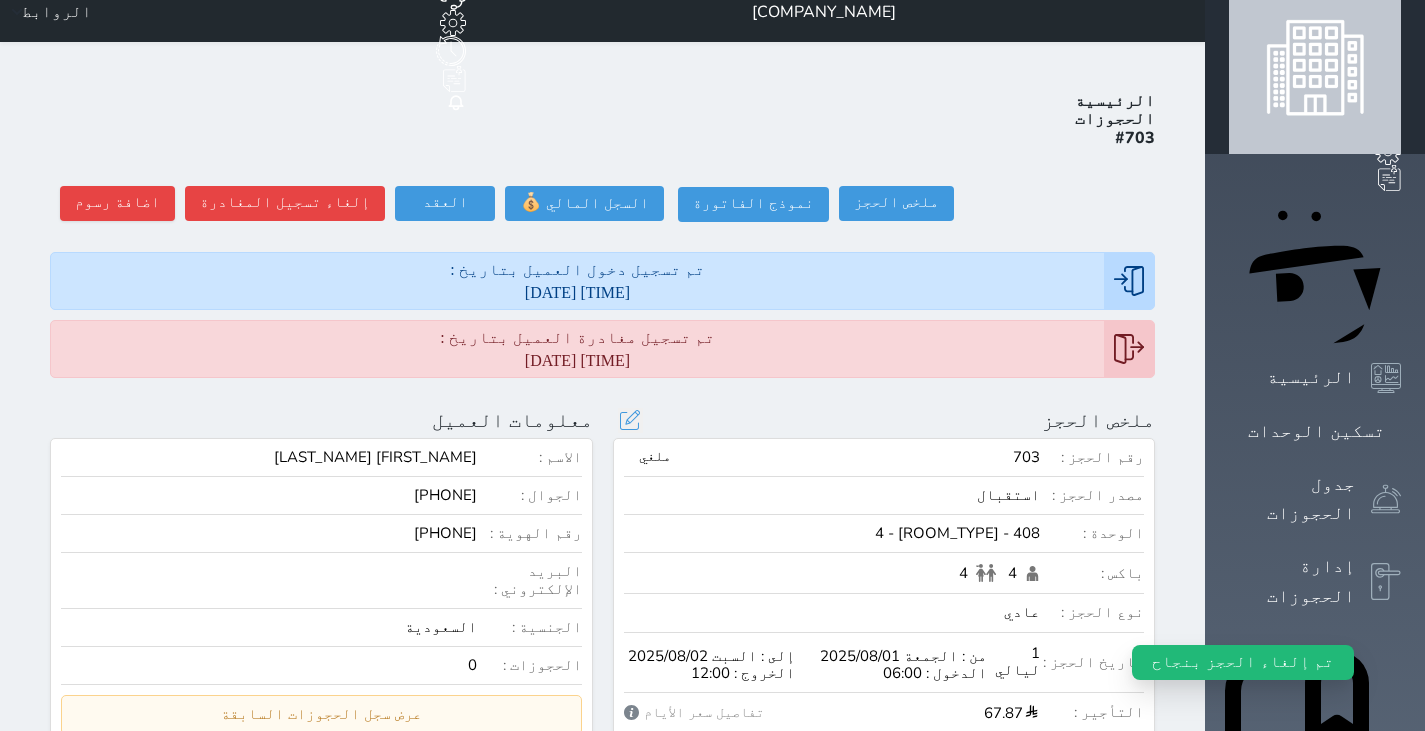 scroll, scrollTop: 17, scrollLeft: 0, axis: vertical 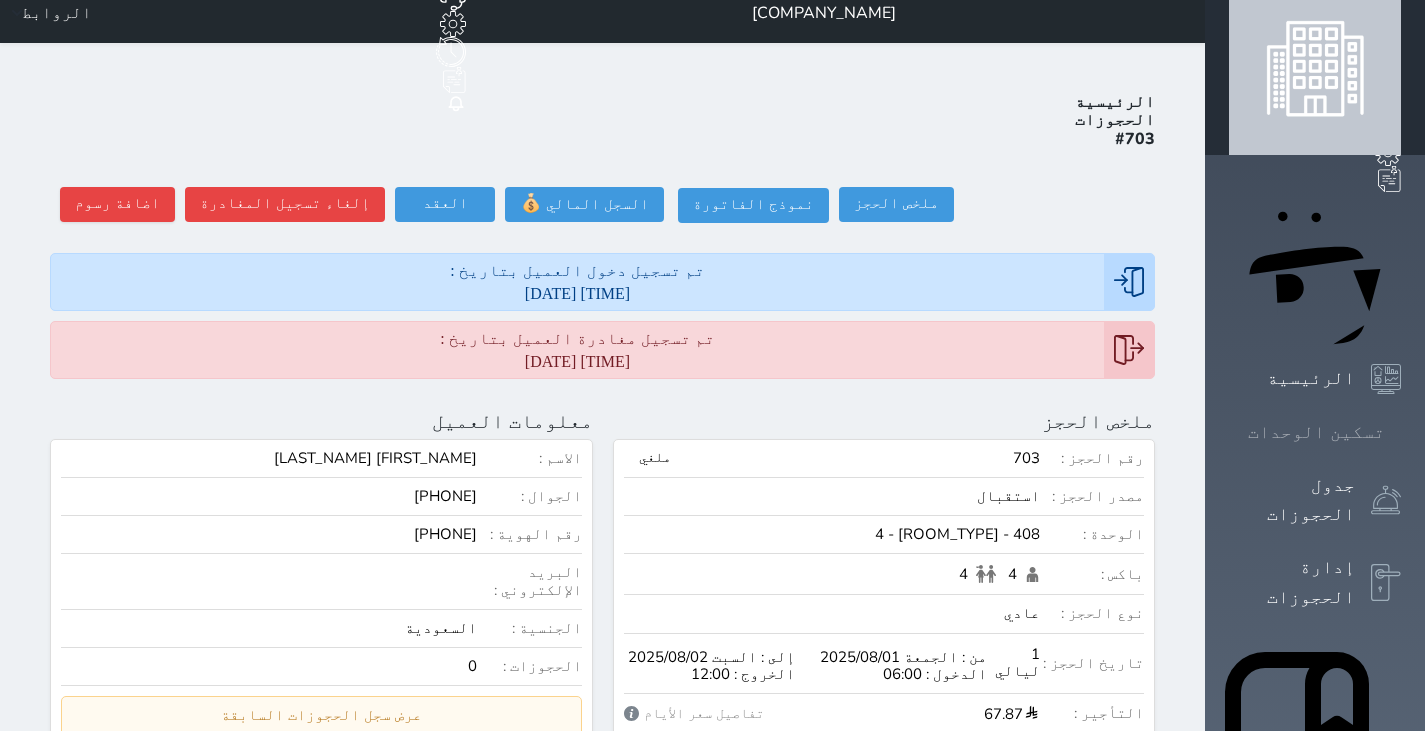 click at bounding box center [1401, 432] 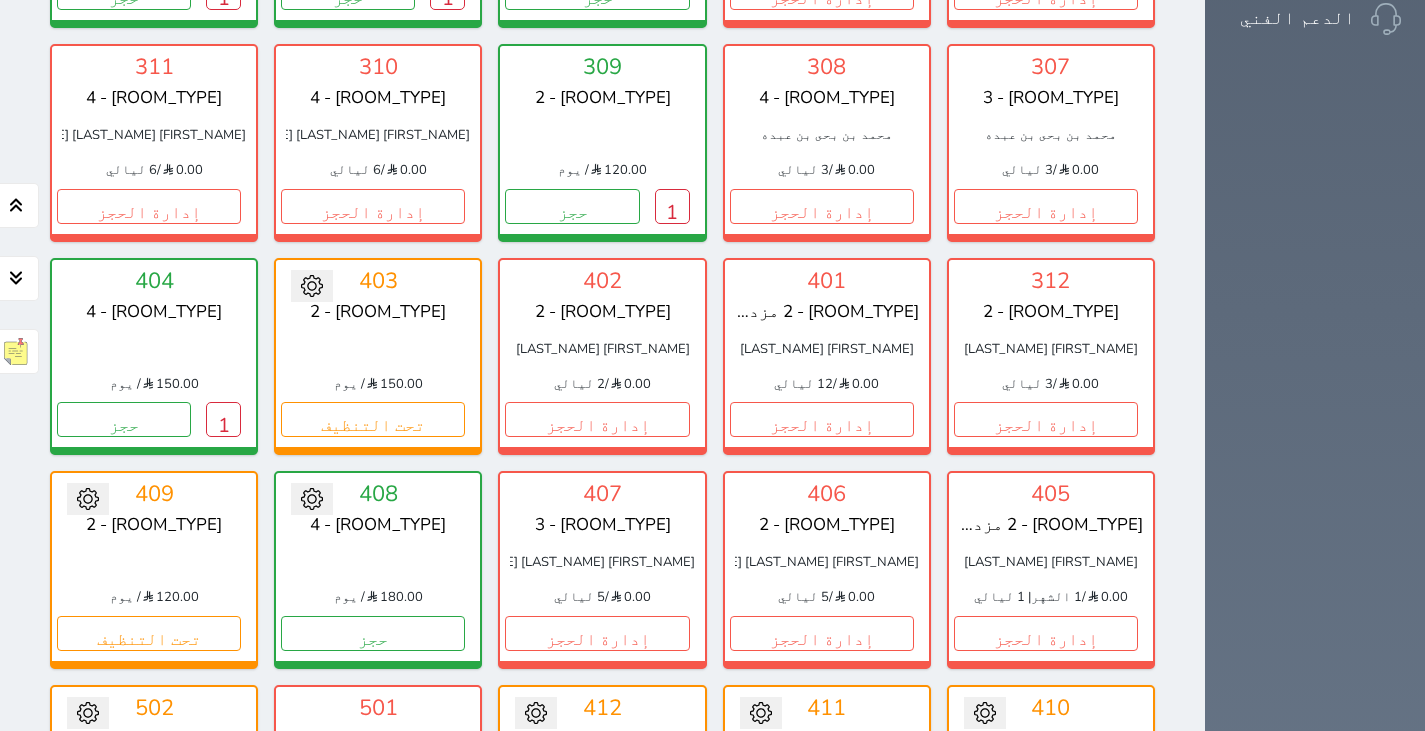scroll, scrollTop: 1579, scrollLeft: 0, axis: vertical 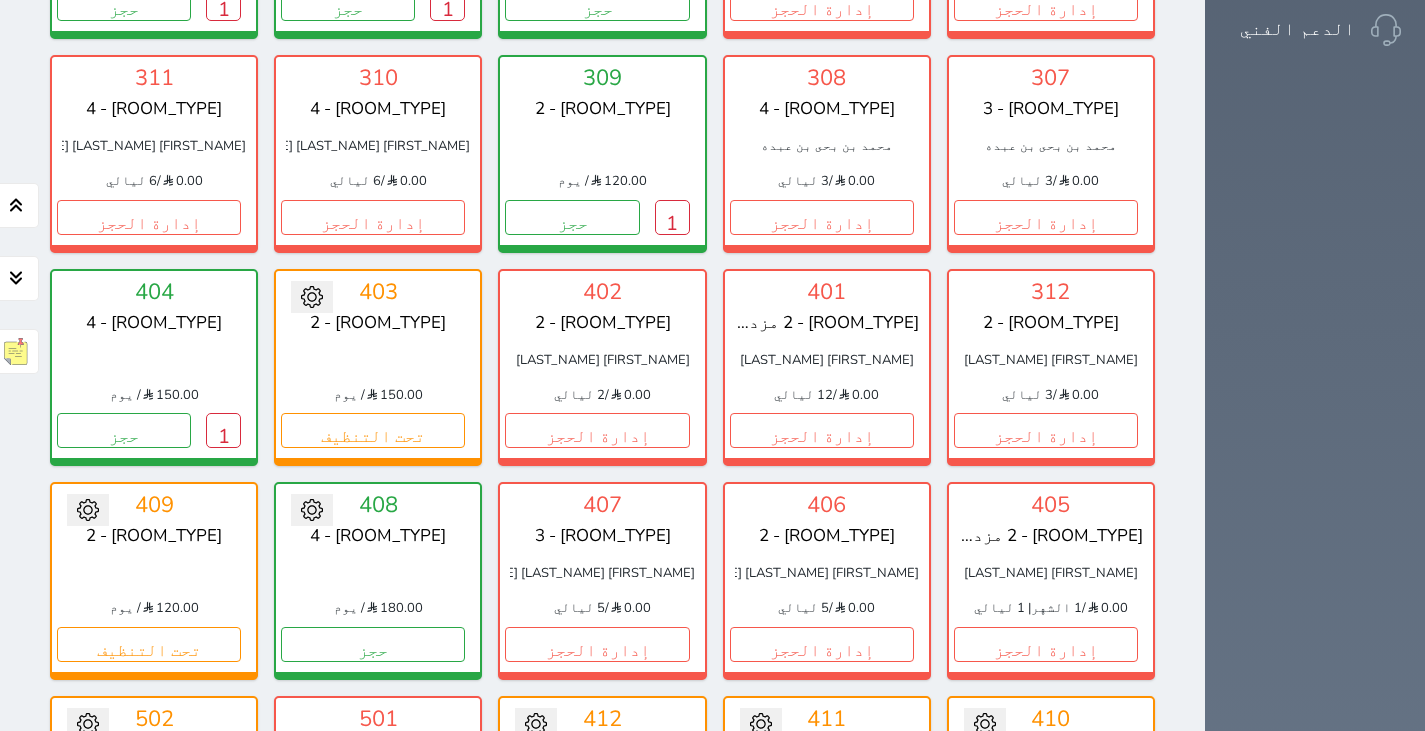 click 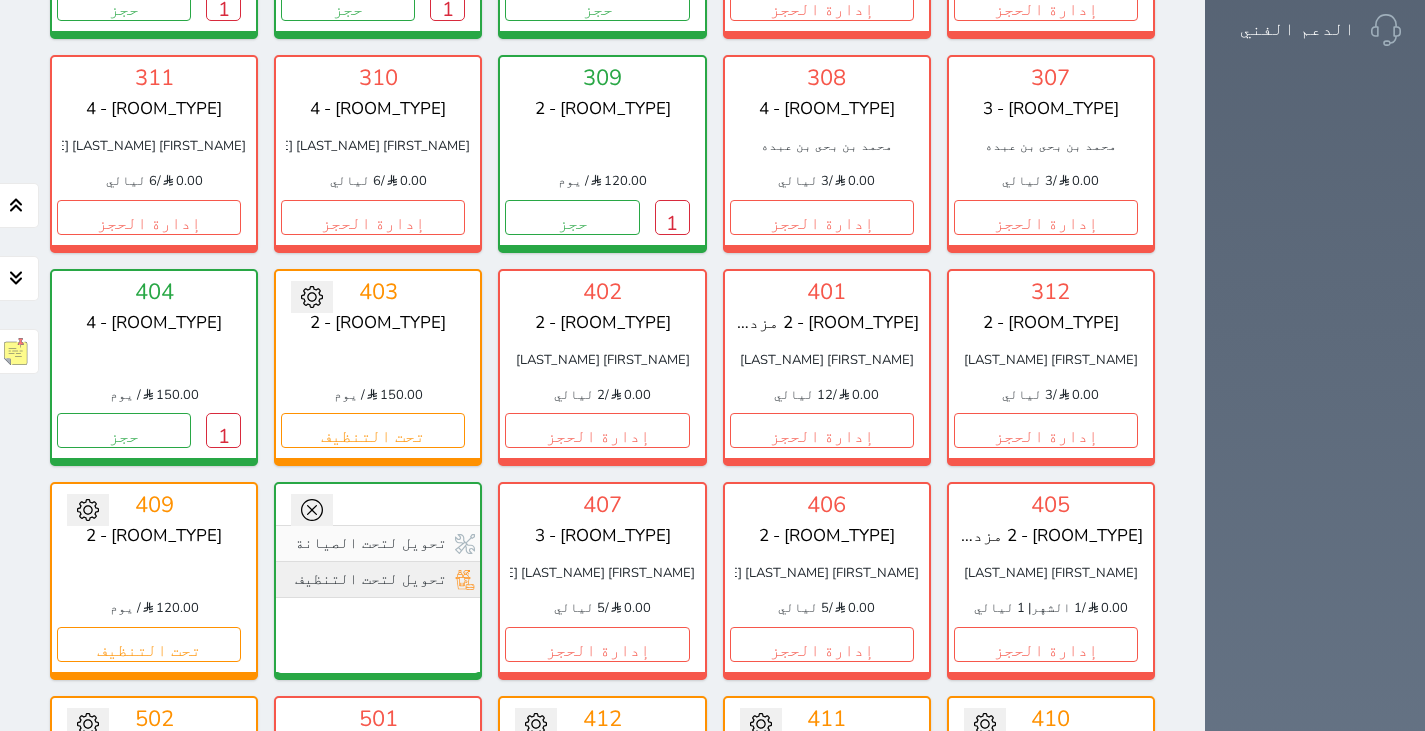 click on "تحويل لتحت التنظيف" at bounding box center (378, 579) 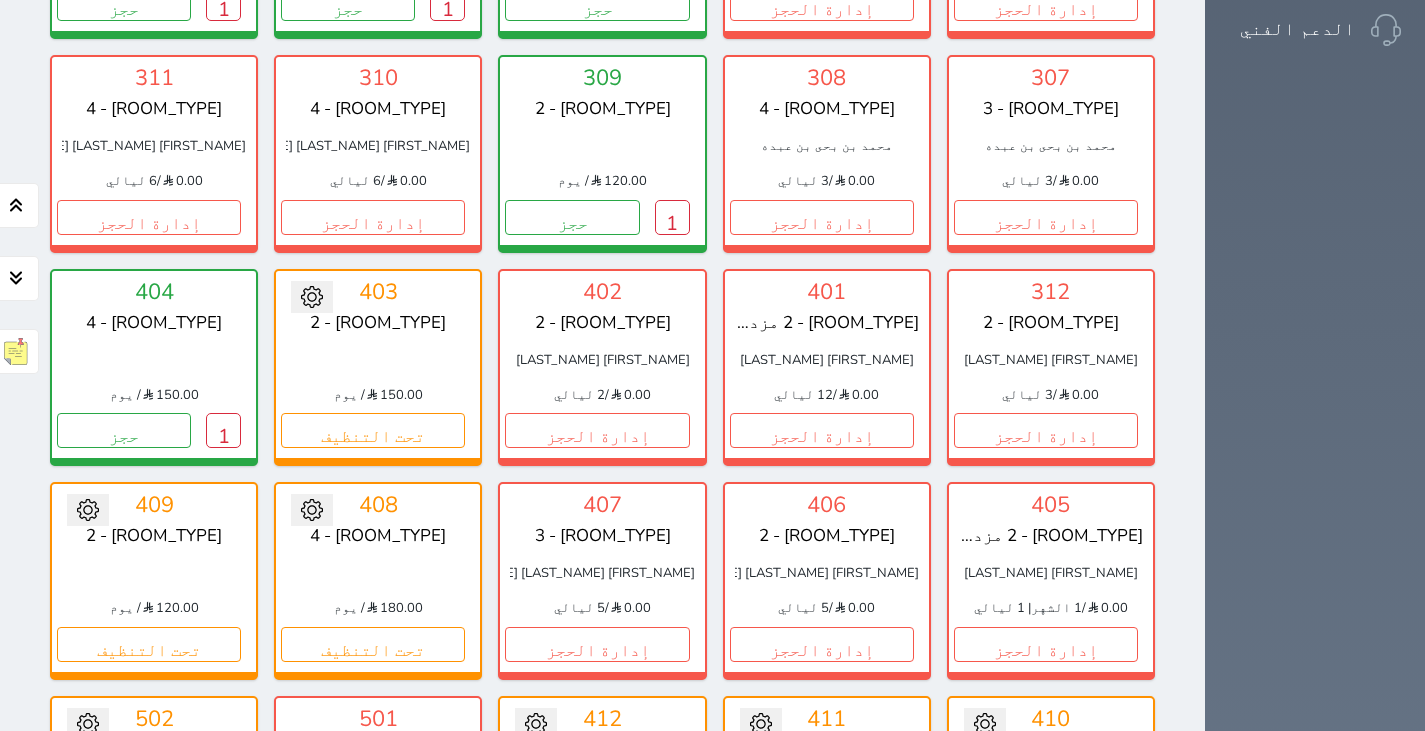click at bounding box center (154, 573) 